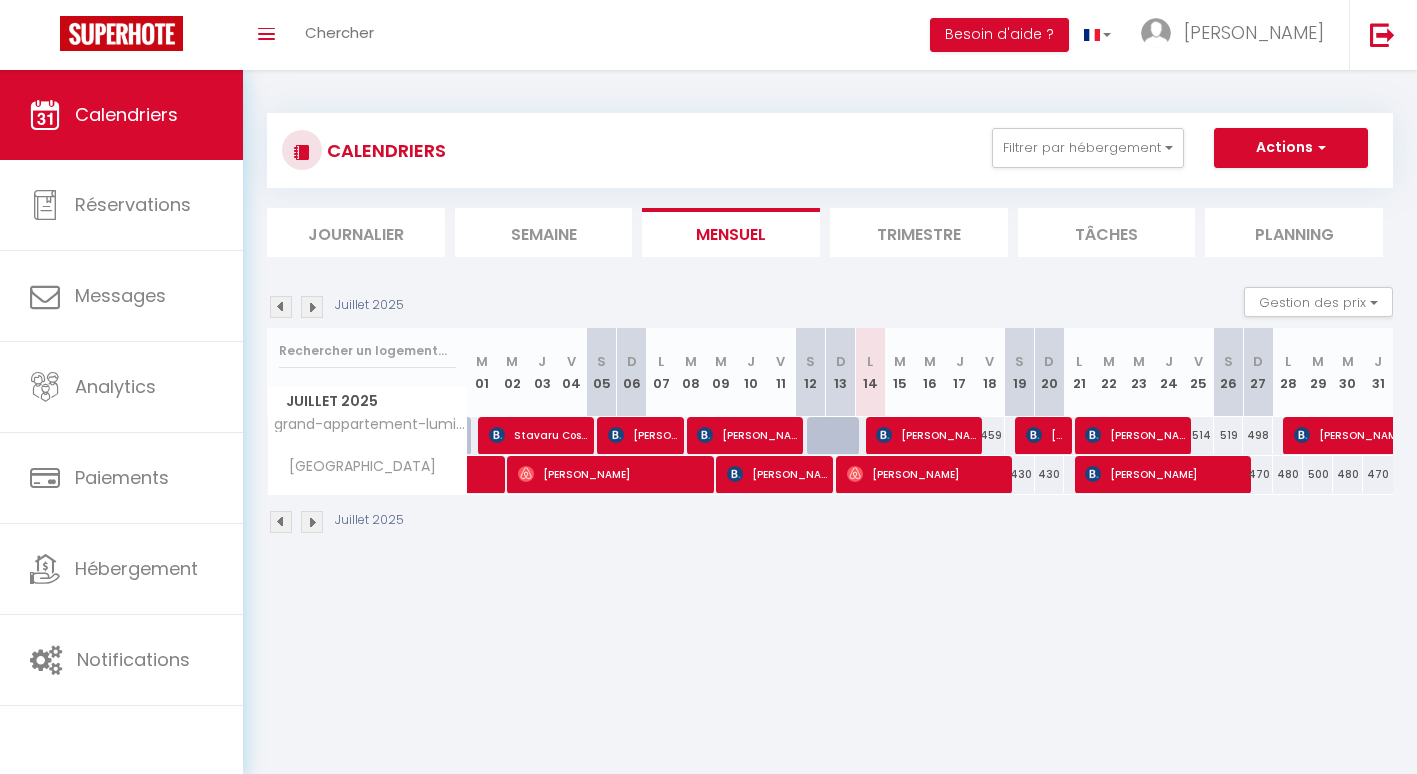 scroll, scrollTop: 0, scrollLeft: 0, axis: both 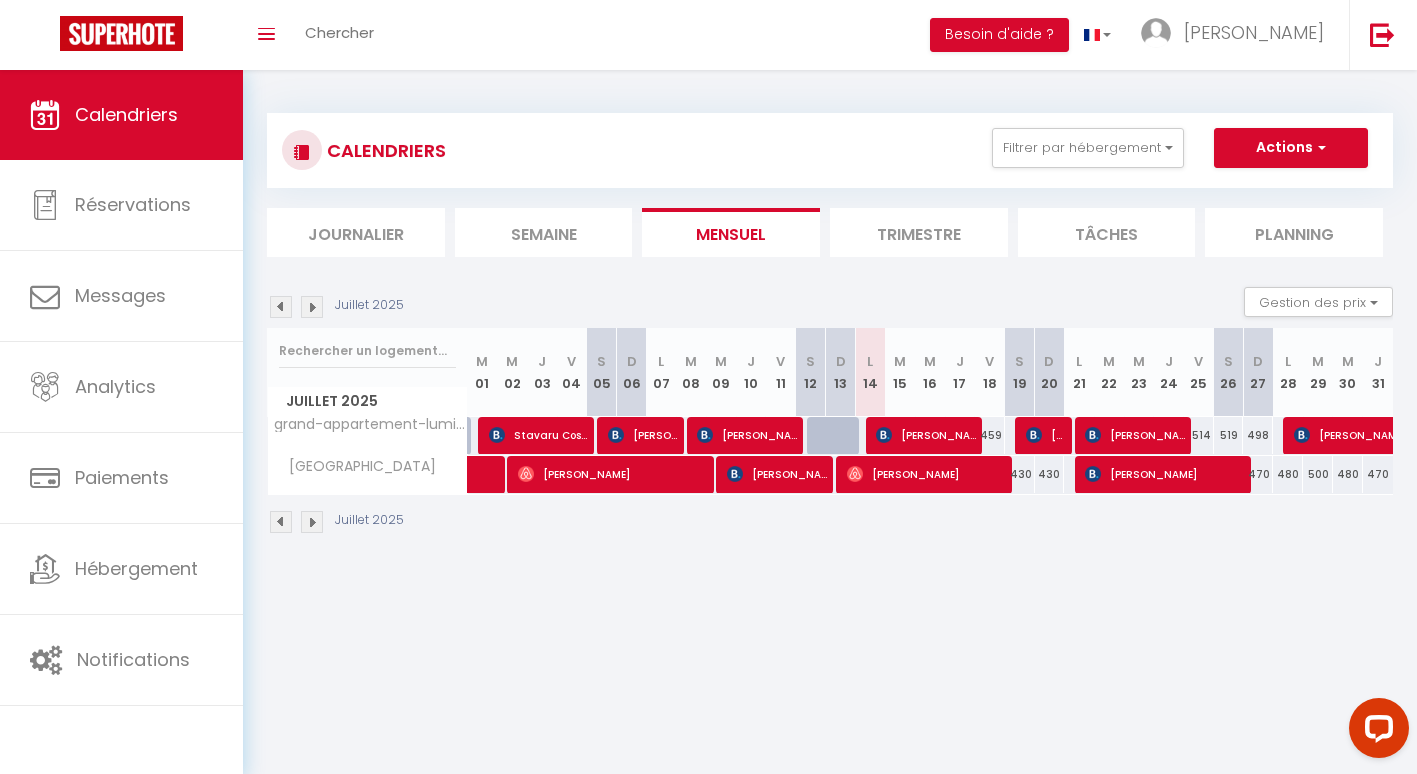 click on "514" at bounding box center (1199, 435) 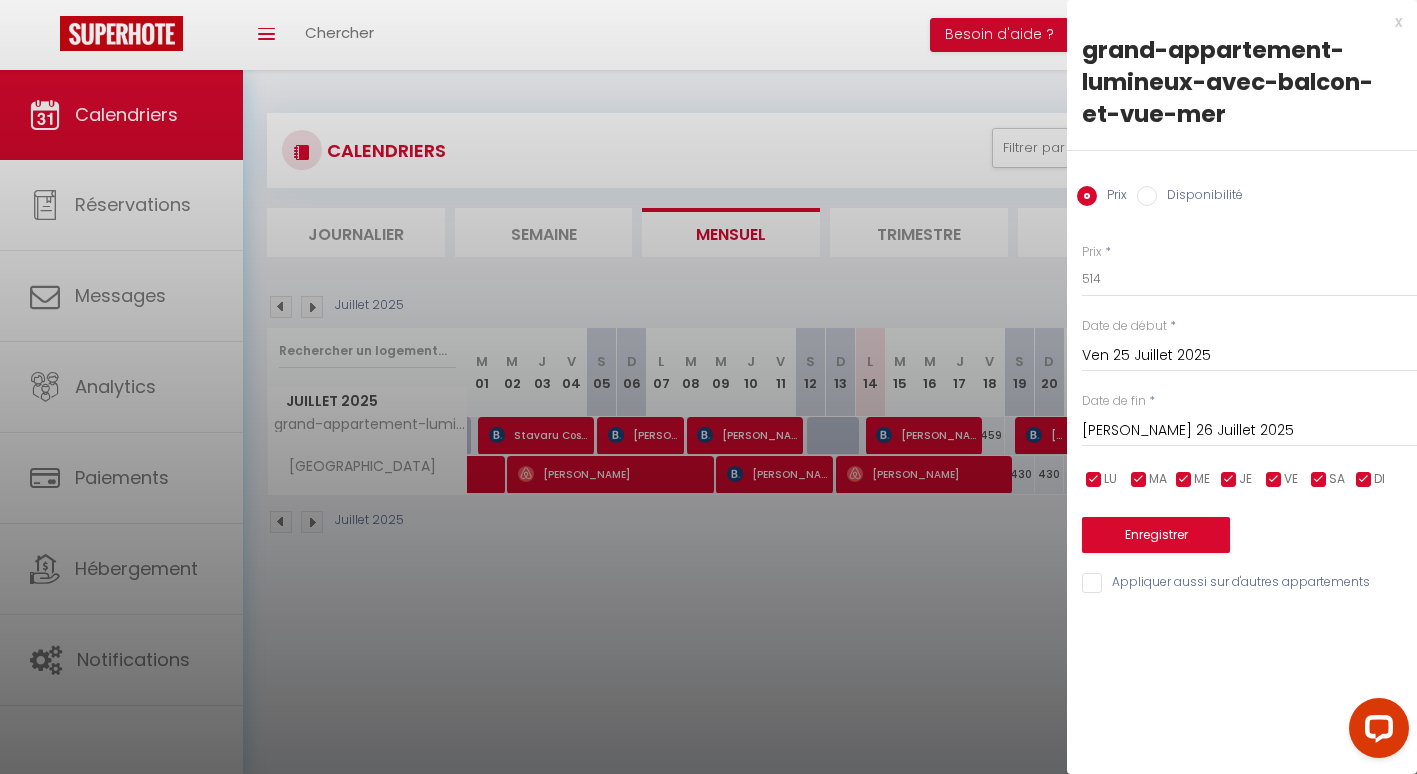 click on "Disponibilité" at bounding box center (1147, 196) 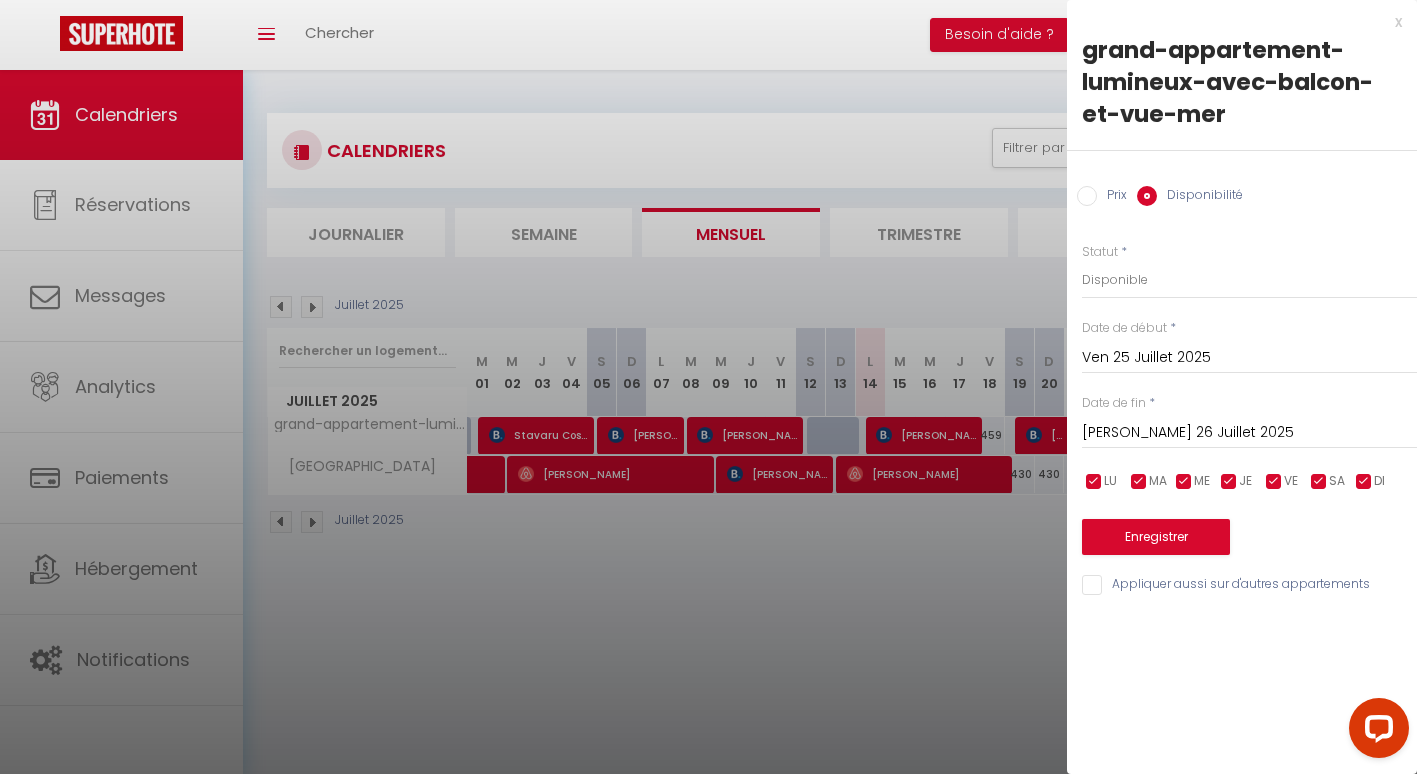 click on "Disponibilité" at bounding box center (1147, 196) 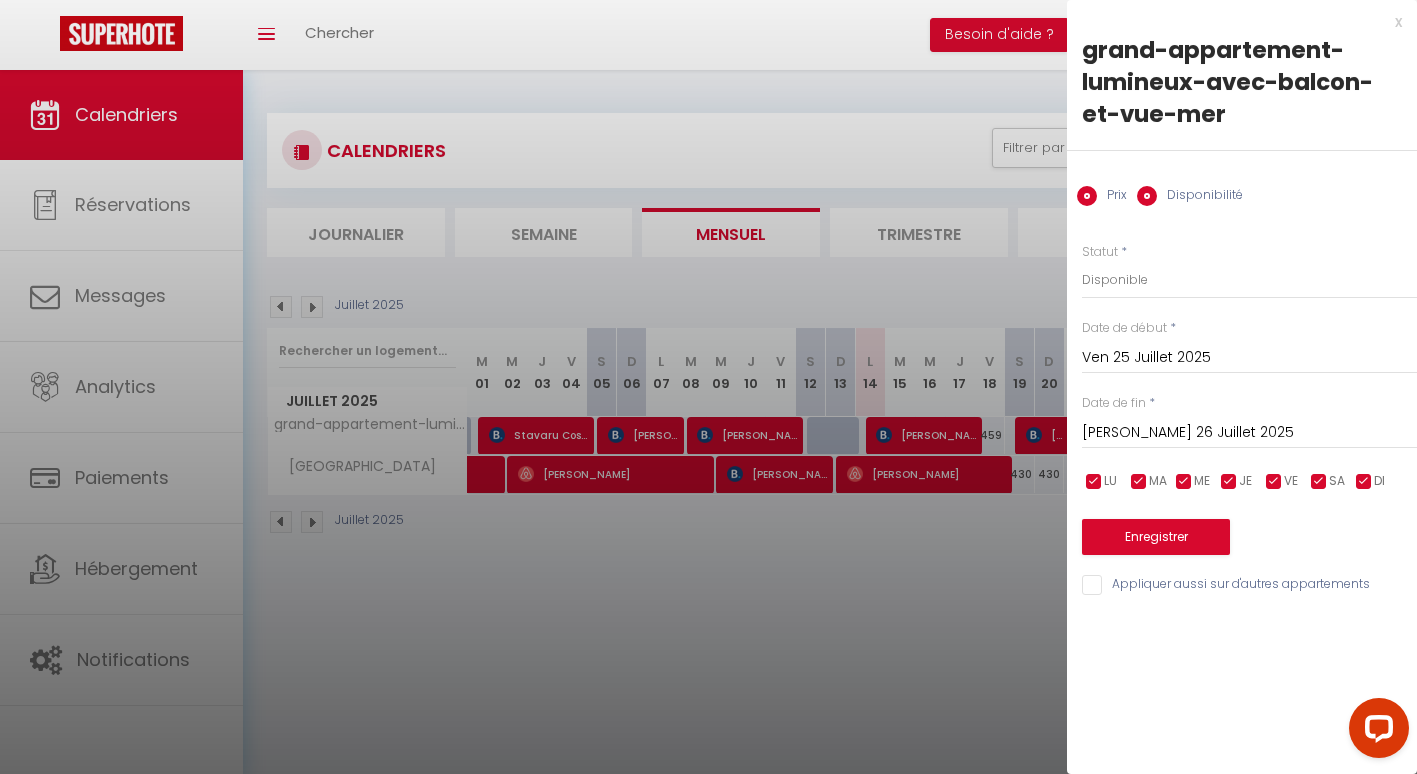 radio on "false" 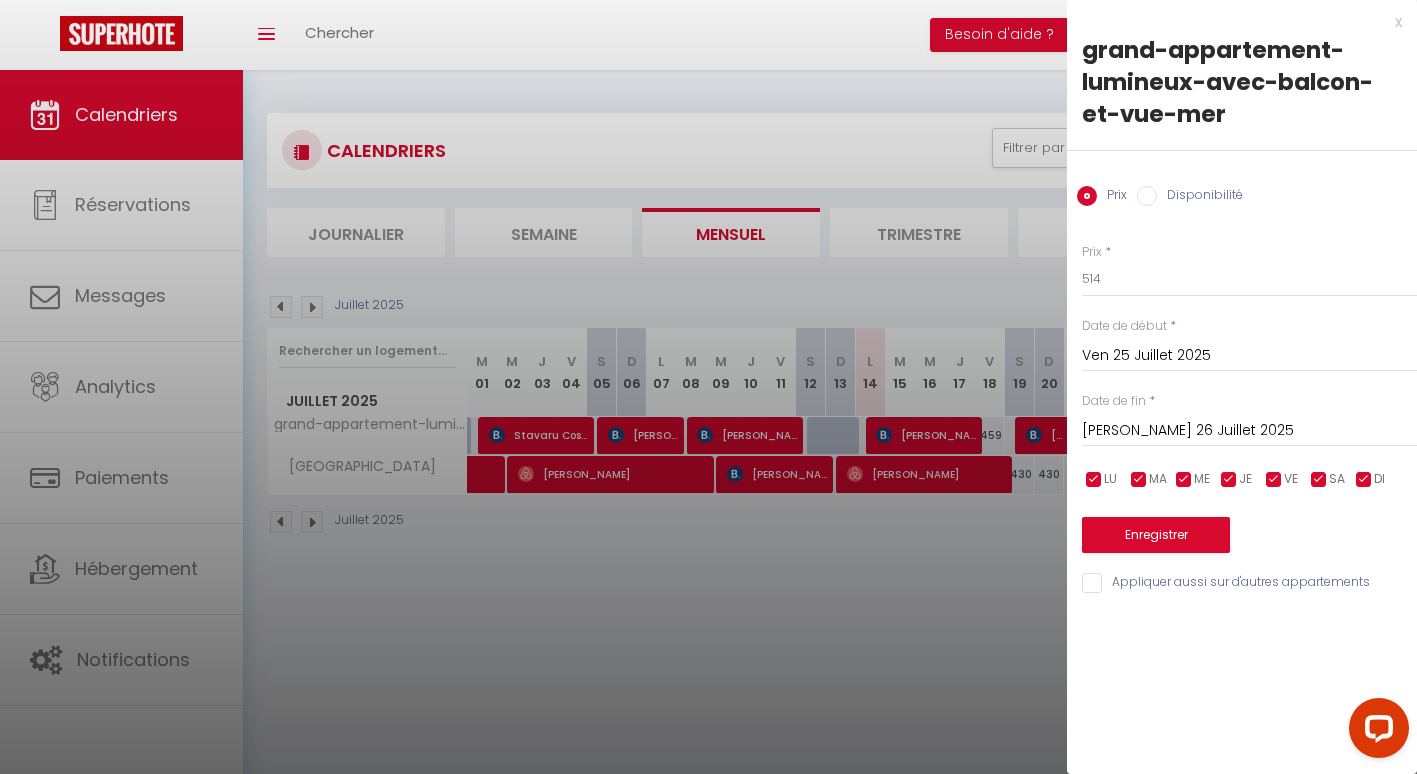 click at bounding box center (708, 387) 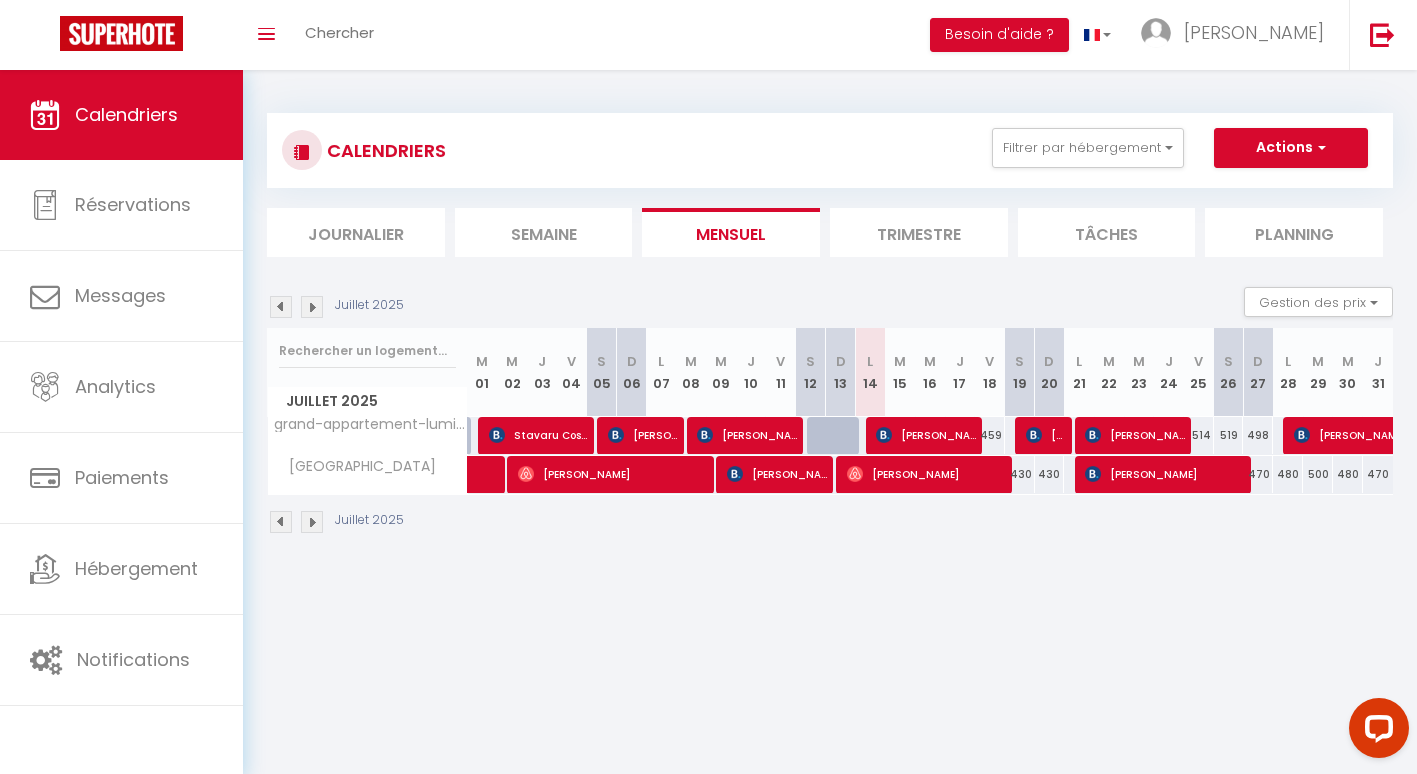 click on "Juillet 2025
Gestion des prix
Nb Nuits minimum   Règles   Disponibilité           Juillet 2025
M
01
M
02
J
03
V
04
S
05
D
06
L
07
M
08
M
09
J
10
V
11
S
12
D
13
L" at bounding box center [830, 410] 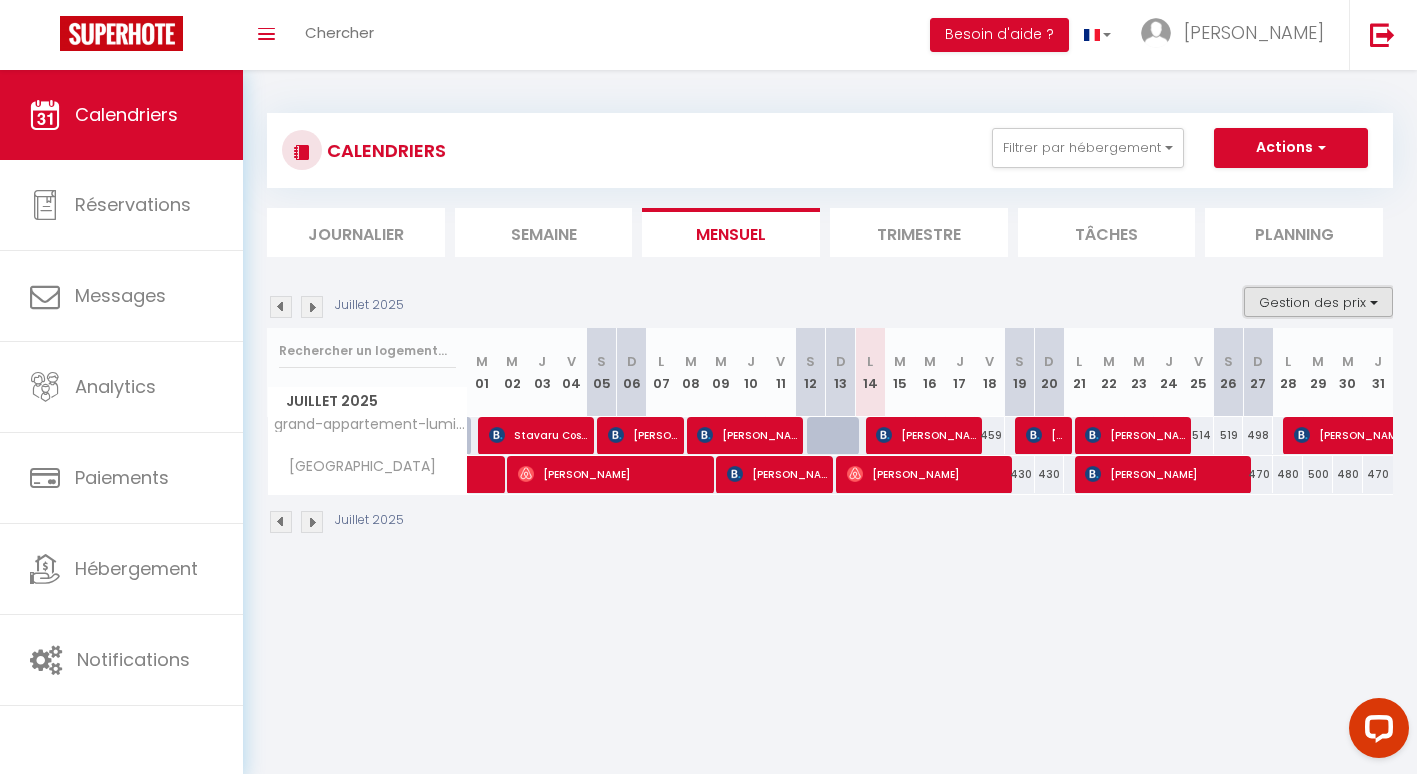 click on "Gestion des prix" at bounding box center (1318, 302) 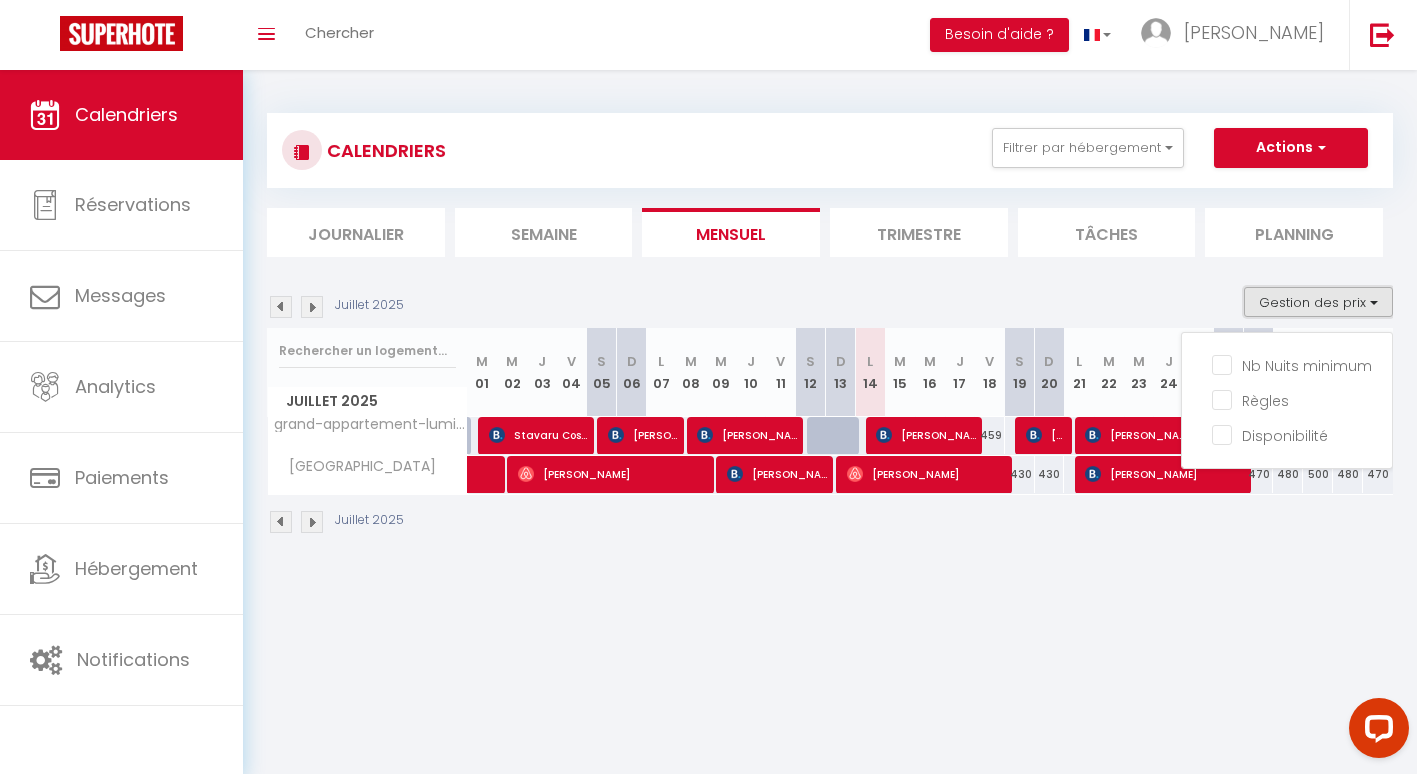drag, startPoint x: 1310, startPoint y: 302, endPoint x: 1299, endPoint y: 306, distance: 11.7046995 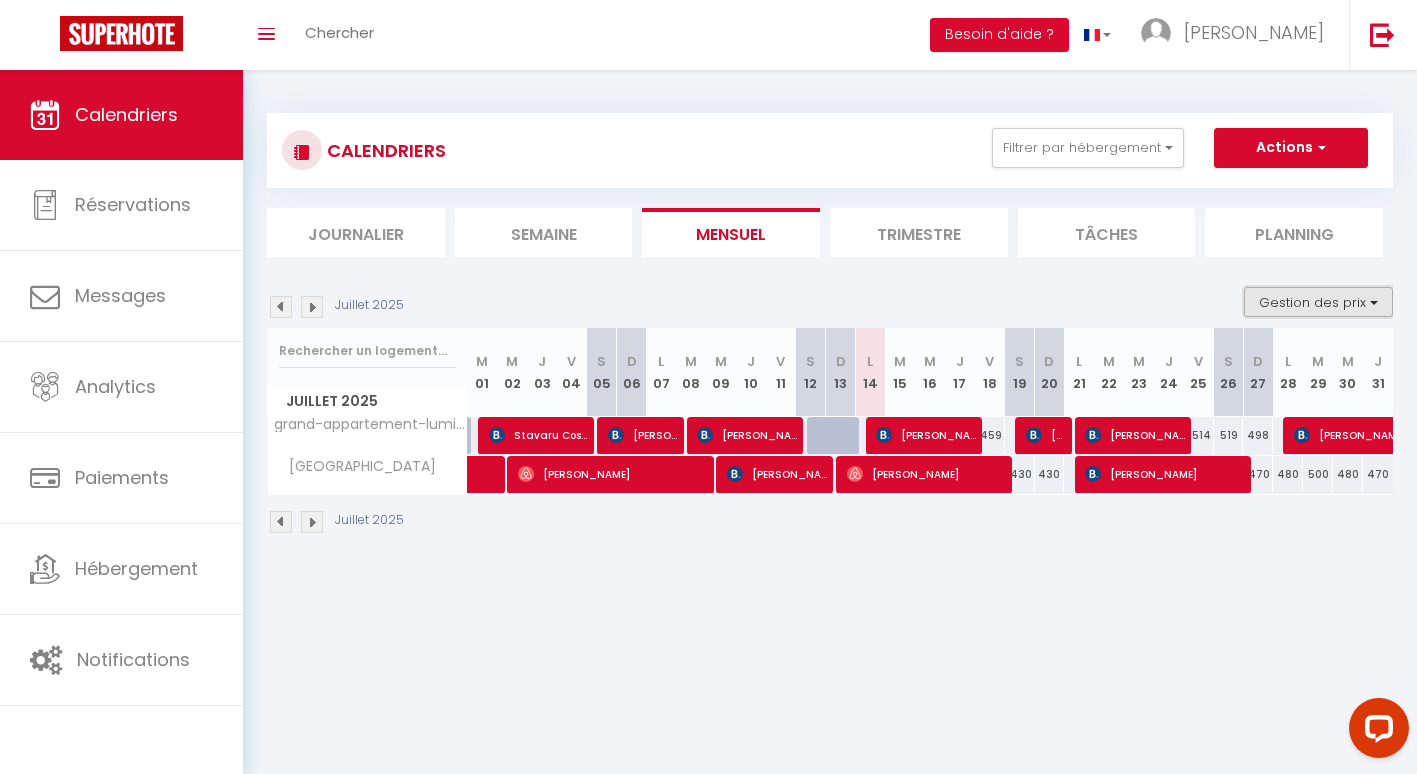 click on "Gestion des prix" at bounding box center [1318, 302] 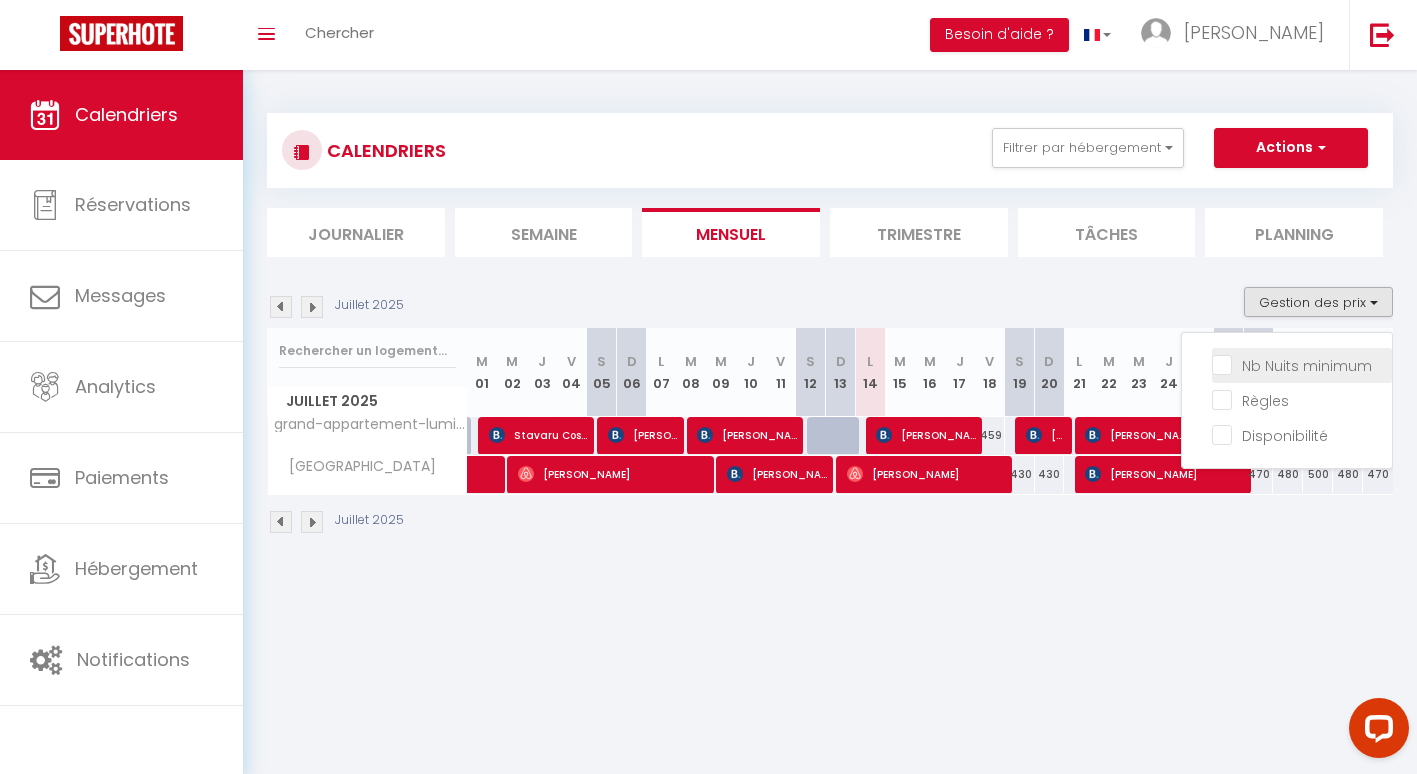 click on "Nb Nuits minimum" at bounding box center [1307, 366] 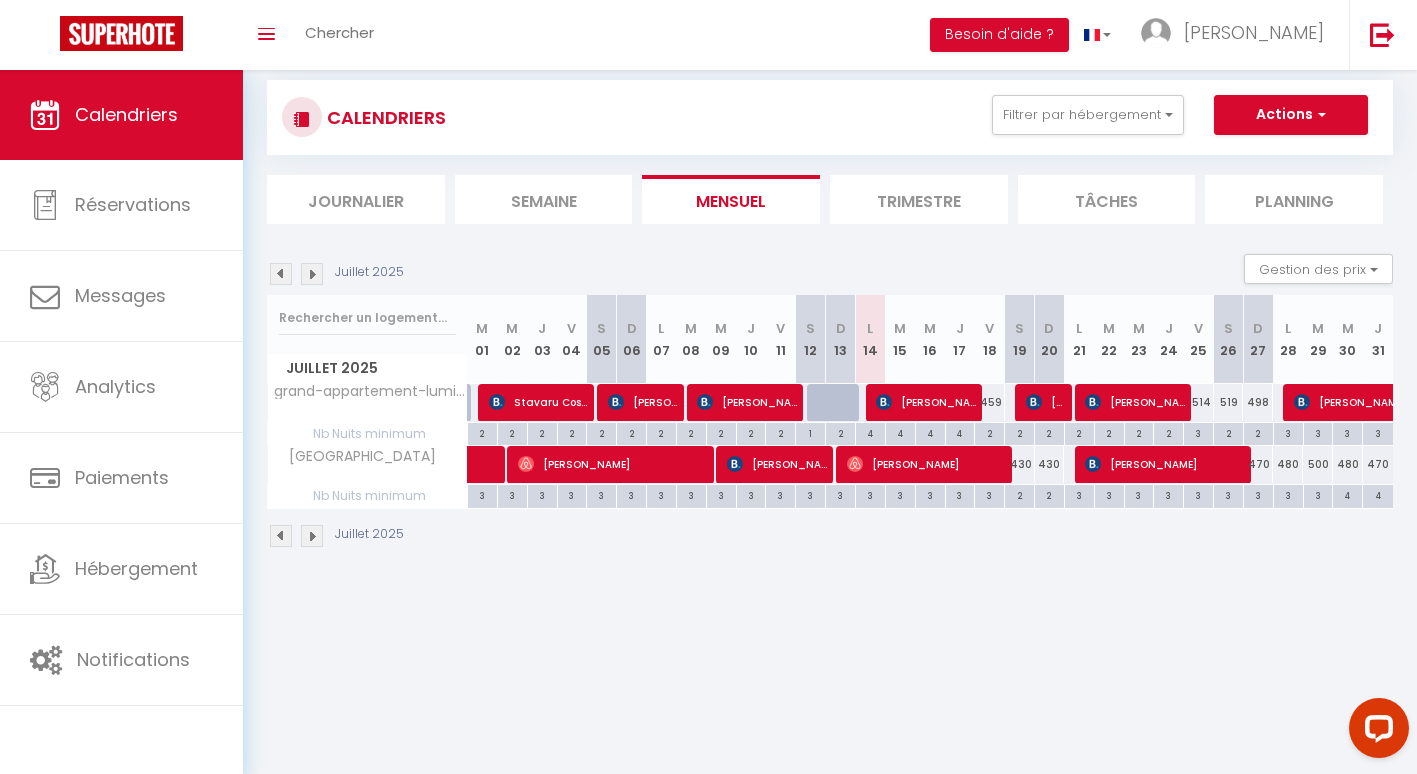 scroll, scrollTop: 70, scrollLeft: 0, axis: vertical 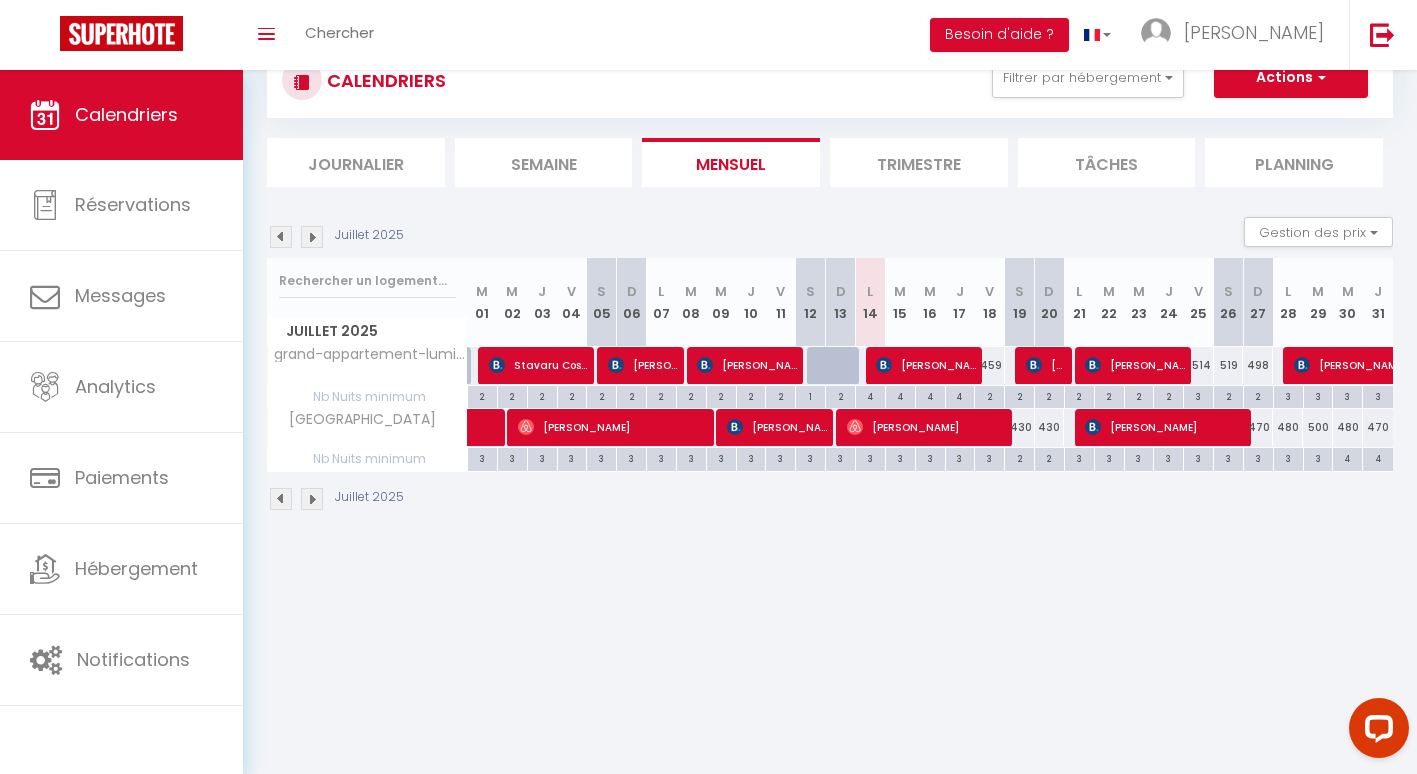 click at bounding box center [312, 237] 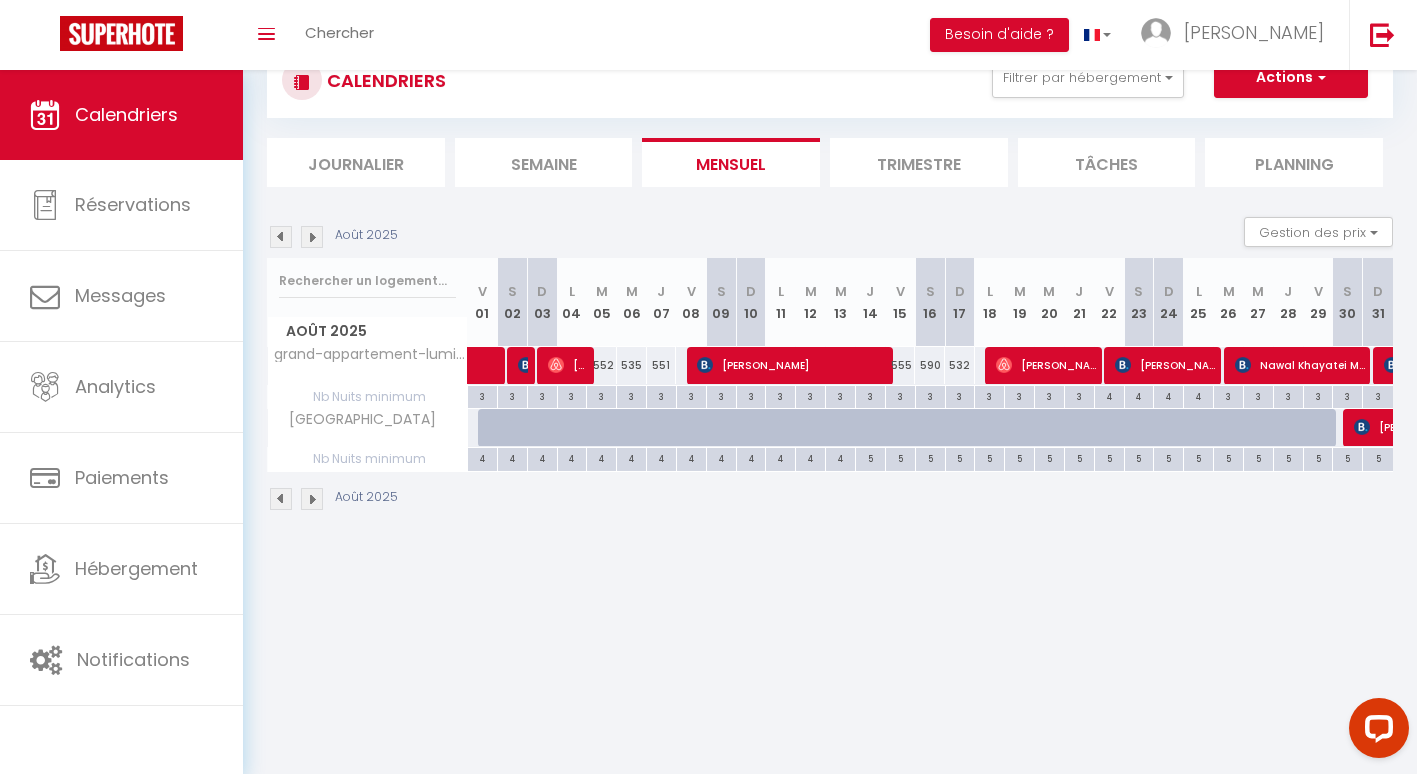 click at bounding box center [312, 237] 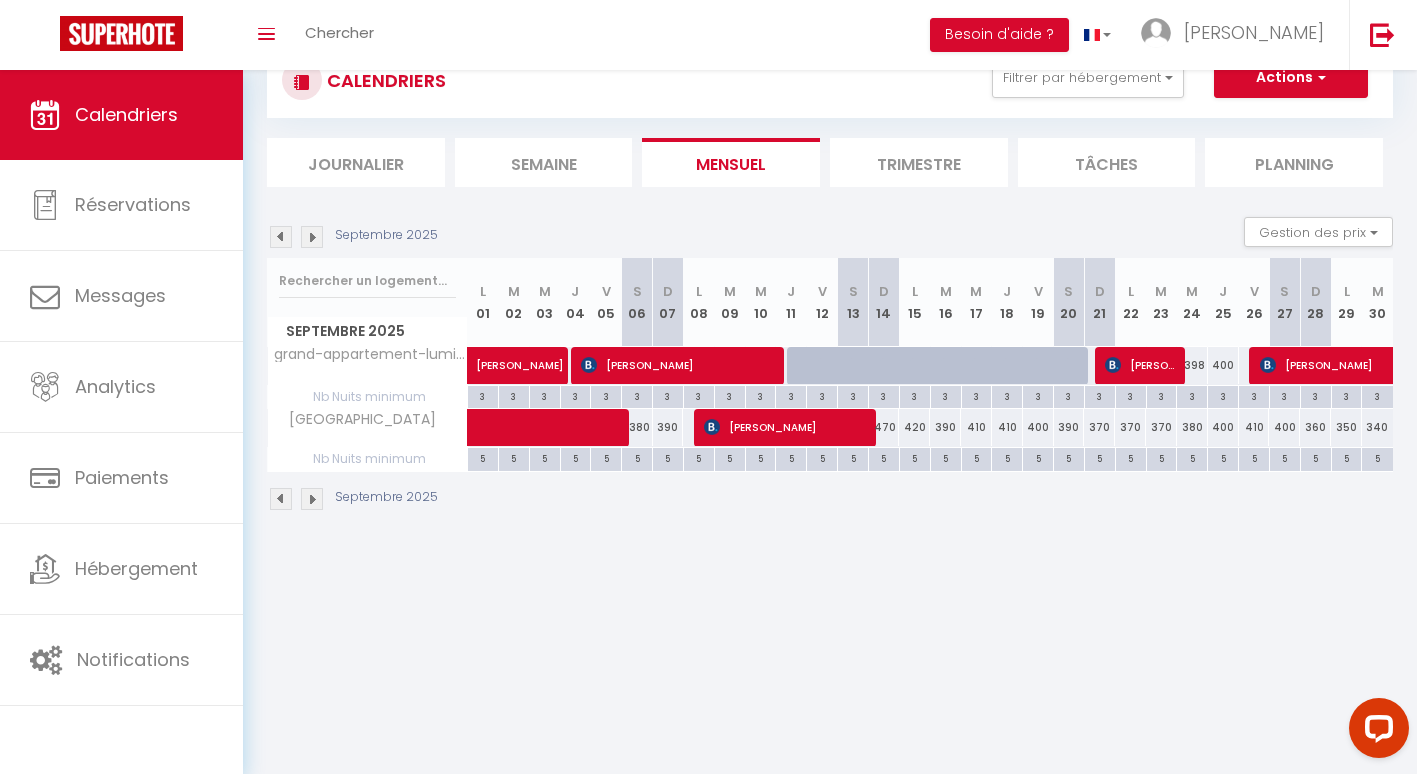 click on "3" at bounding box center (1192, 395) 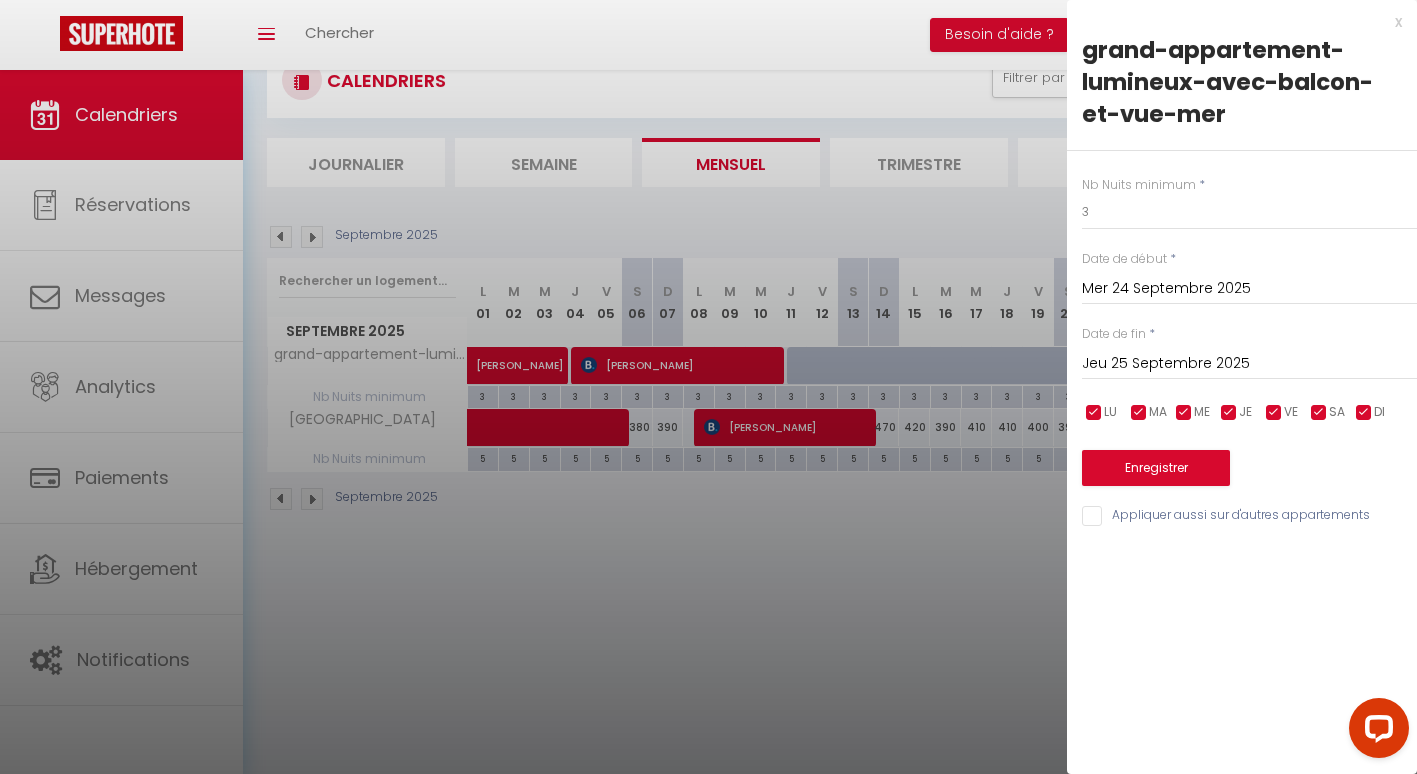 click at bounding box center [708, 387] 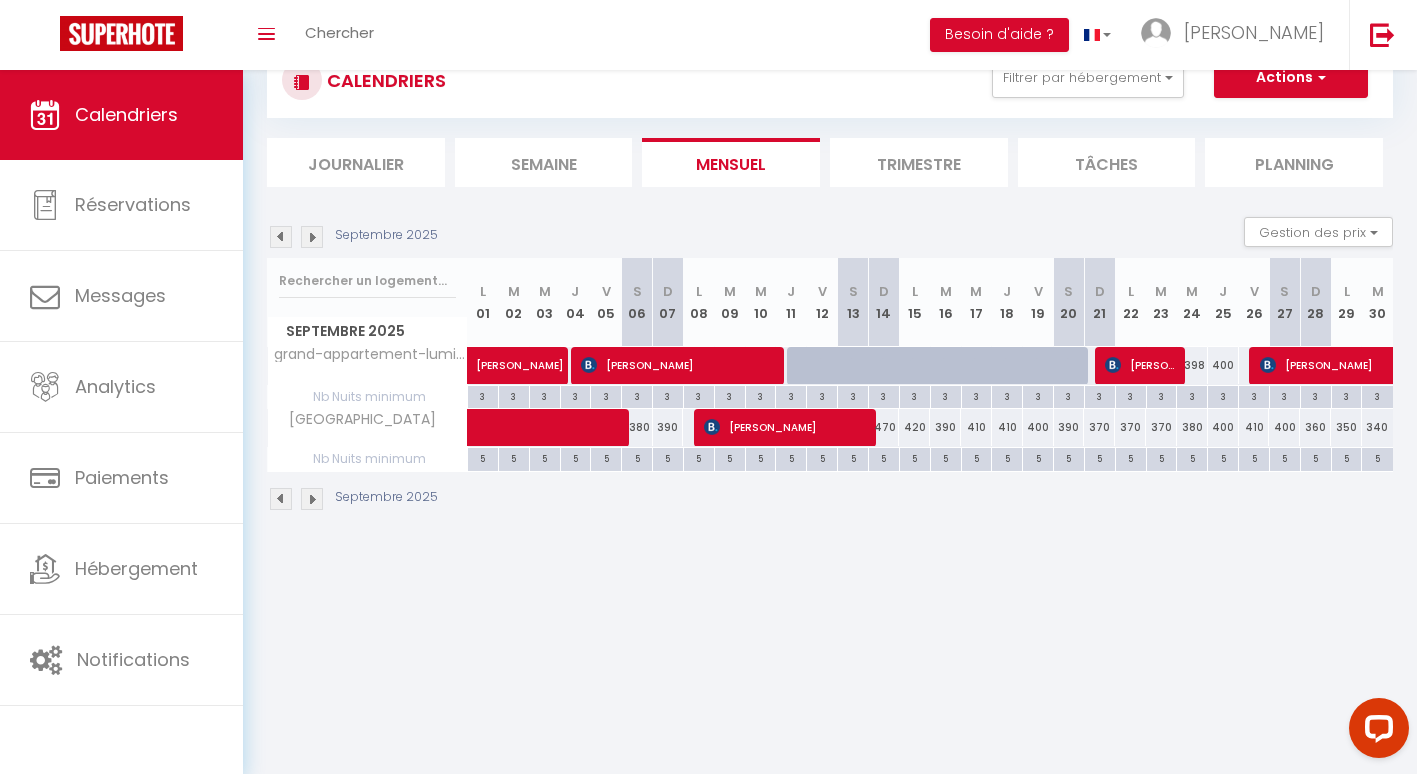 click at bounding box center (312, 237) 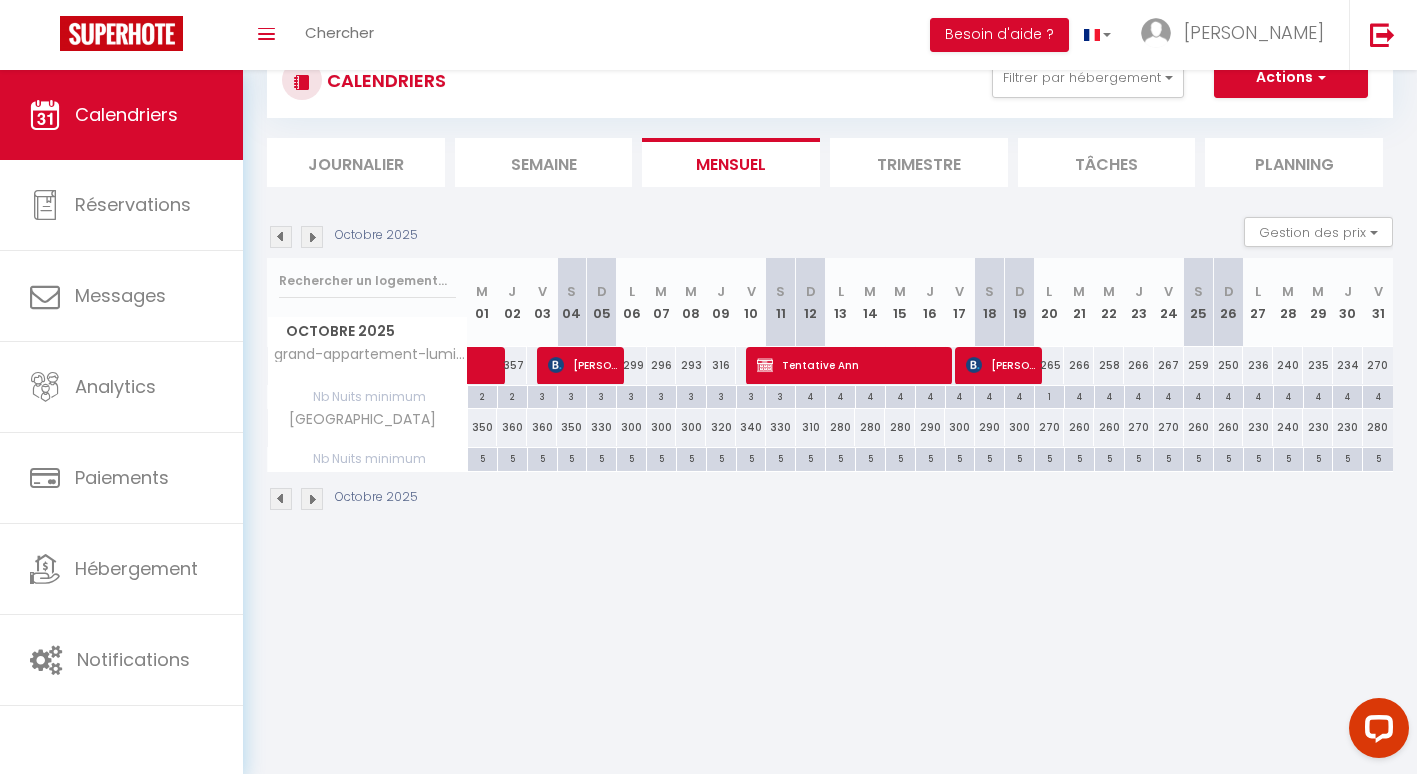 click at bounding box center [281, 237] 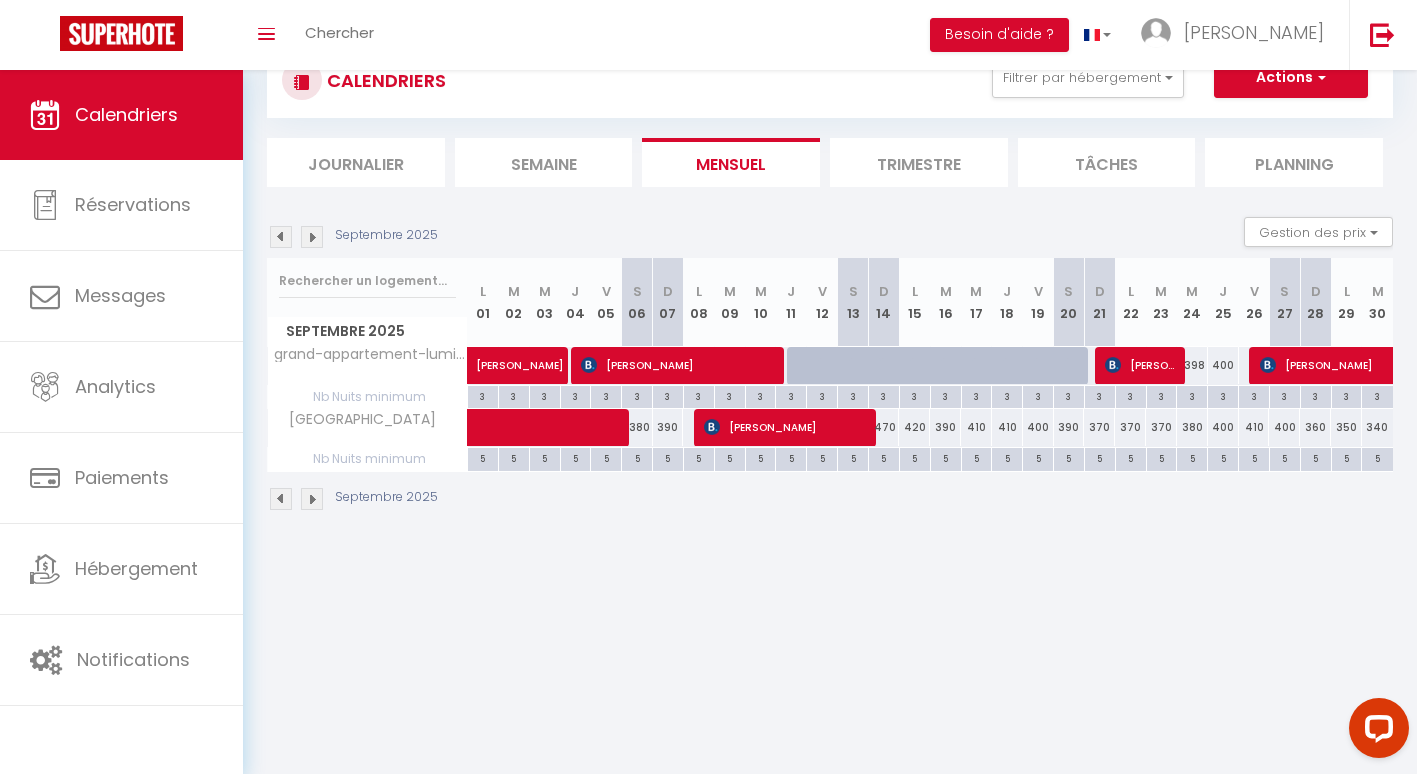 click on "3" at bounding box center (1192, 395) 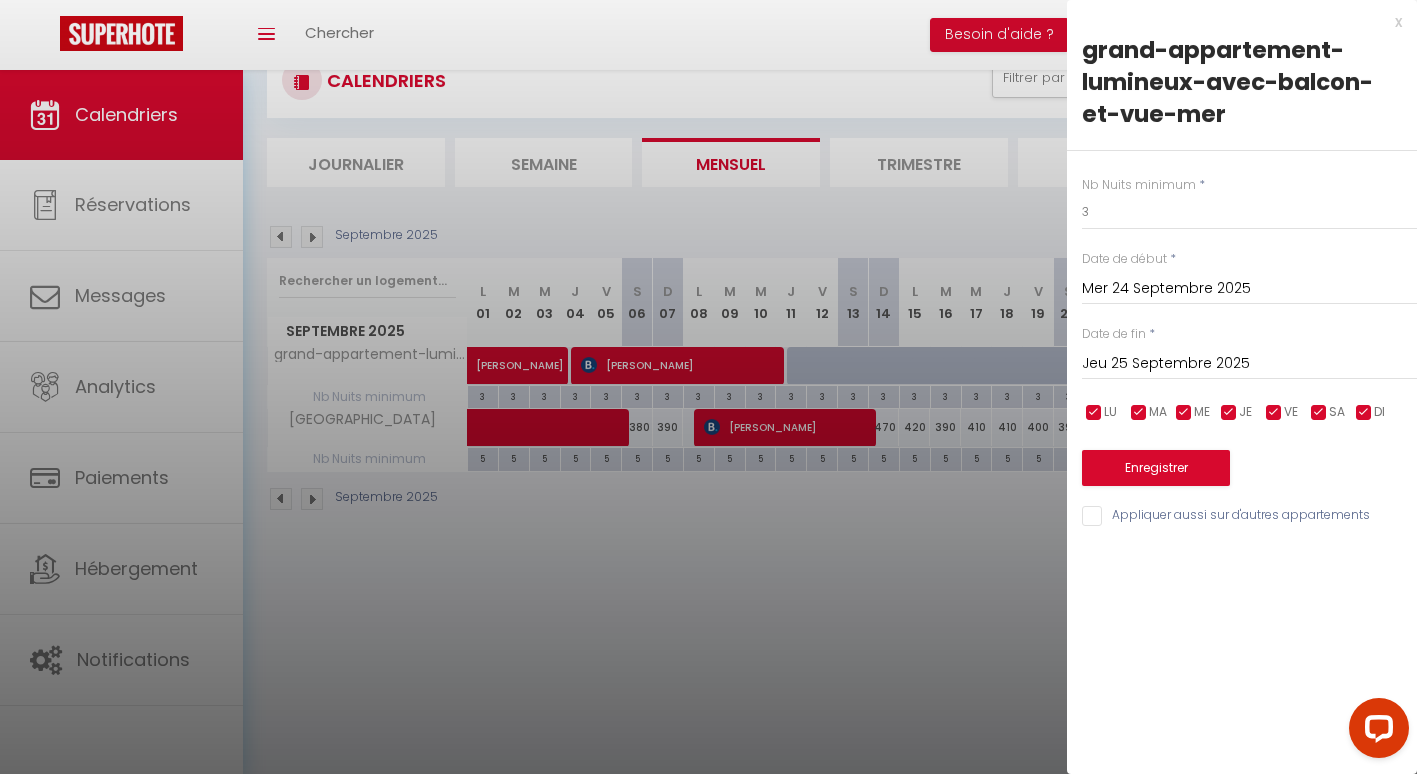 click on "Jeu 25 Septembre 2025" at bounding box center (1249, 364) 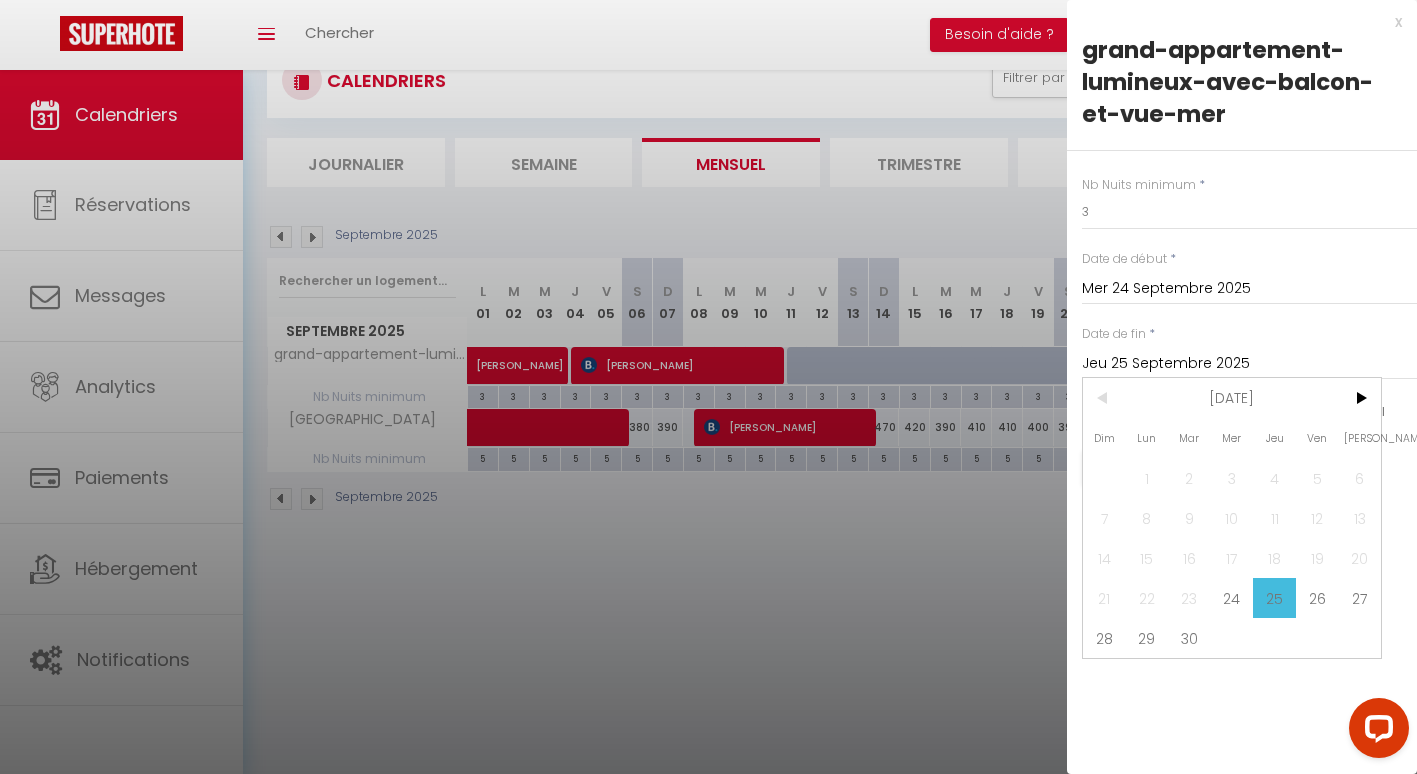 click on "Jeu 25 Septembre 2025" at bounding box center (1249, 364) 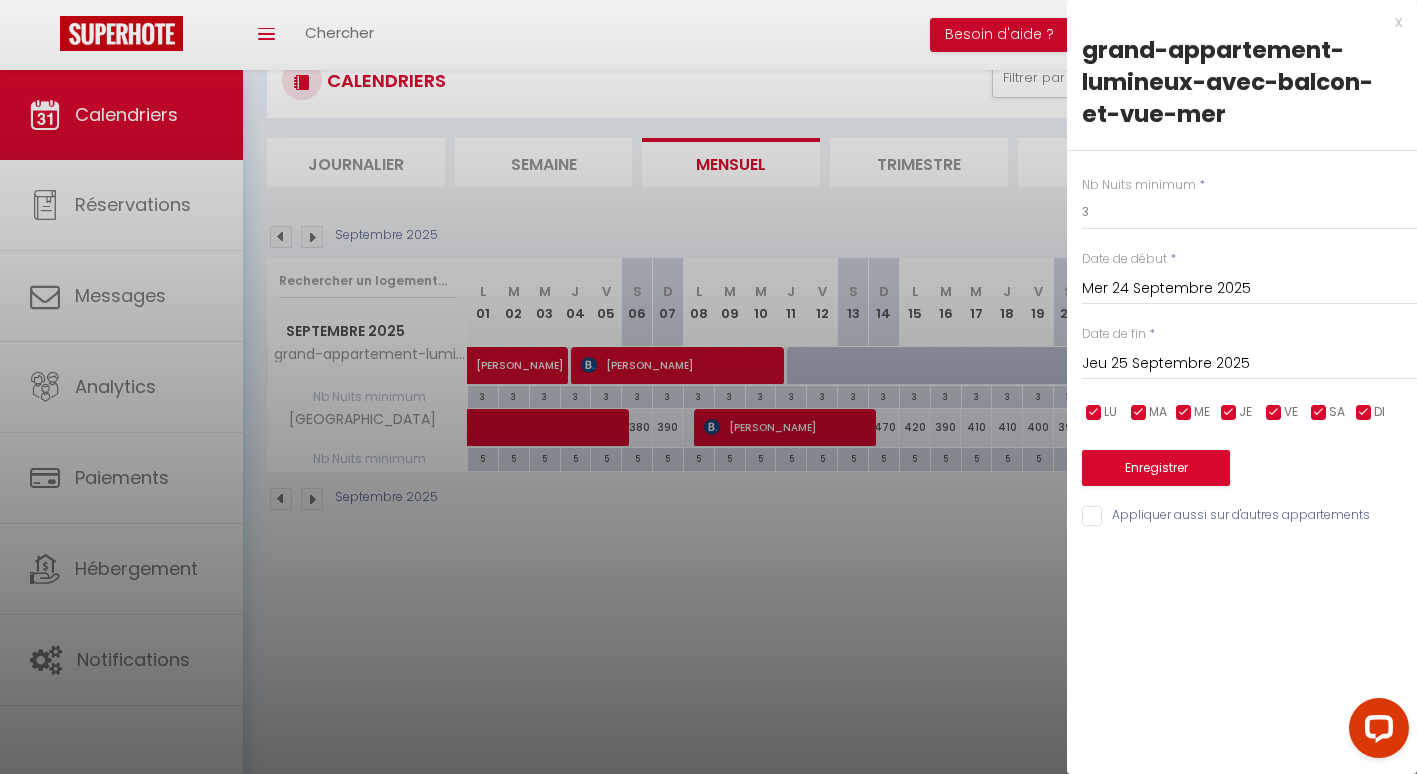 click at bounding box center [708, 387] 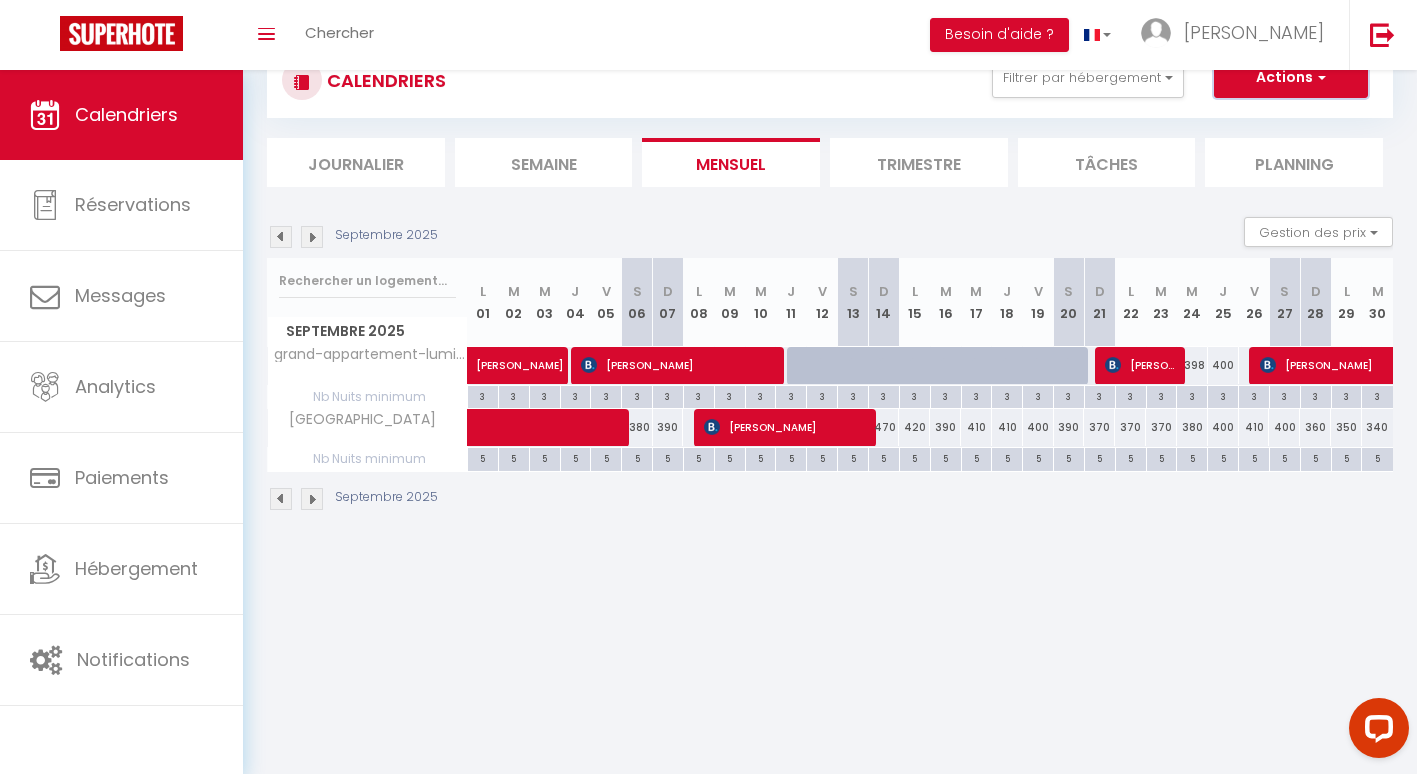 click on "Actions" at bounding box center (1291, 78) 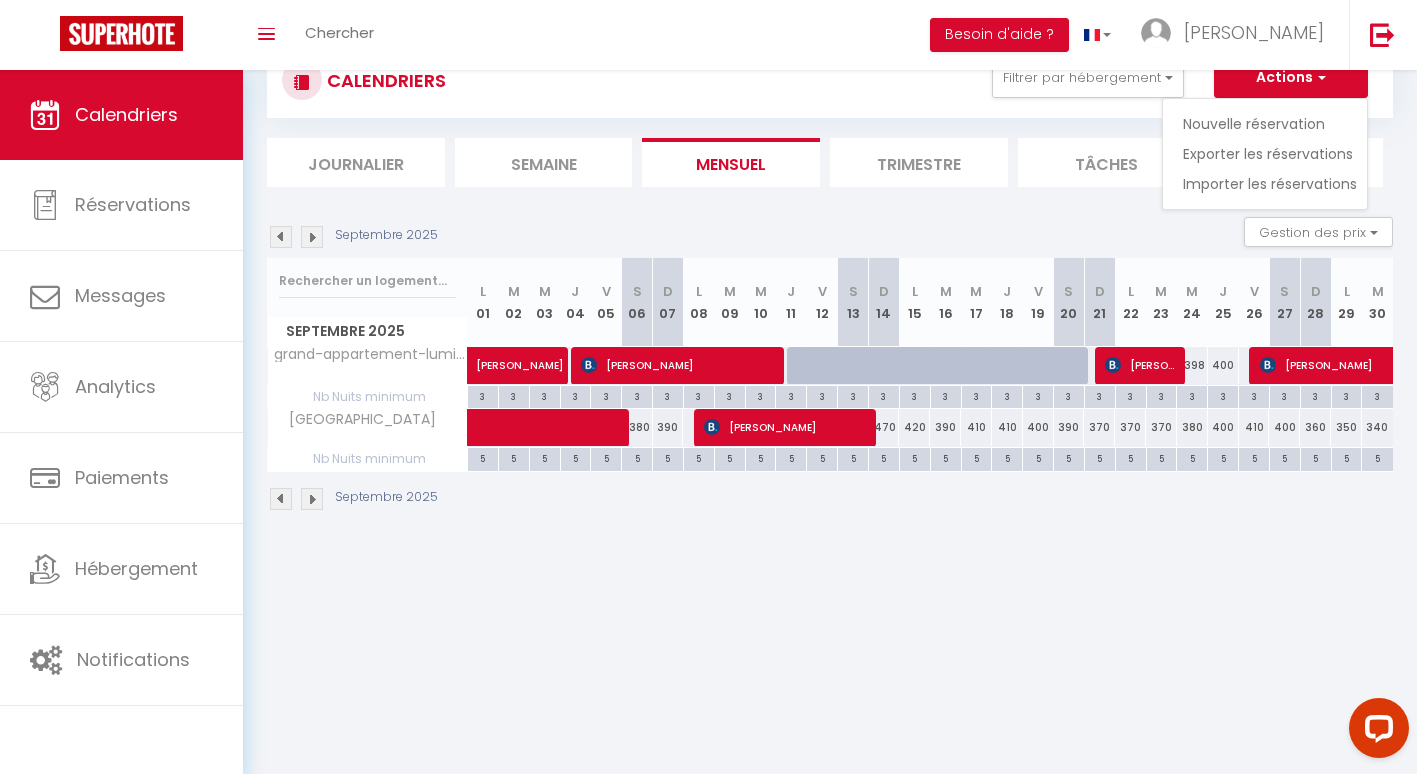 click on "CALENDRIERS
Filtrer par hébergement
Tous       grand-appartement-lumineux-avec-balcon-et-vue-mer     Villa Mi Rancho    Effacer   Sauvegarder
Actions
Nouvelle réservation   Exporter les réservations   Importer les réservations" at bounding box center (830, 80) 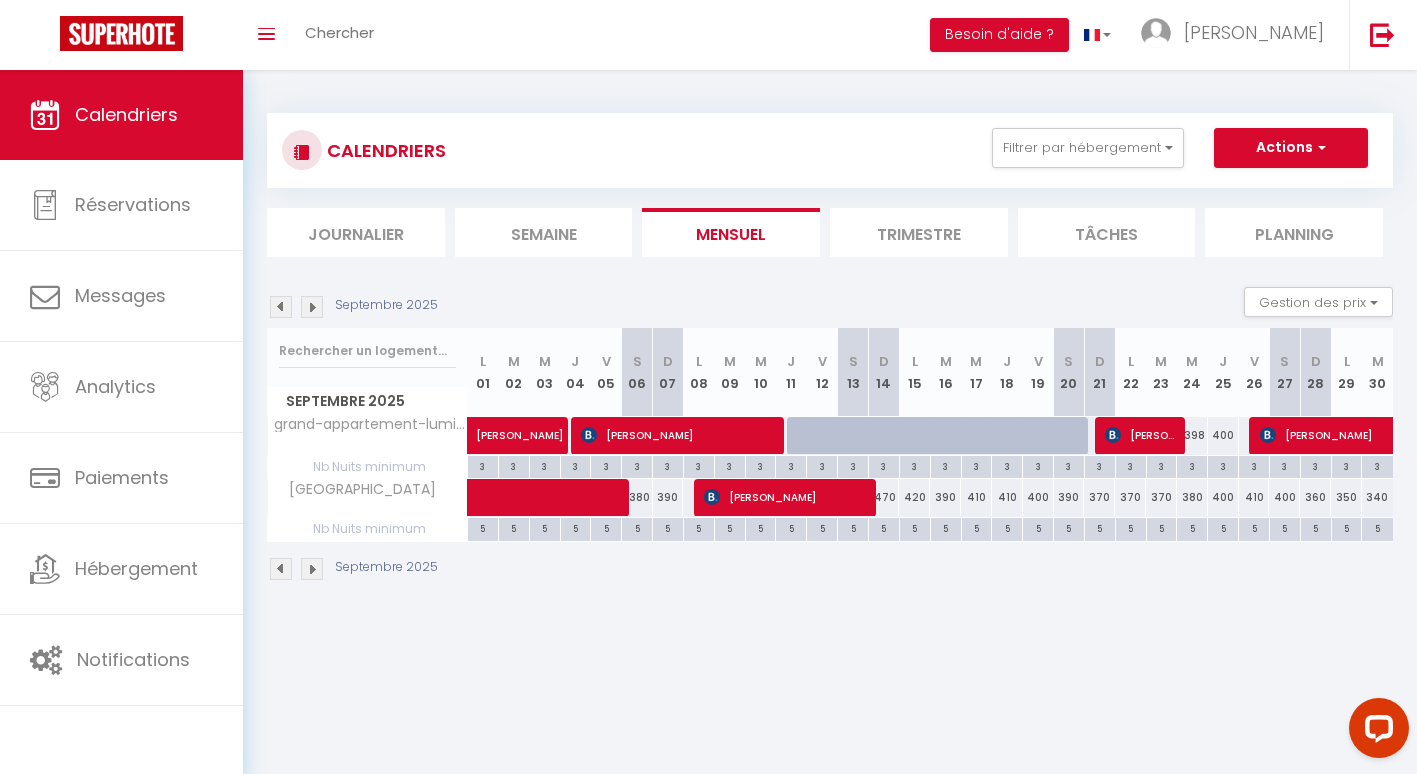 scroll, scrollTop: 0, scrollLeft: 0, axis: both 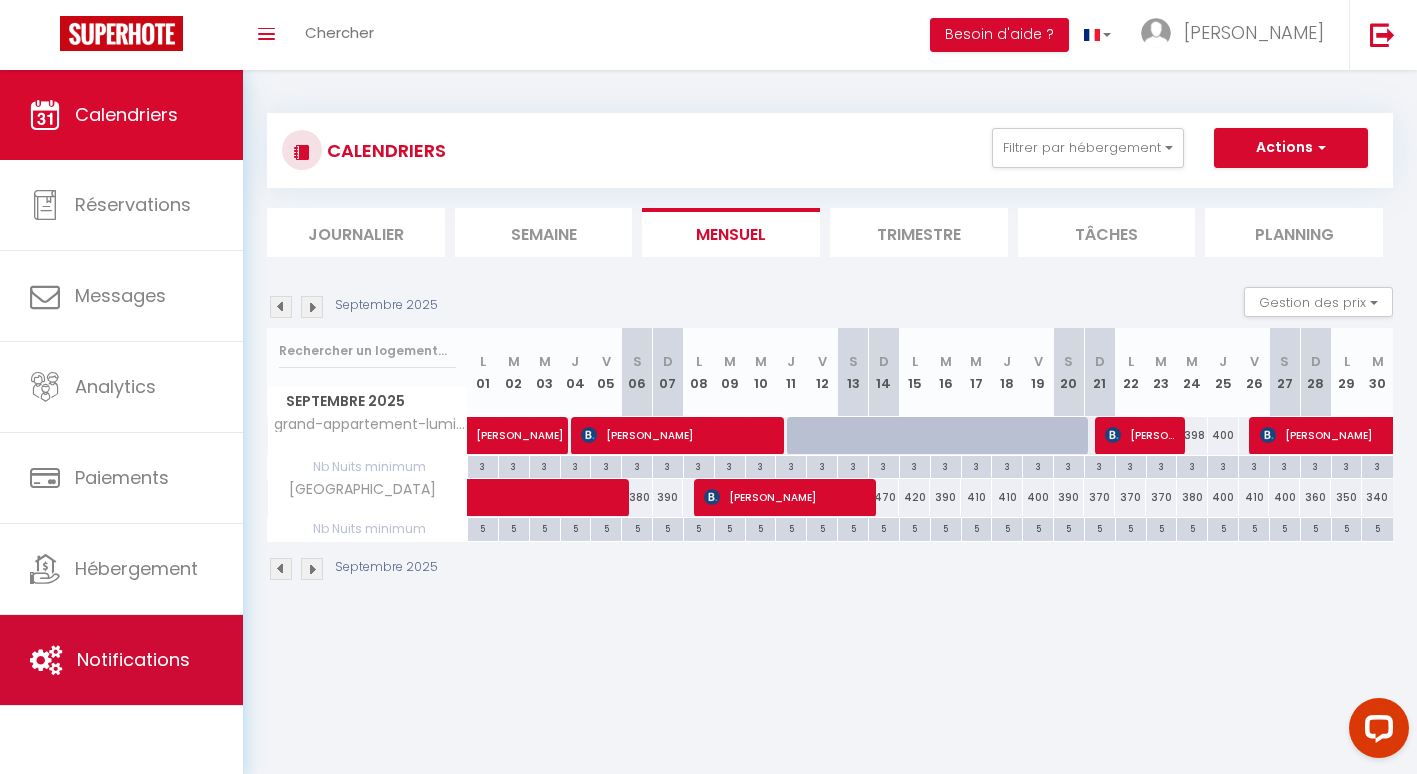 click on "Notifications" at bounding box center (121, 660) 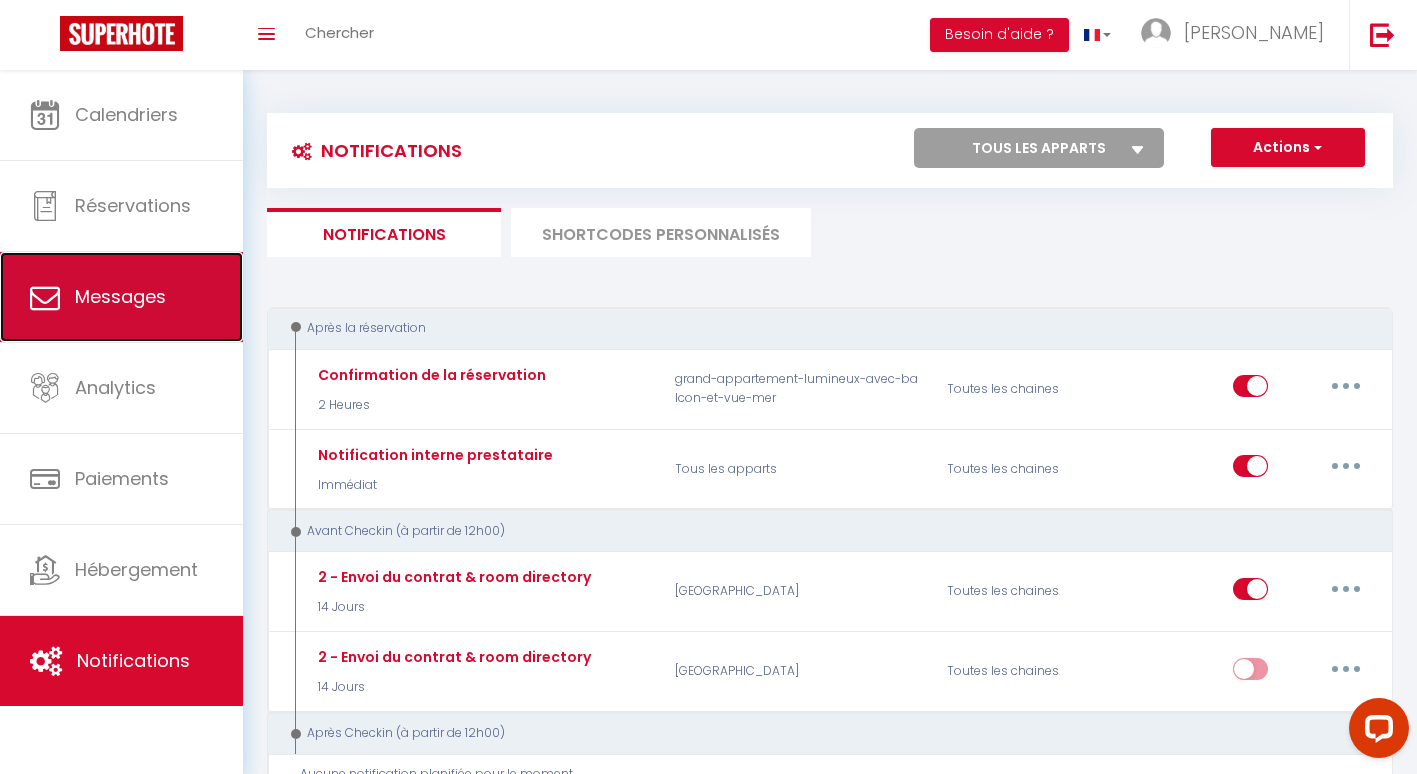 click on "Messages" at bounding box center (121, 297) 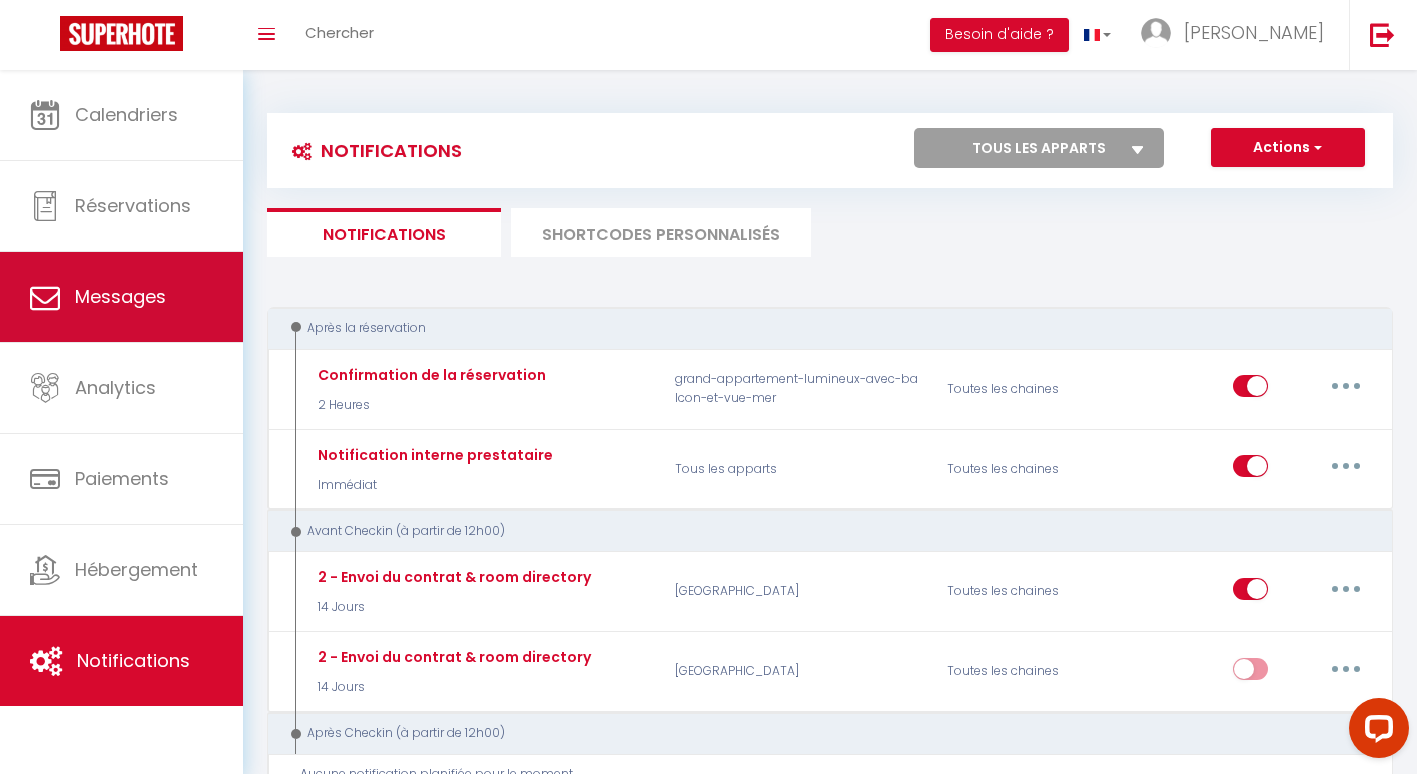 select on "message" 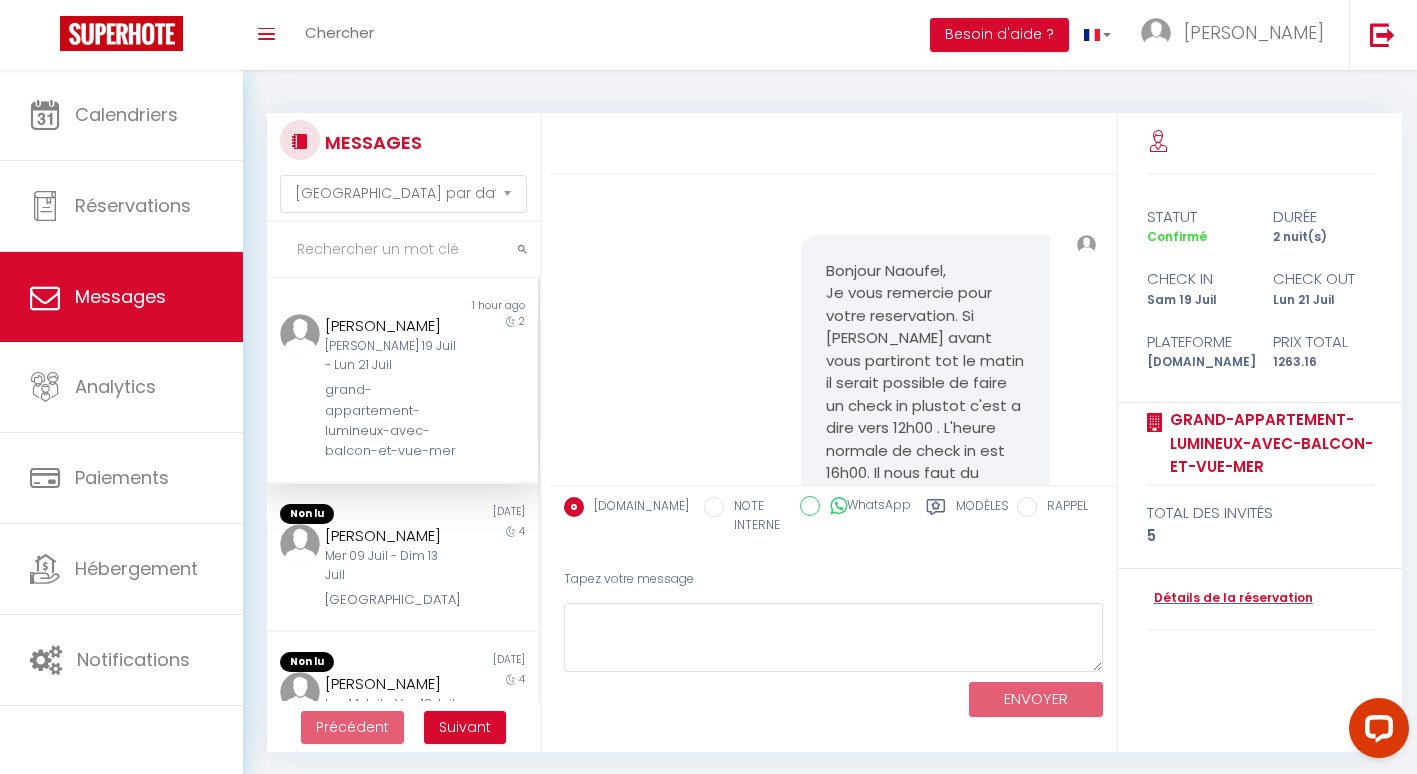 scroll, scrollTop: 2215, scrollLeft: 0, axis: vertical 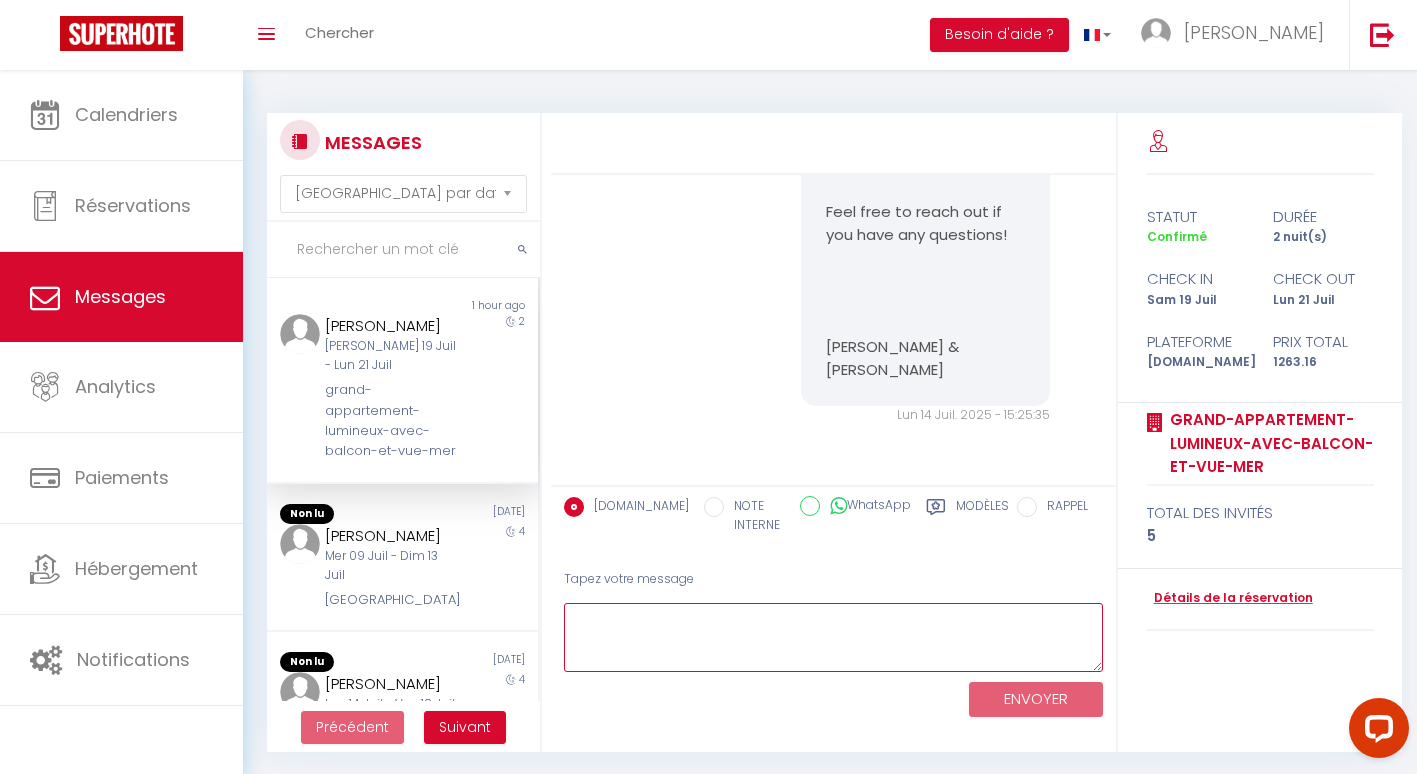 click at bounding box center (833, 637) 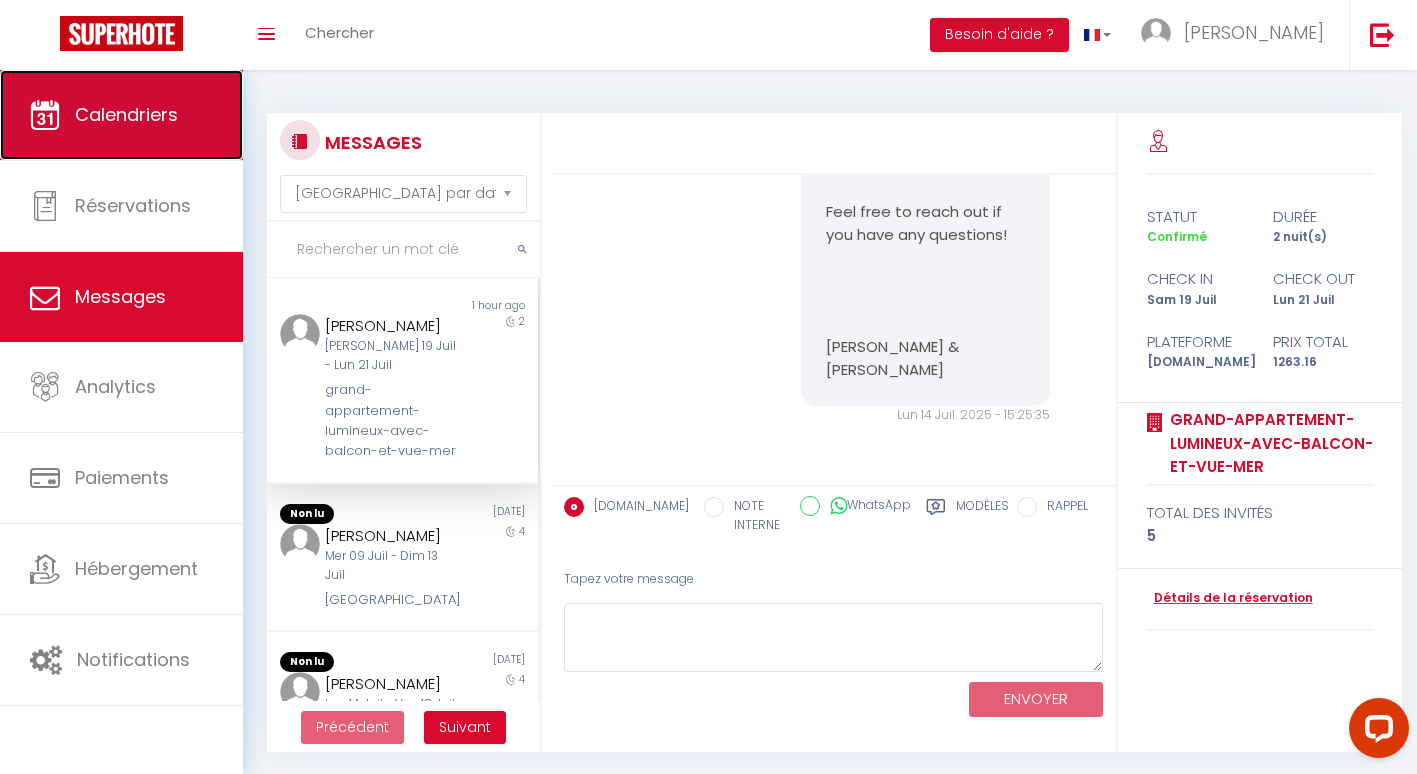 click on "Calendriers" at bounding box center [121, 115] 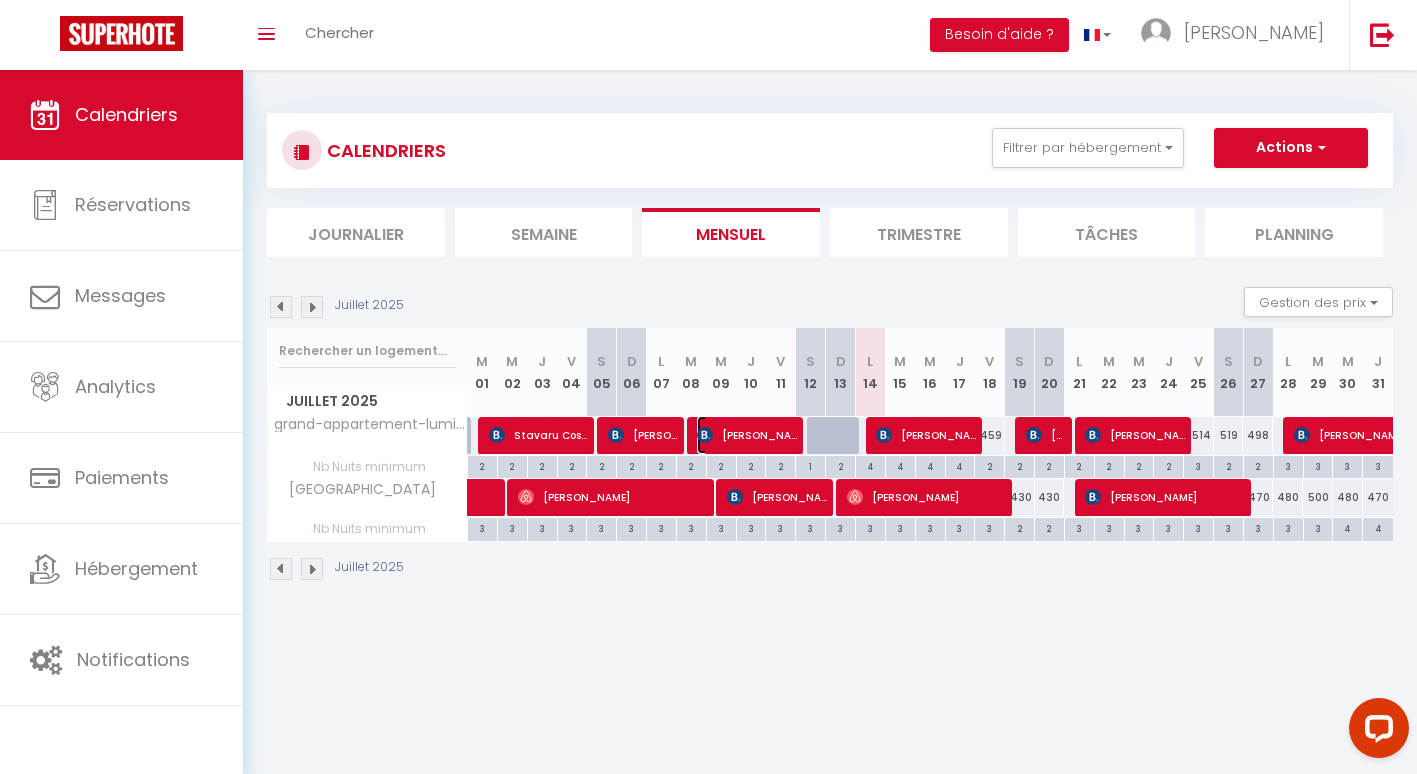 click on "Jonathan Clark" at bounding box center (747, 435) 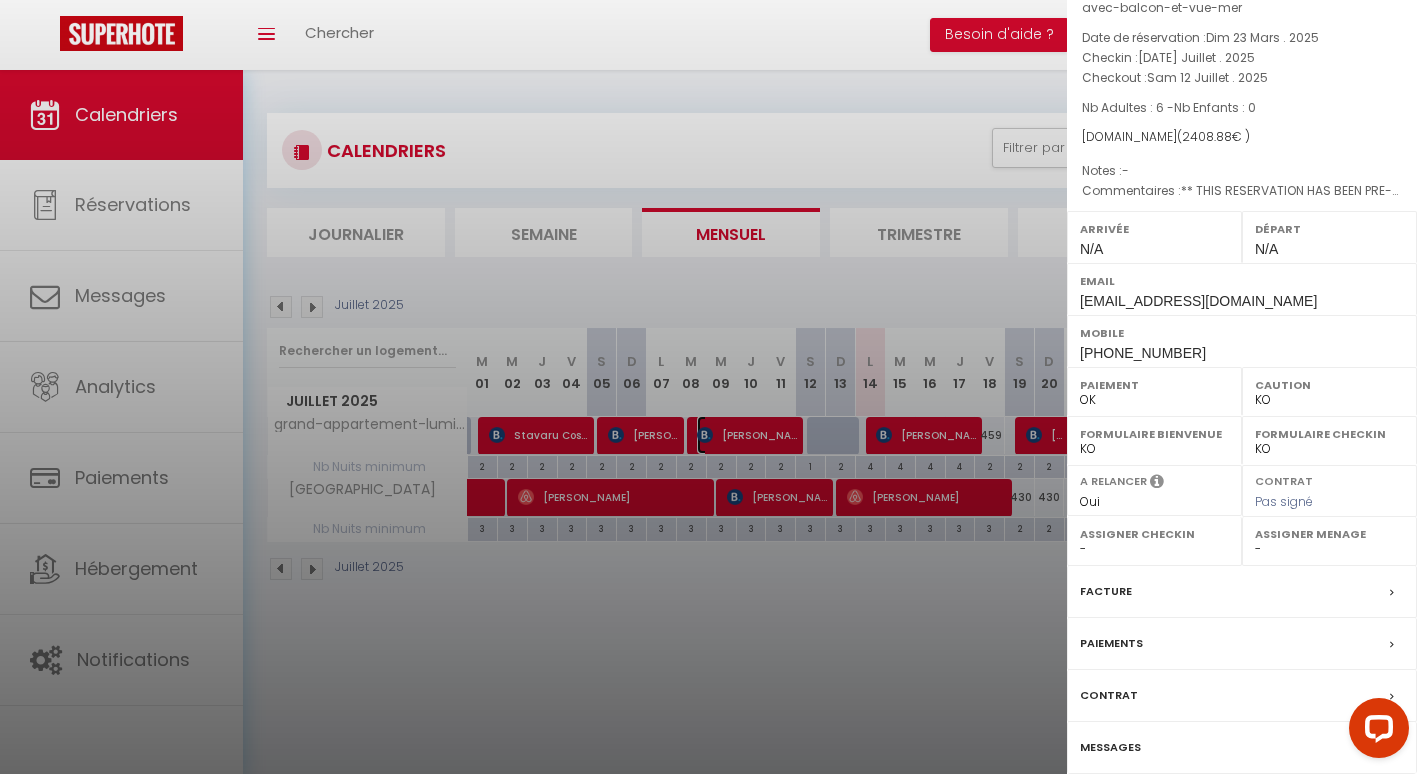 scroll, scrollTop: 178, scrollLeft: 0, axis: vertical 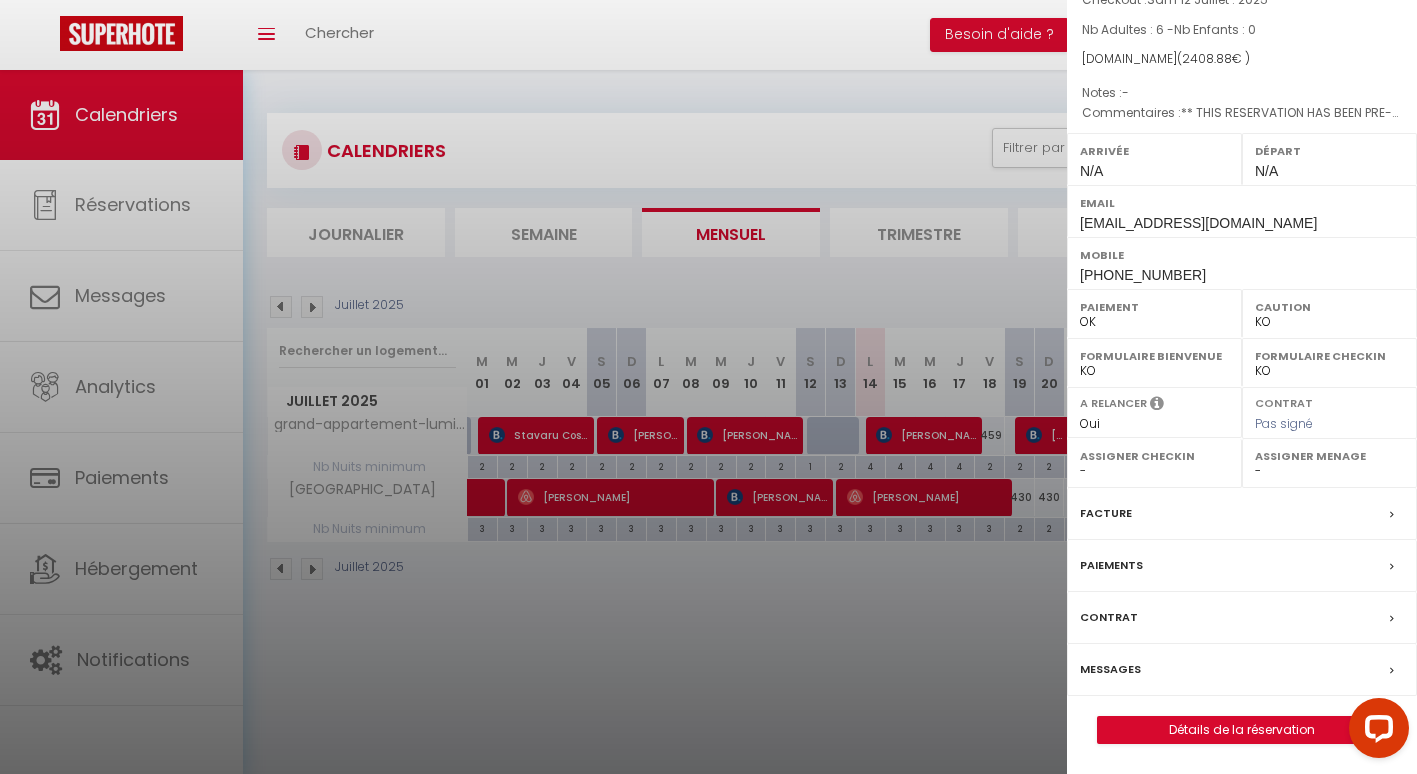 click on "Contrat" at bounding box center [1242, 618] 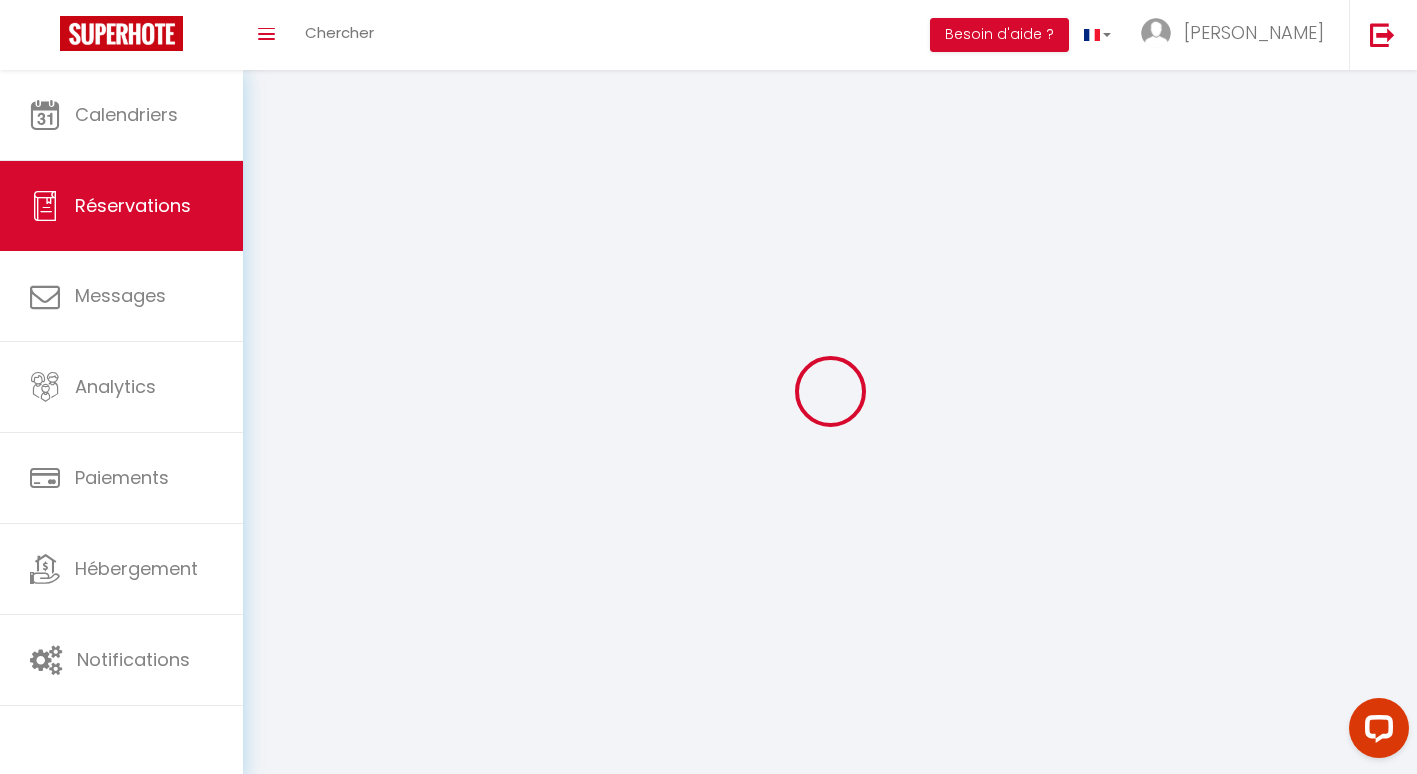 select 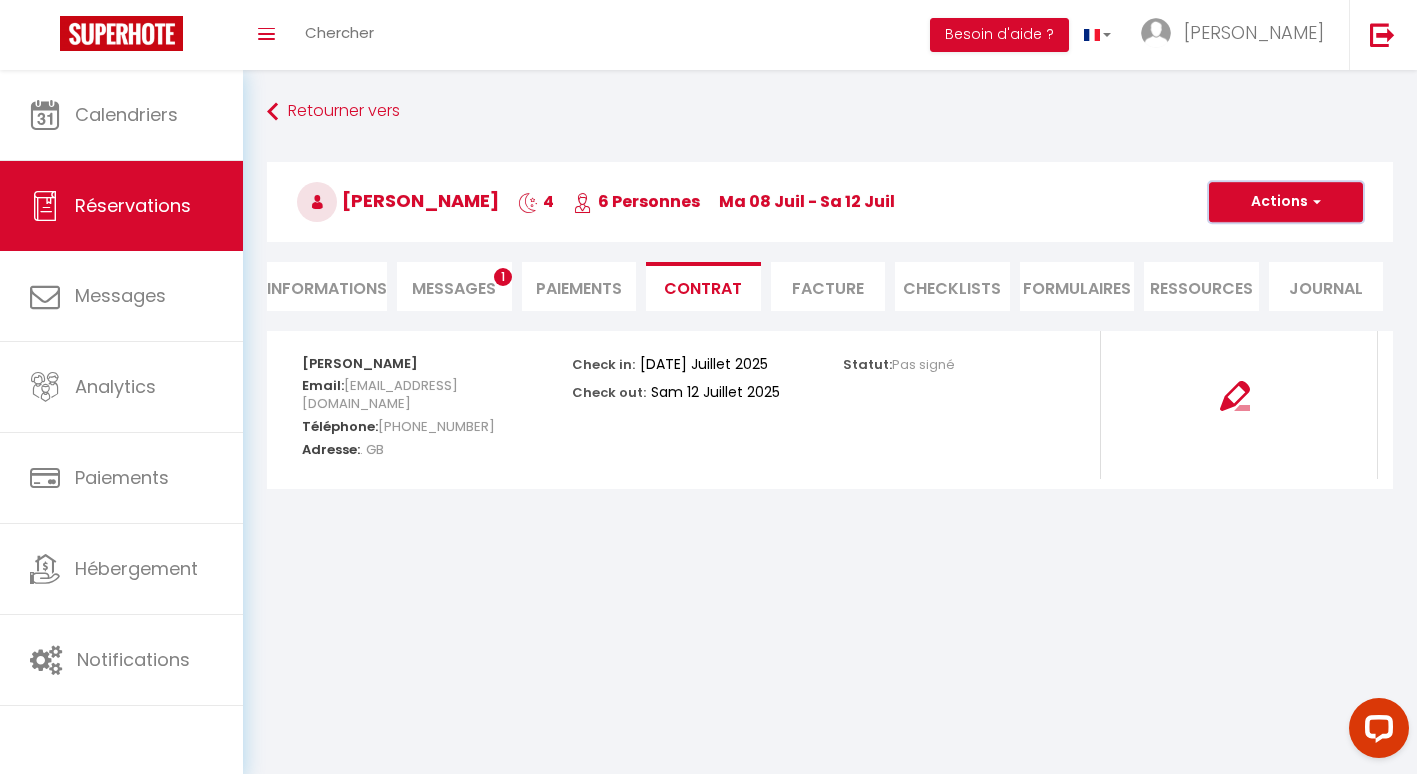 click at bounding box center (1314, 202) 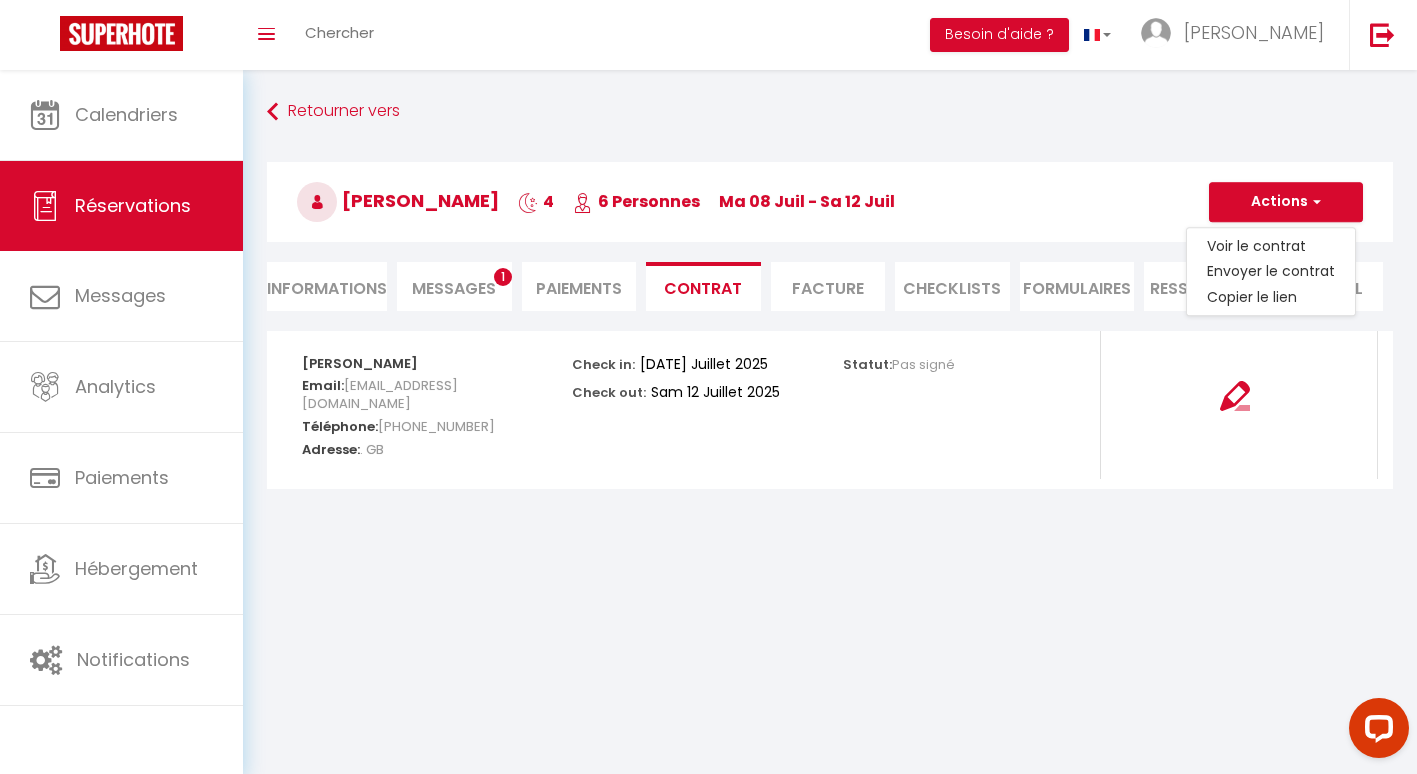 click on "Jonathan   Clark   4    6 Personnes
ma 08 Juil - sa 12 Juil" at bounding box center [830, 202] 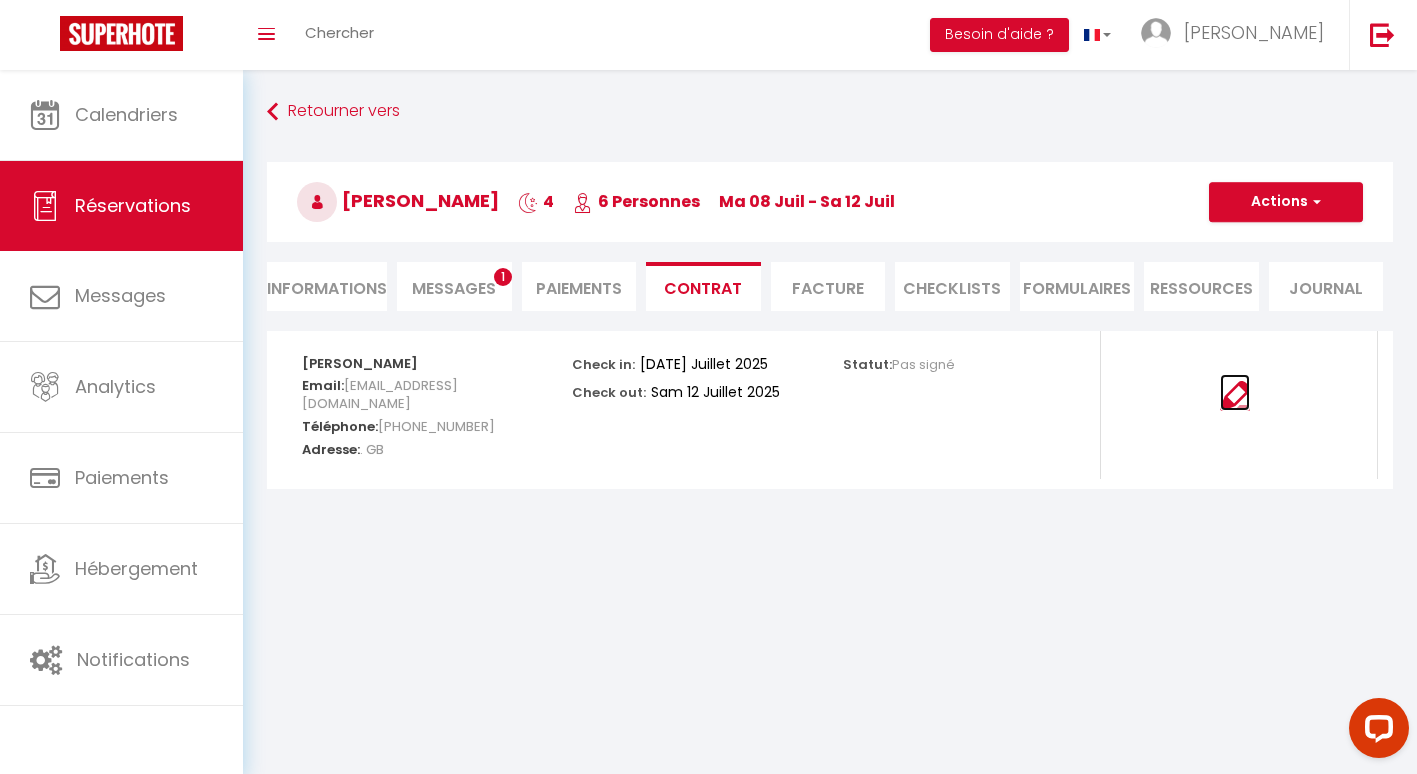 click at bounding box center (1235, 396) 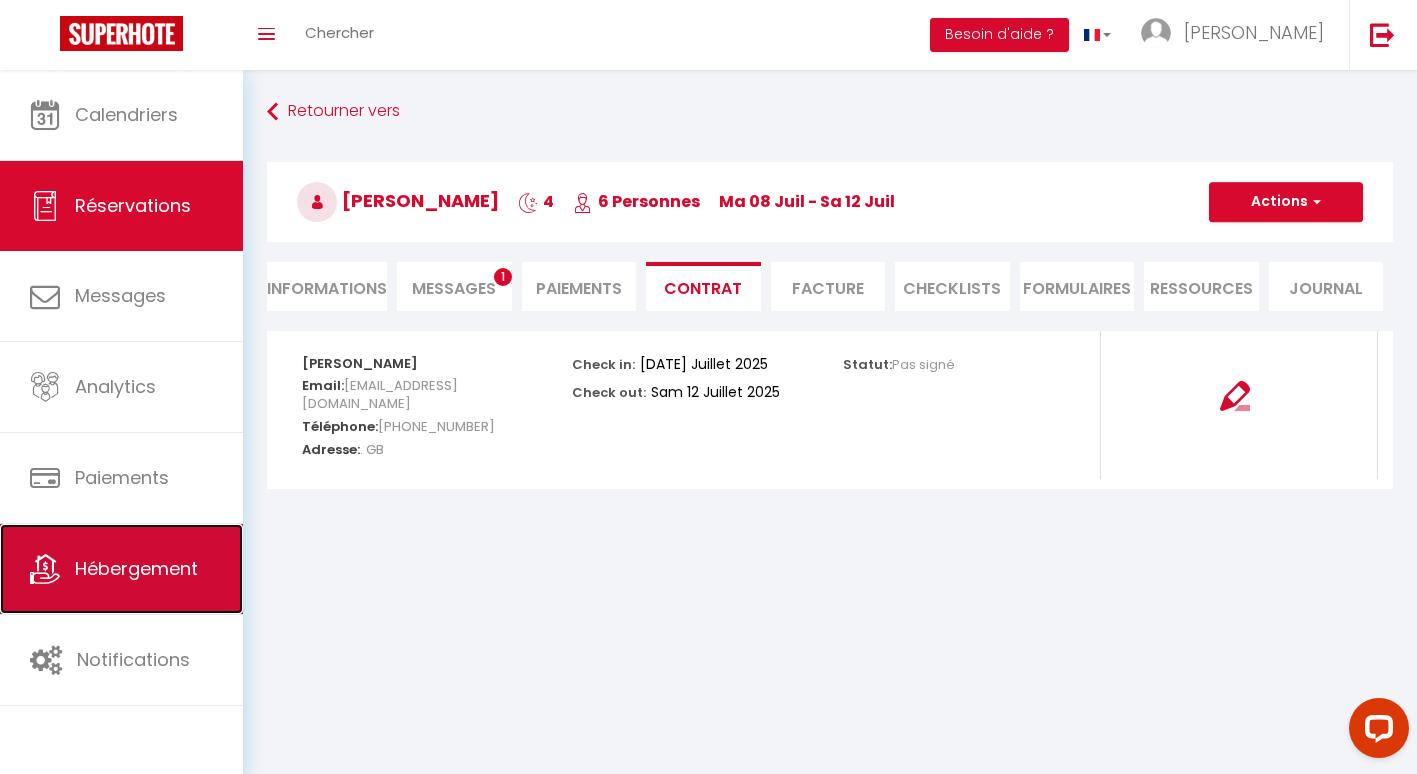 click on "Hébergement" at bounding box center [136, 568] 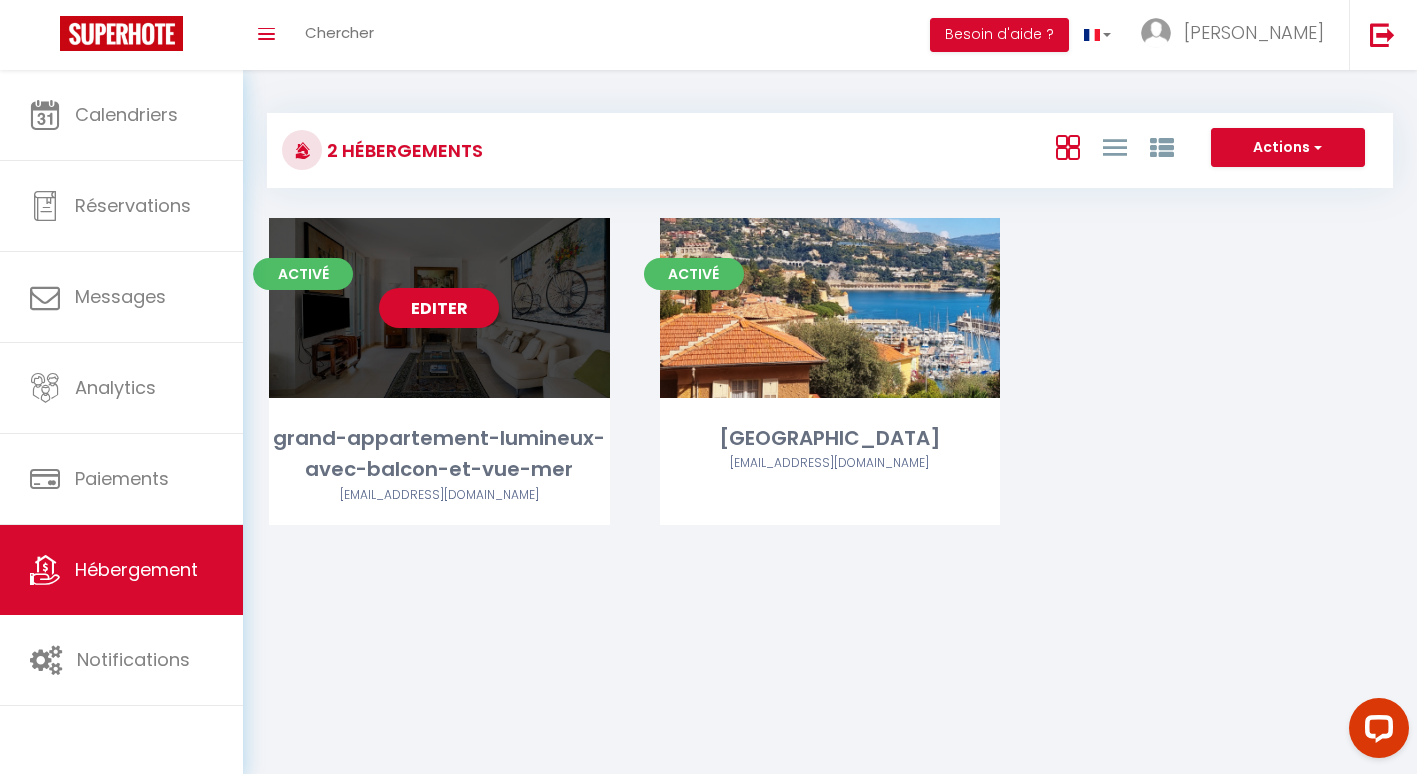 click on "Editer" at bounding box center [439, 308] 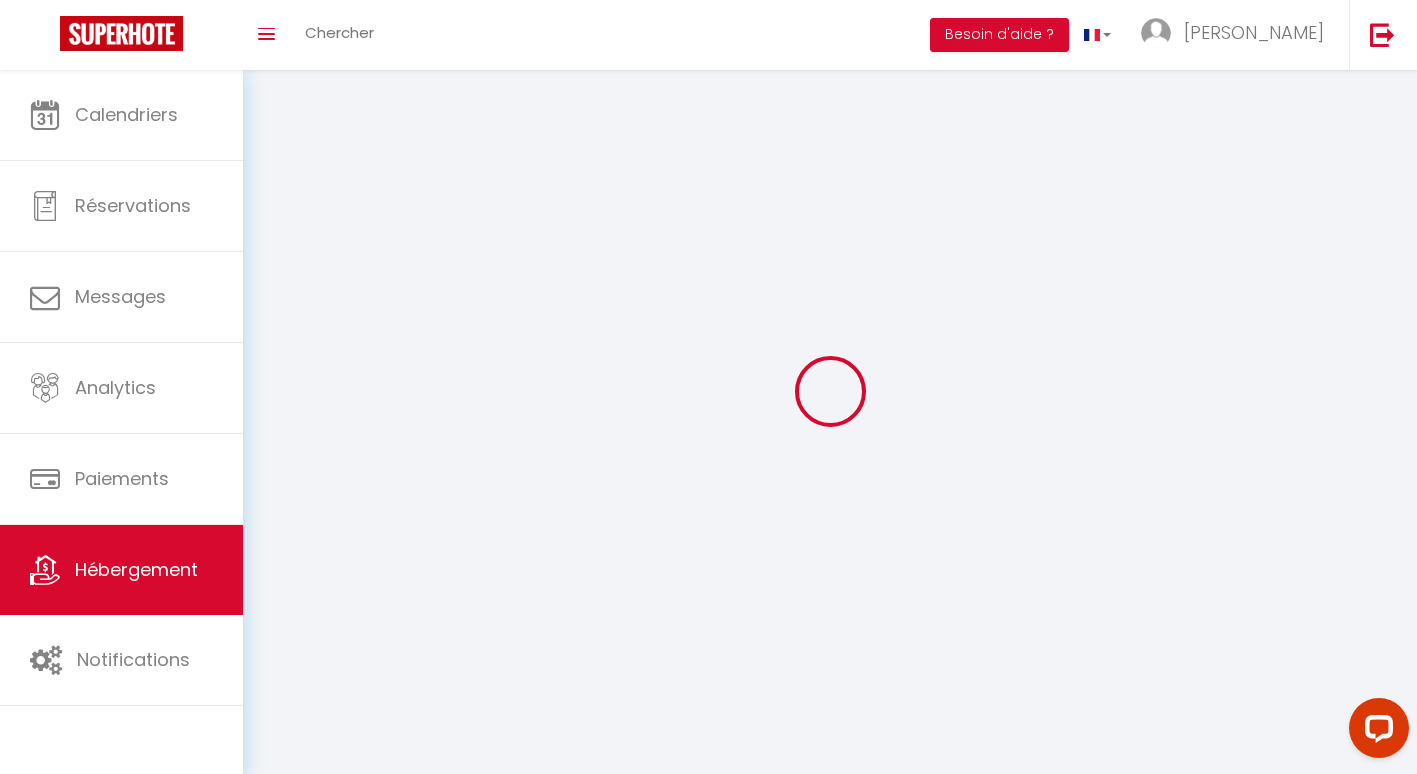 select 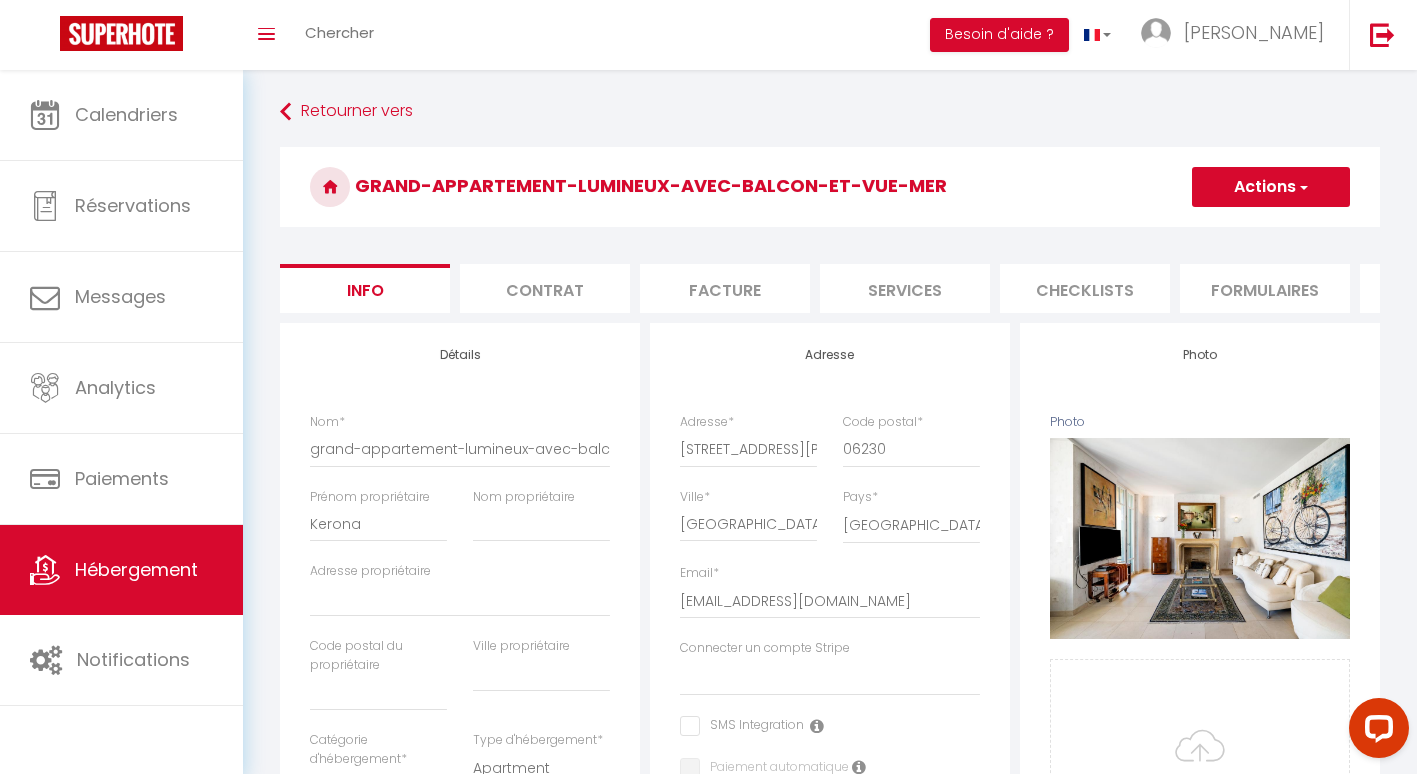 select 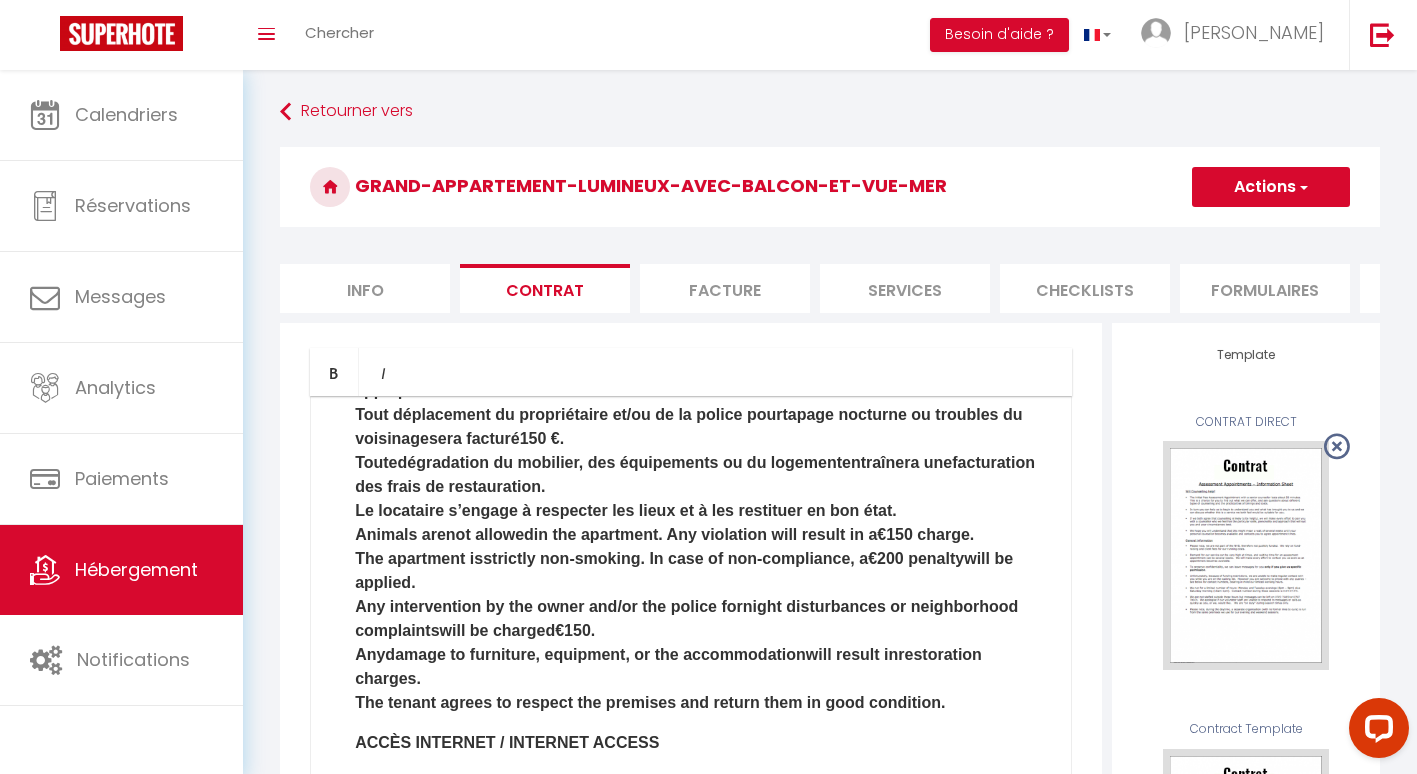scroll, scrollTop: 1430, scrollLeft: 0, axis: vertical 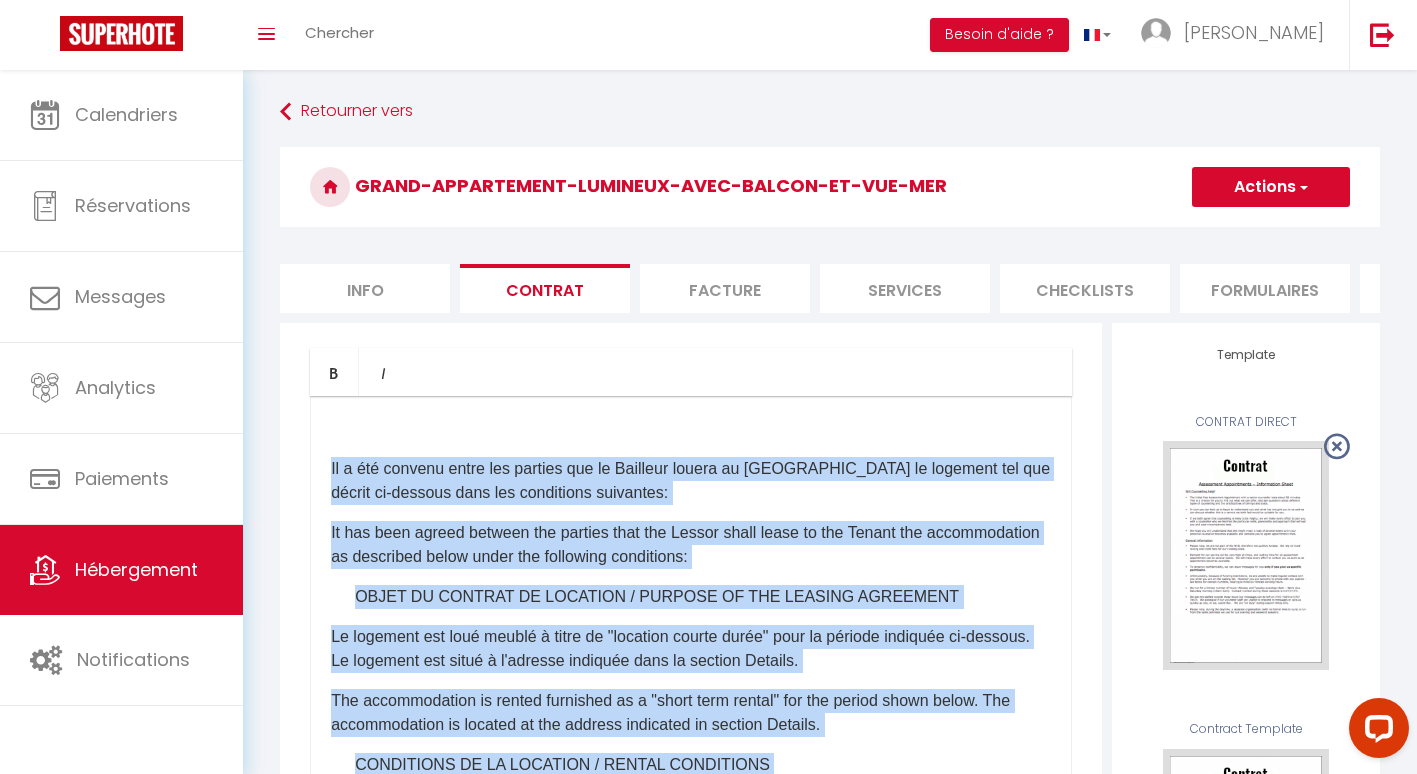 drag, startPoint x: 460, startPoint y: 535, endPoint x: 310, endPoint y: 458, distance: 168.60901 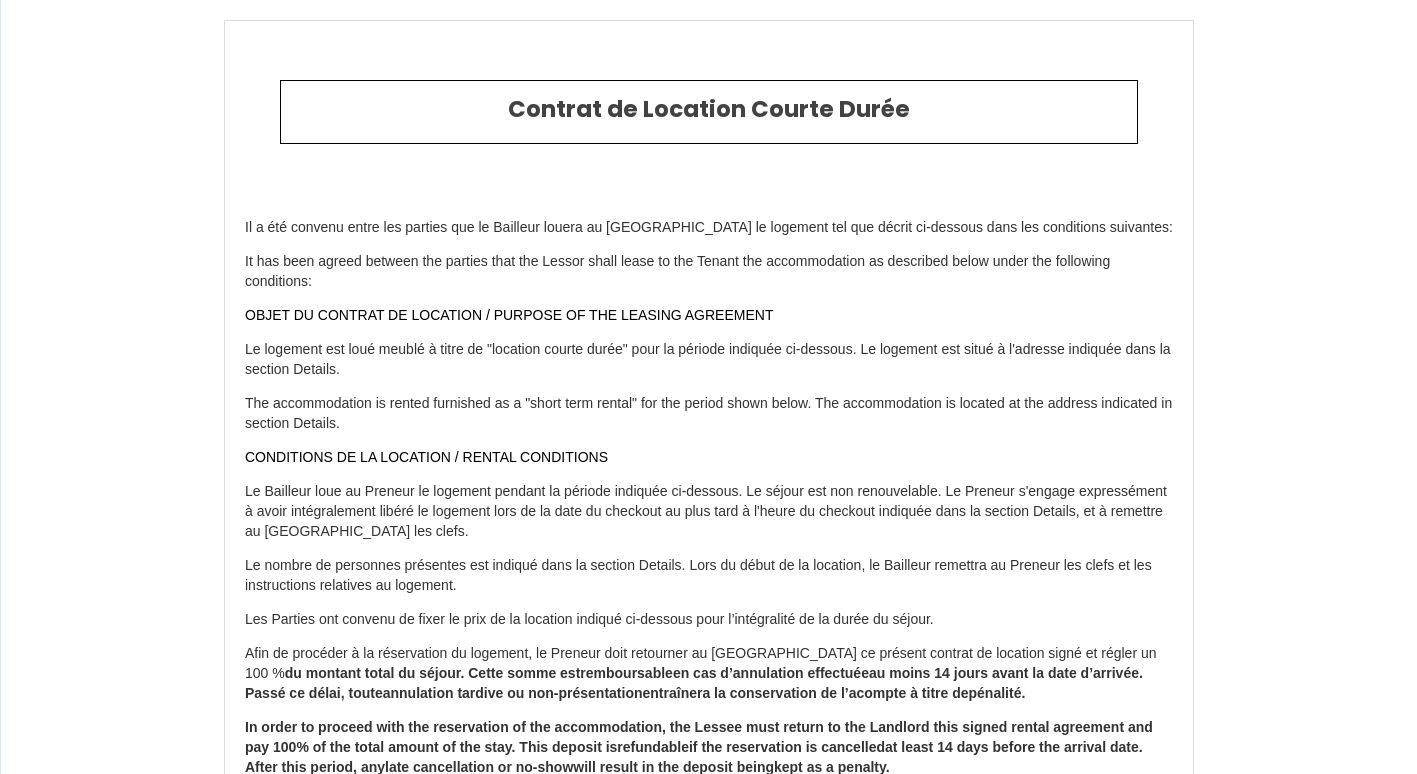 select on "GB" 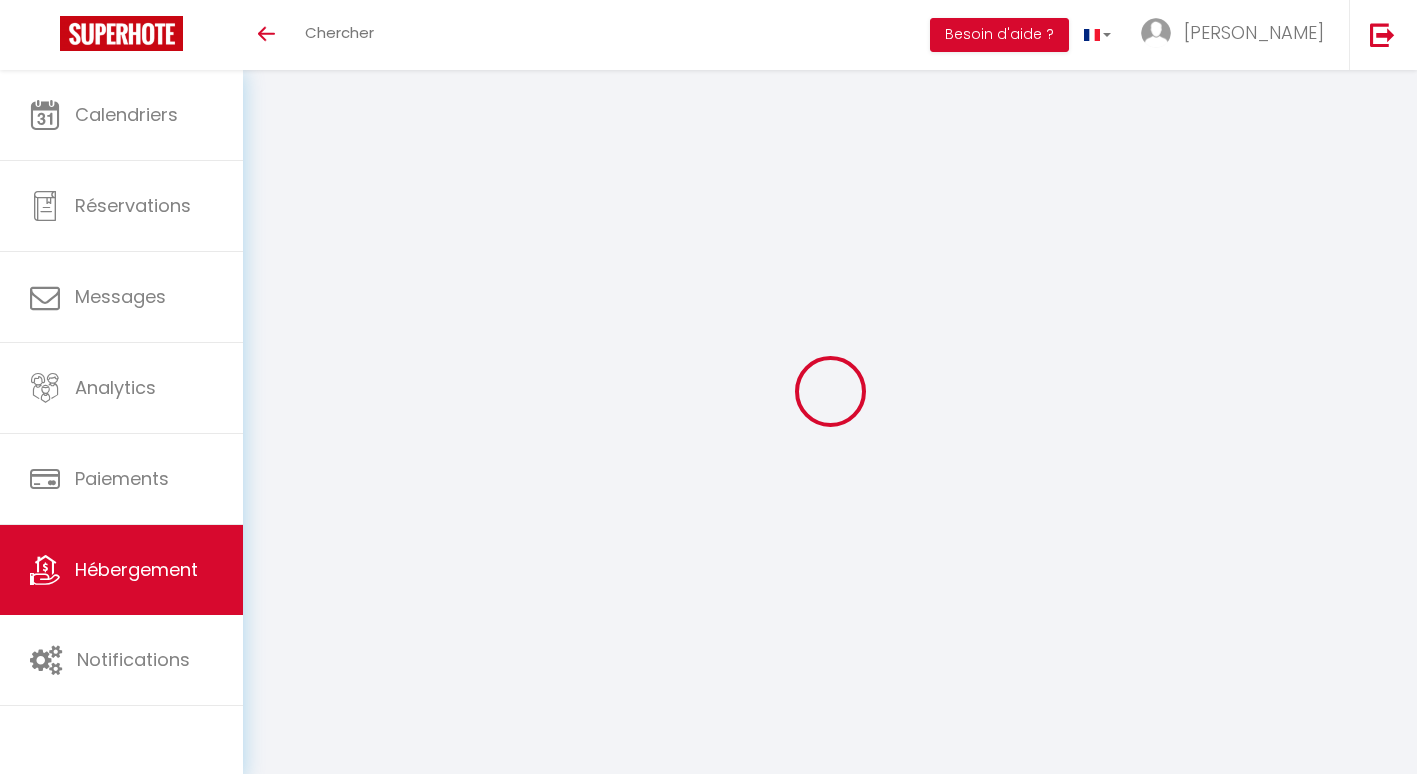 scroll, scrollTop: 0, scrollLeft: 0, axis: both 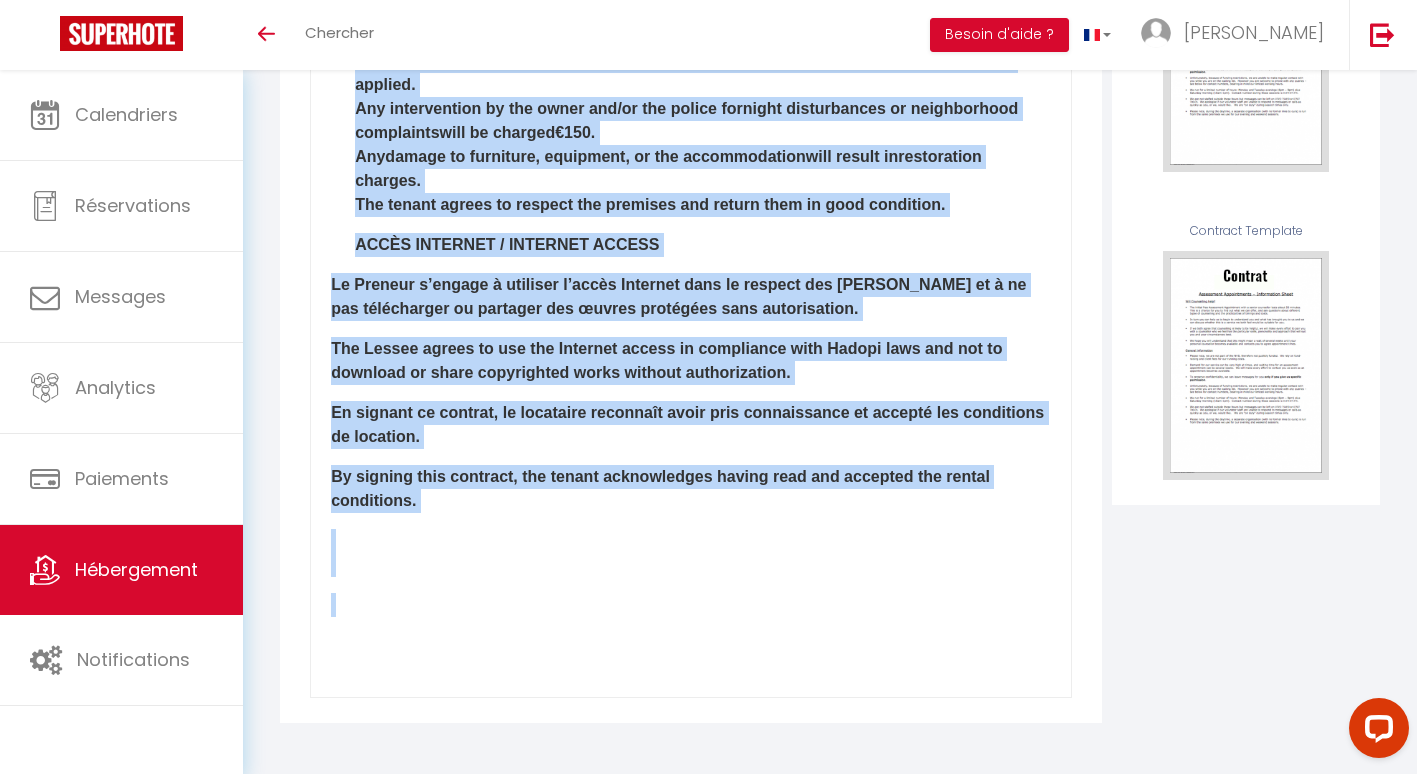 drag, startPoint x: 326, startPoint y: 470, endPoint x: 685, endPoint y: 825, distance: 504.88217 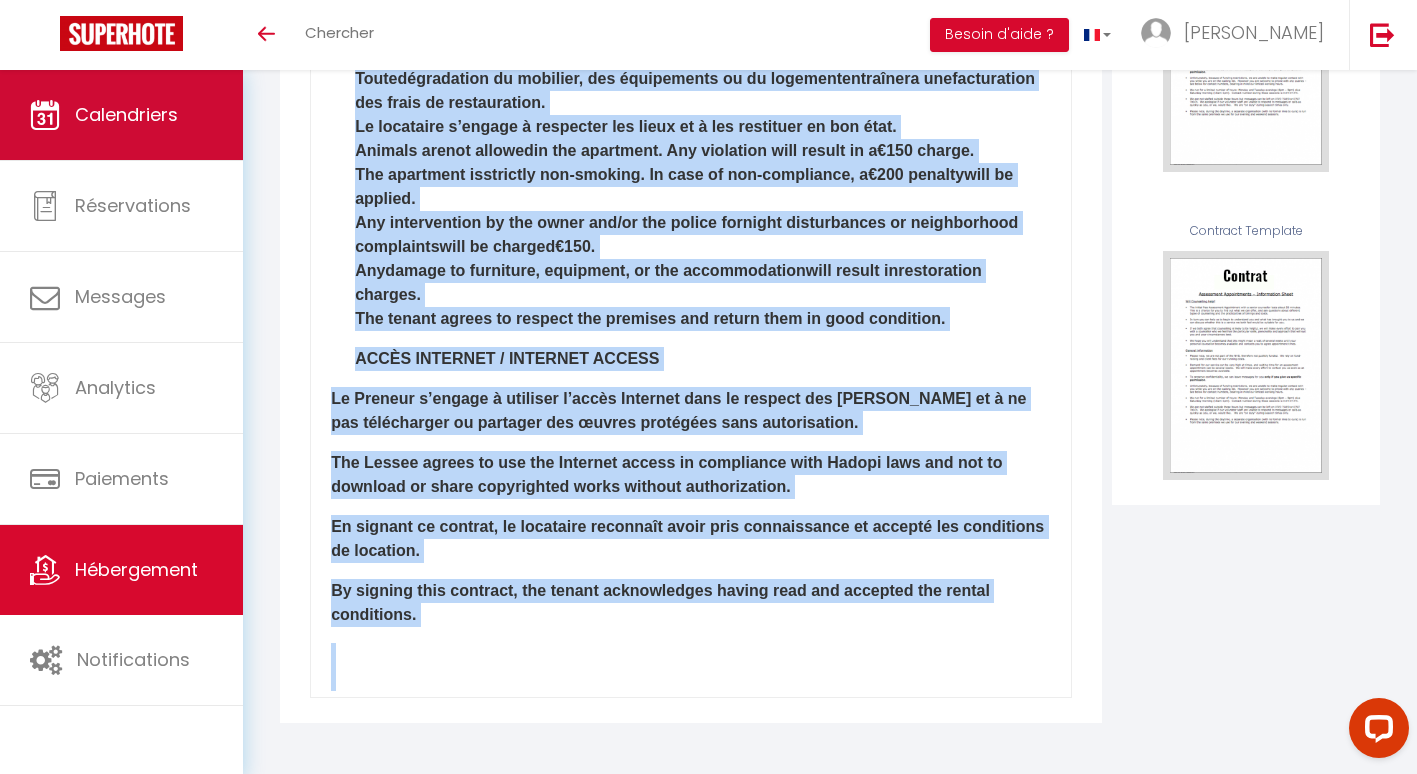 scroll, scrollTop: 930, scrollLeft: 0, axis: vertical 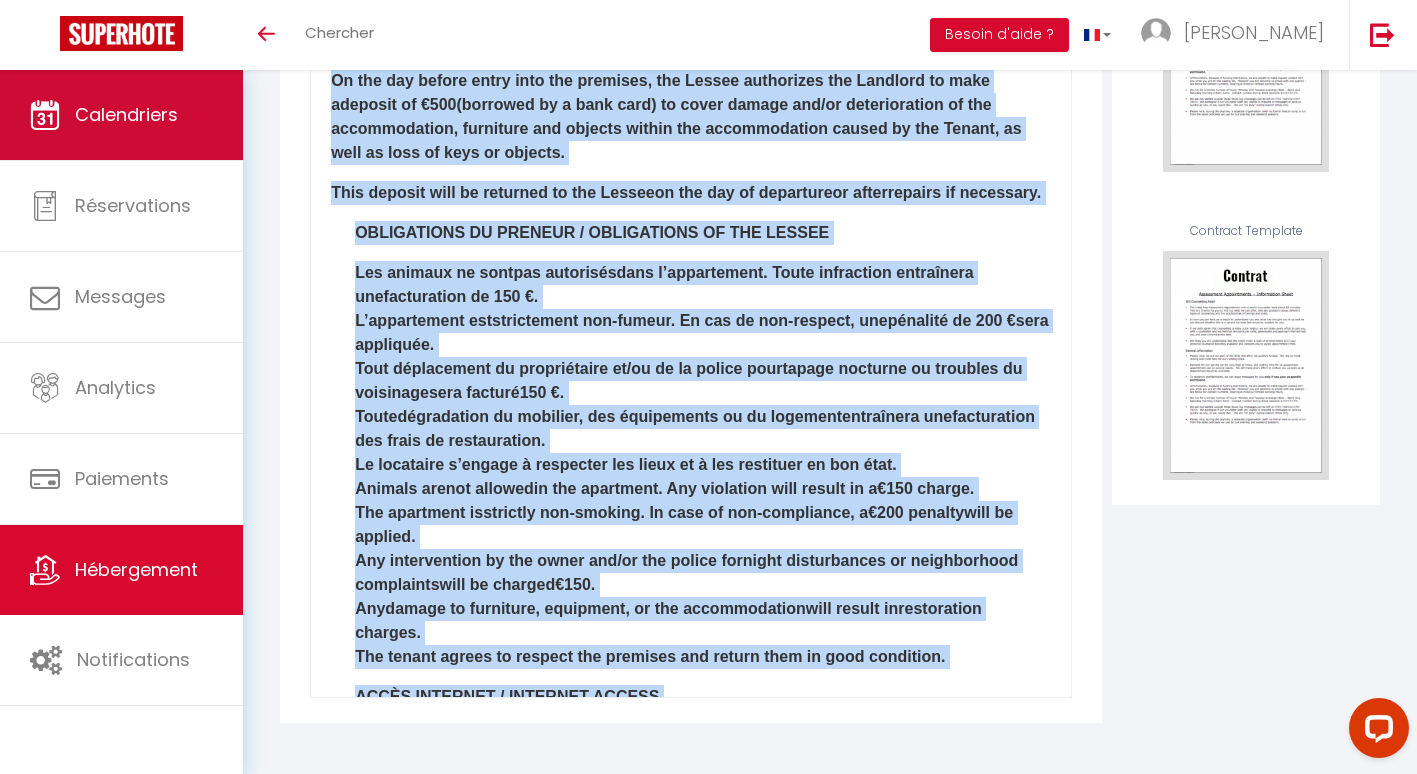 click on "Calendriers" at bounding box center [121, 115] 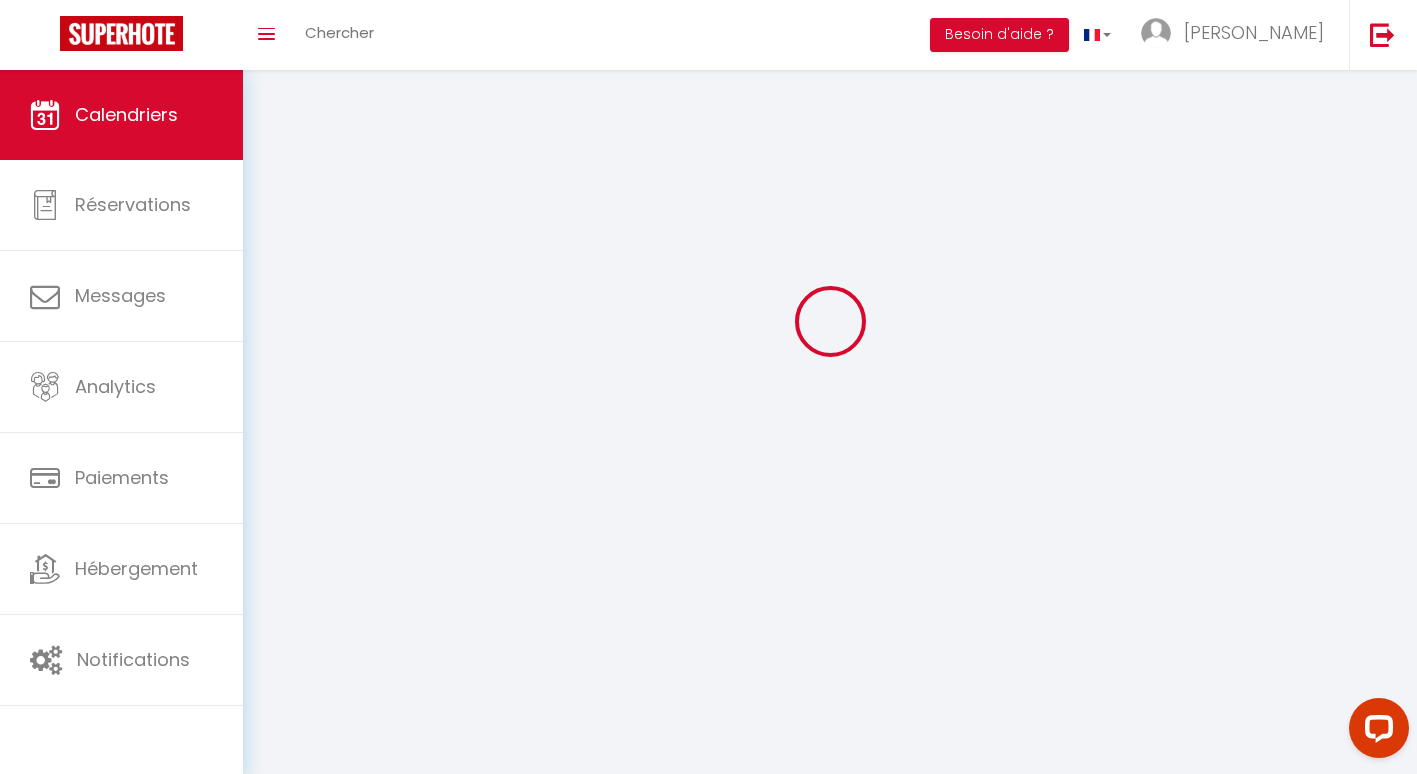 scroll, scrollTop: 0, scrollLeft: 0, axis: both 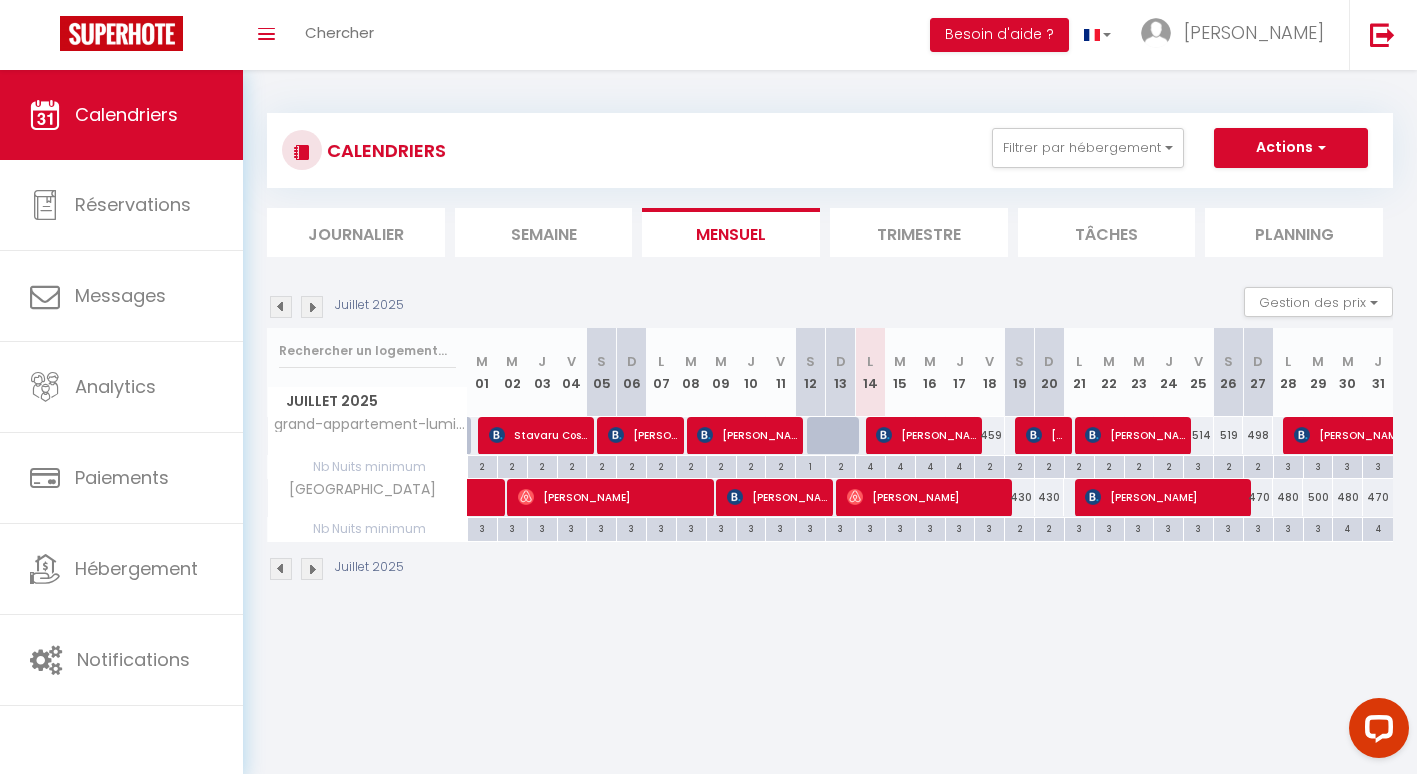 click on "Trimestre" at bounding box center (919, 232) 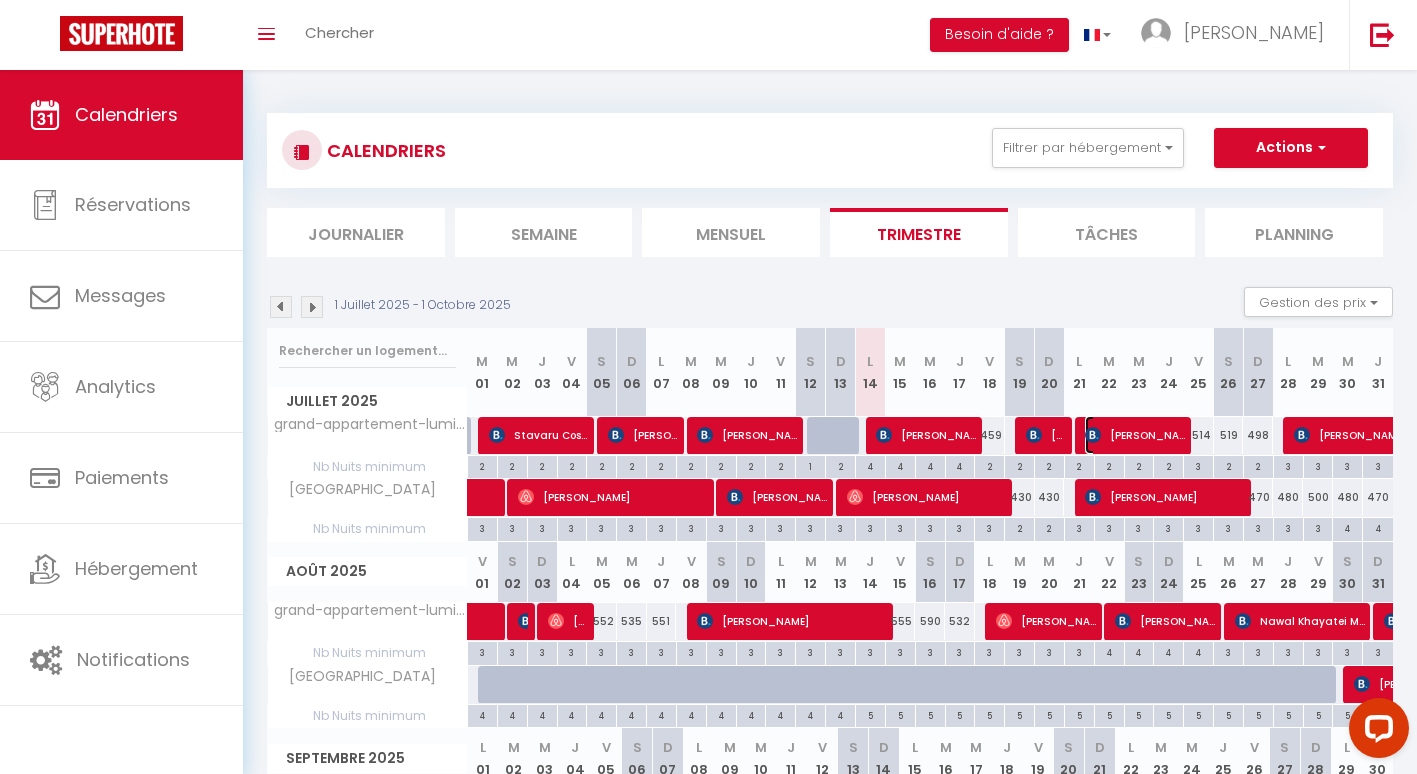 click at bounding box center (1093, 435) 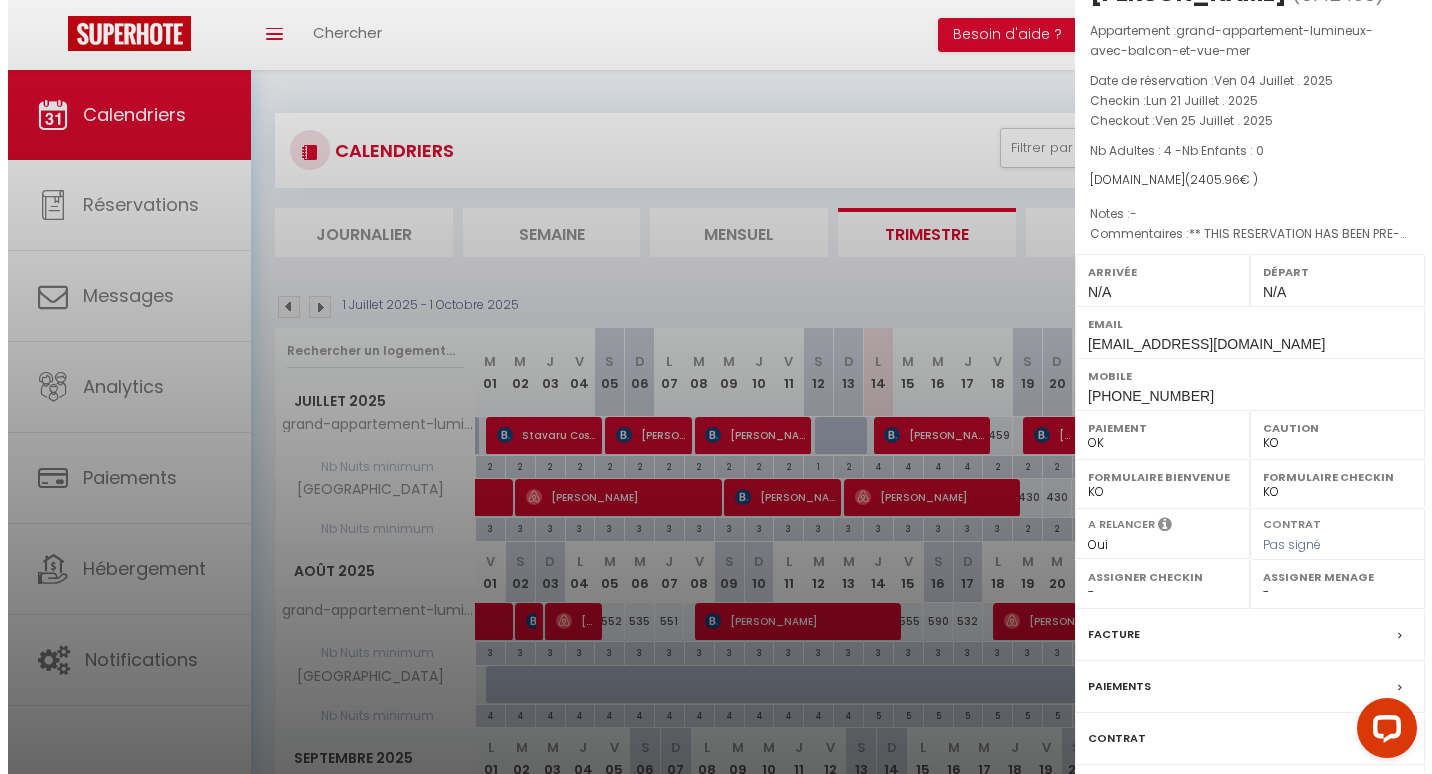 scroll, scrollTop: 178, scrollLeft: 0, axis: vertical 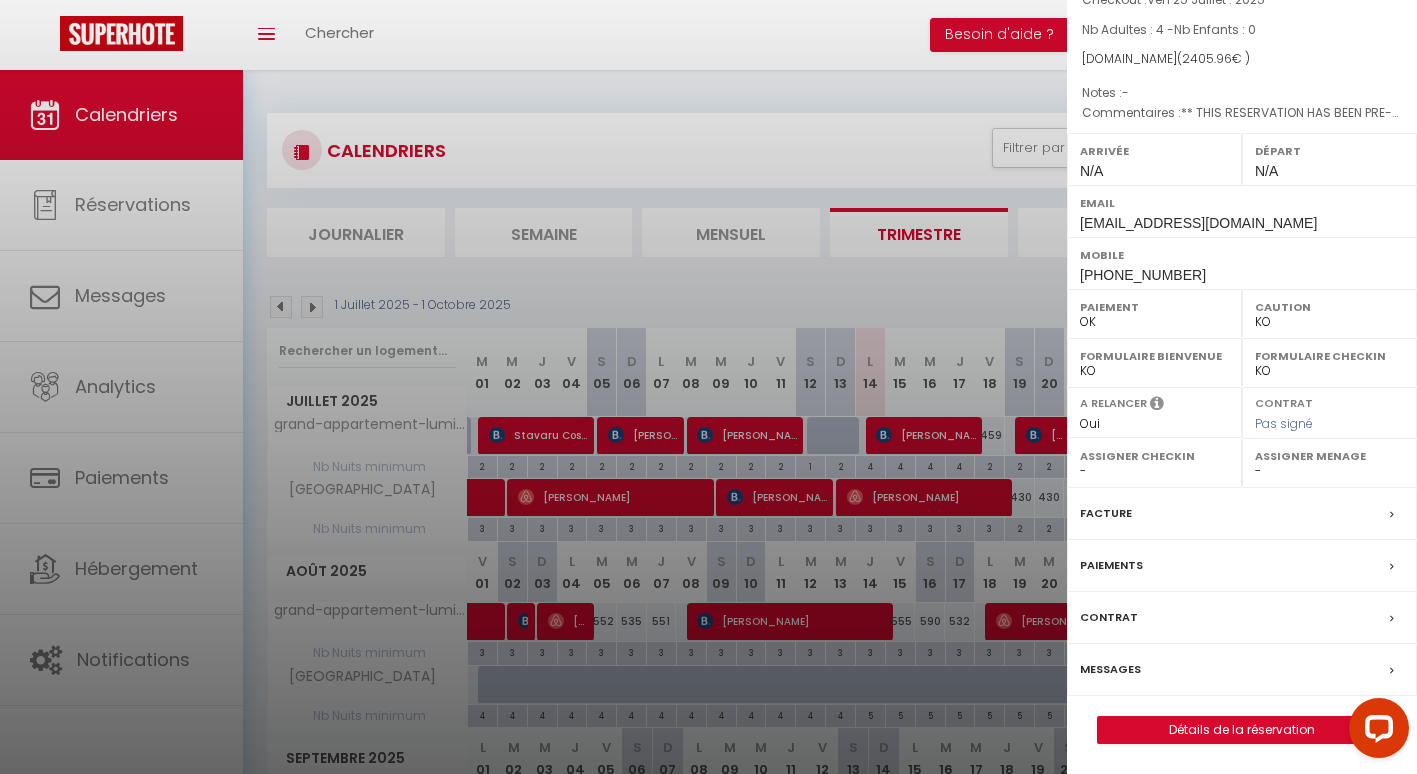 click on "Contrat" at bounding box center (1242, 618) 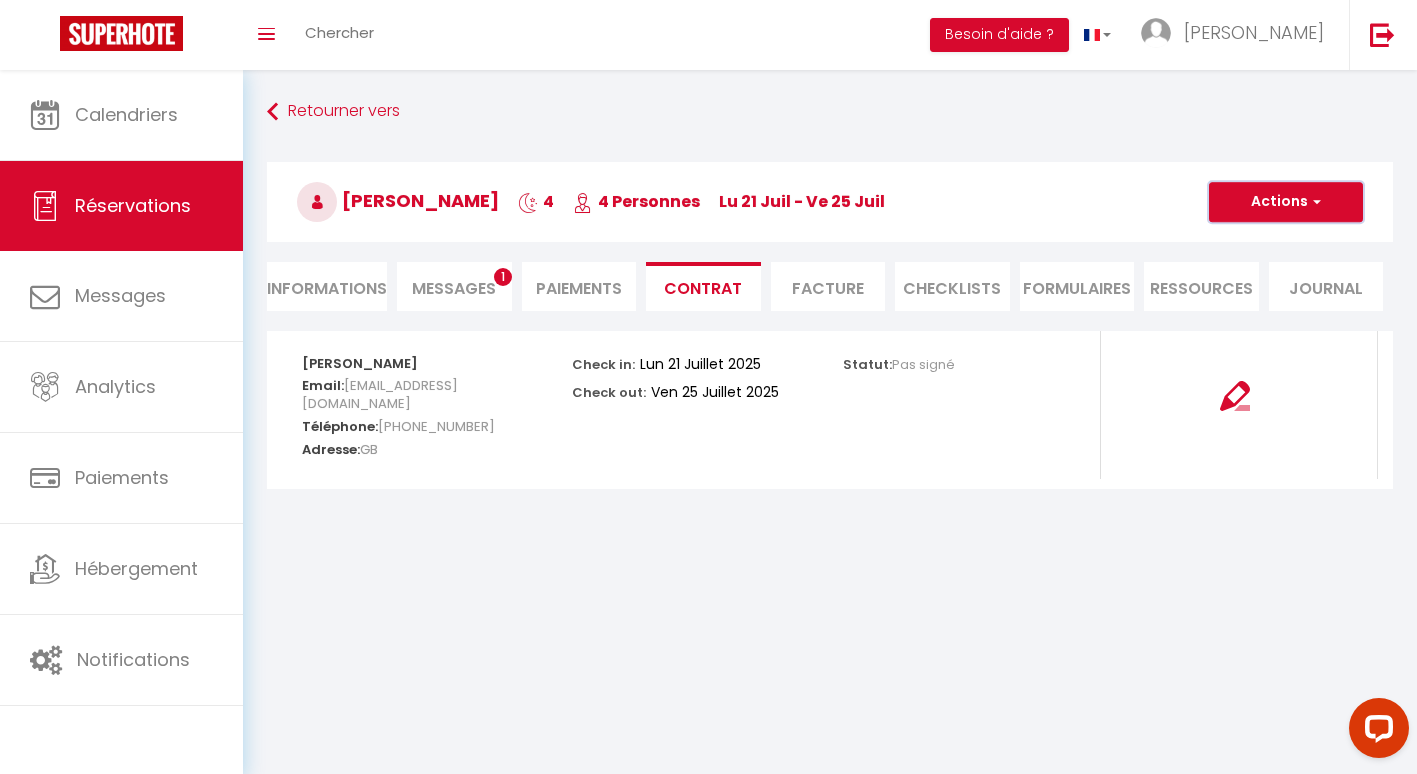 click at bounding box center [1314, 202] 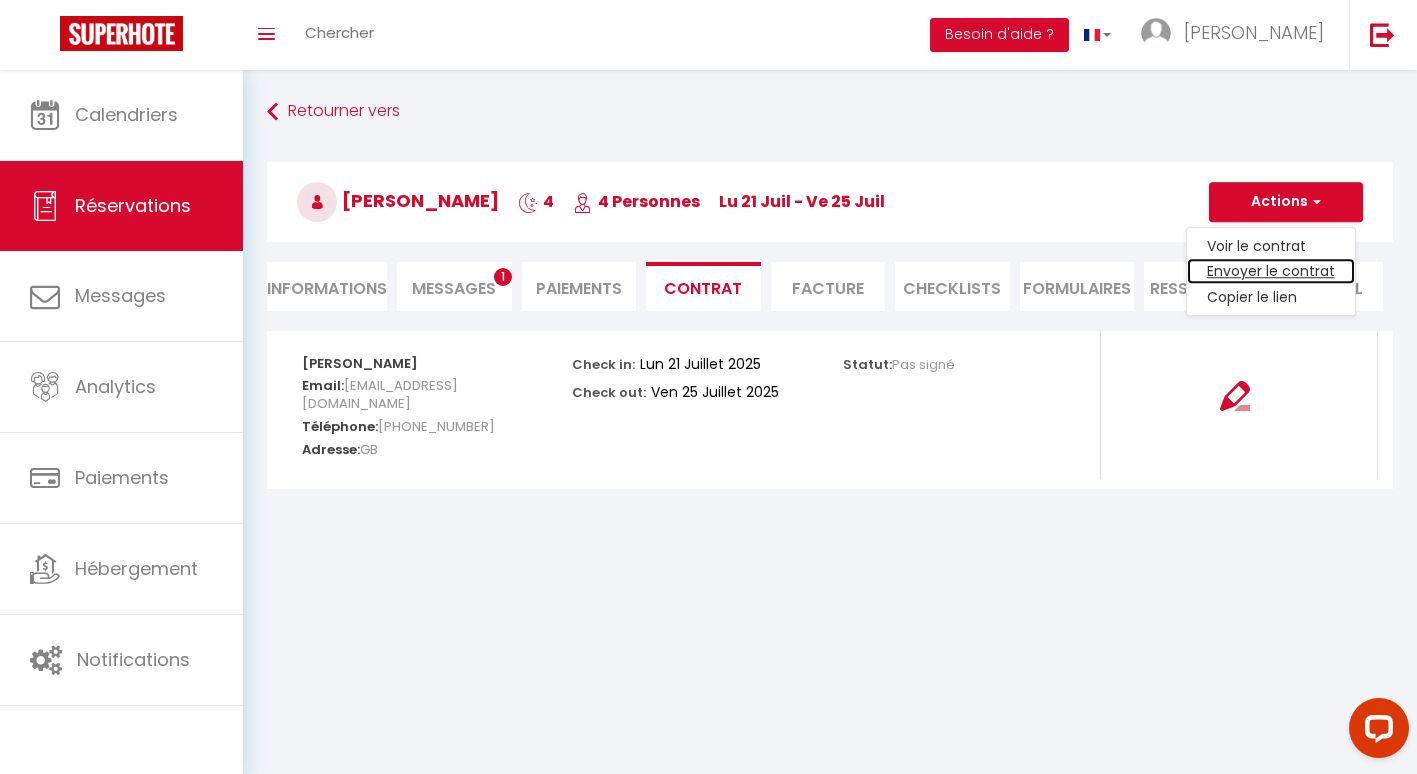 click on "Envoyer le contrat" at bounding box center (1271, 272) 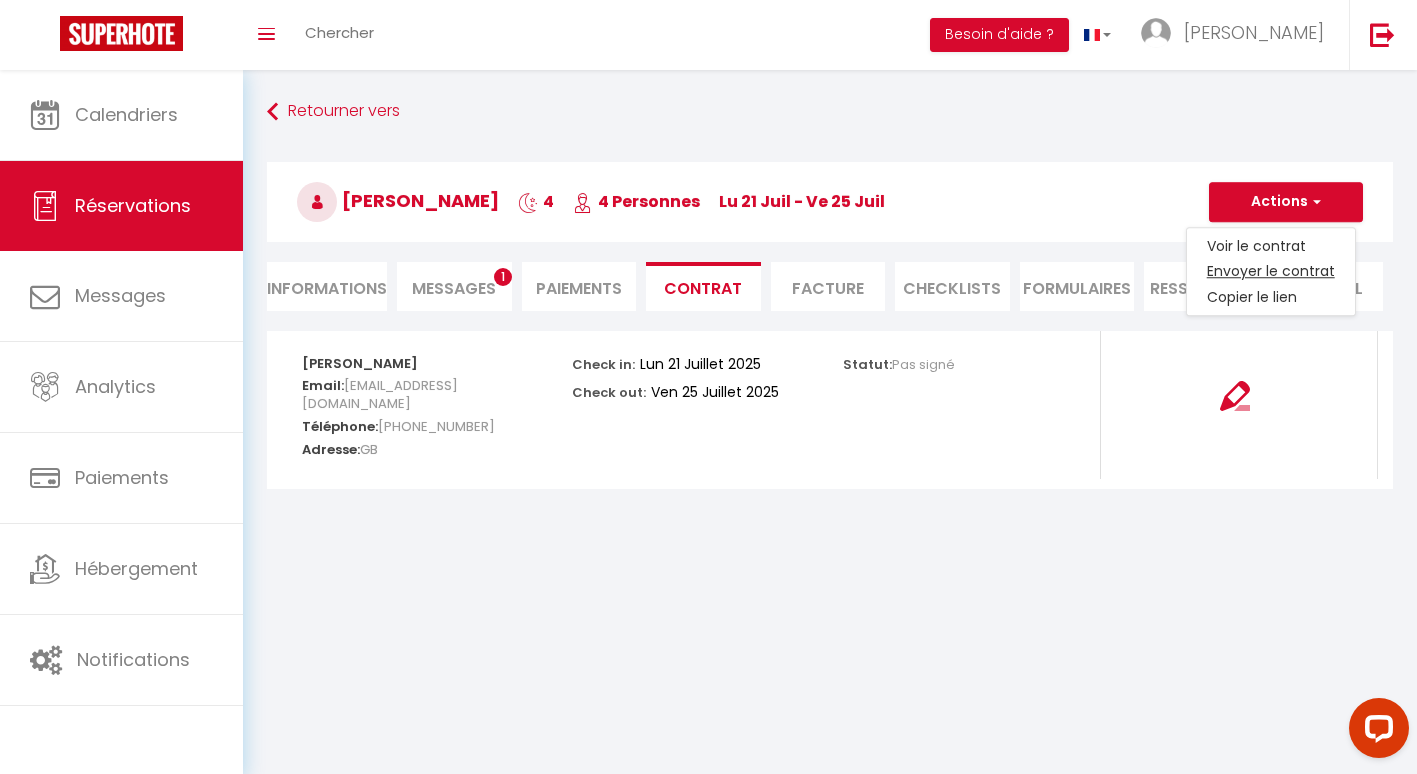 type on "jwarne.852897@guest.booking.com" 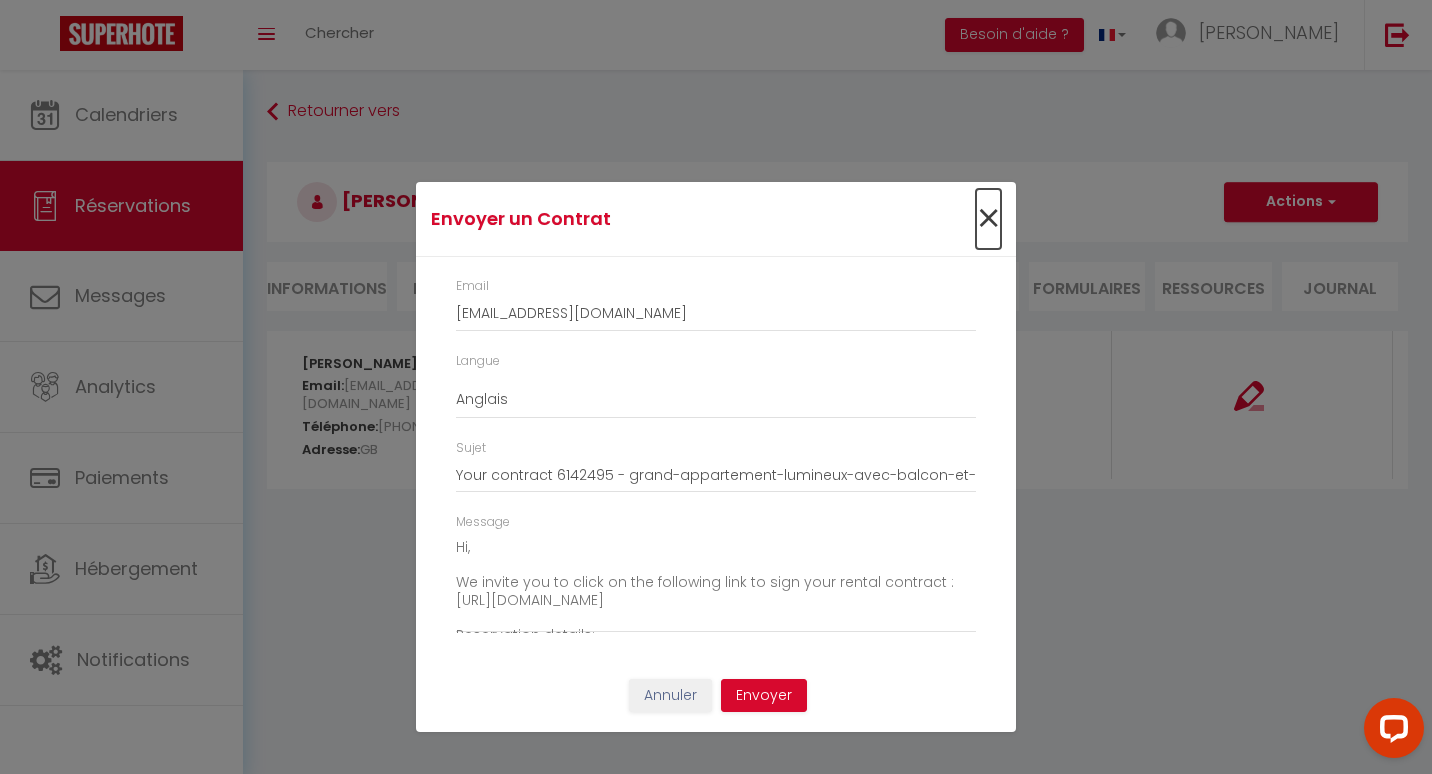 click on "×" at bounding box center [988, 219] 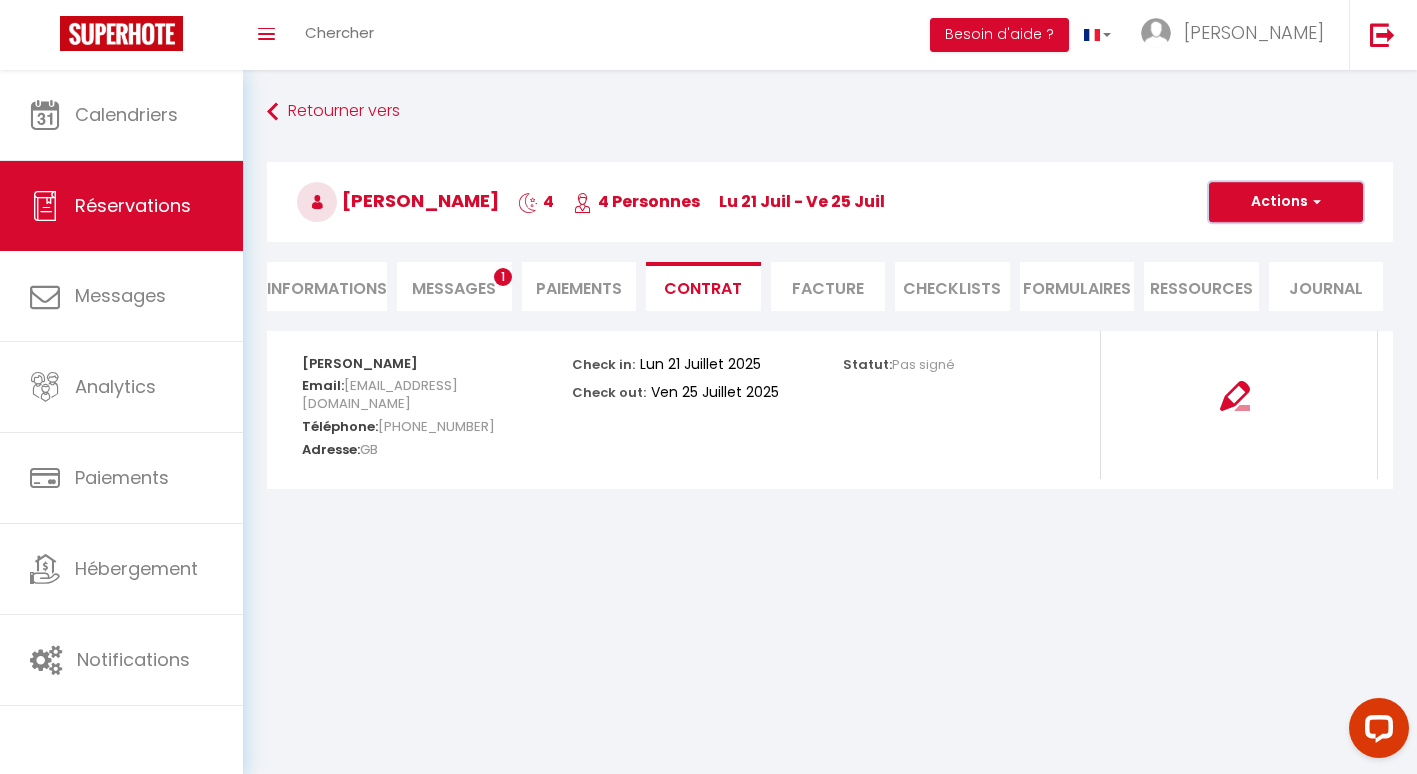 click on "Actions" at bounding box center (1286, 202) 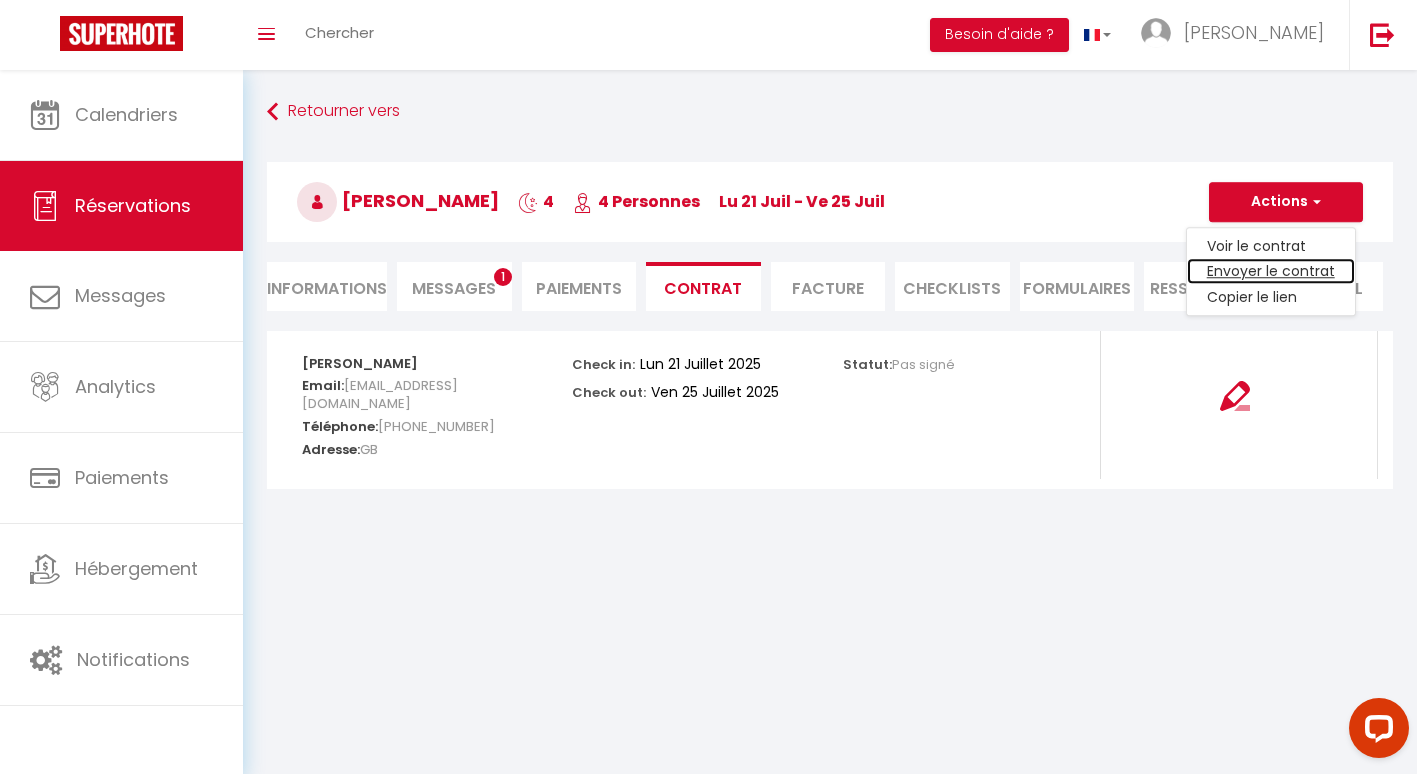 click on "Envoyer le contrat" at bounding box center [1271, 272] 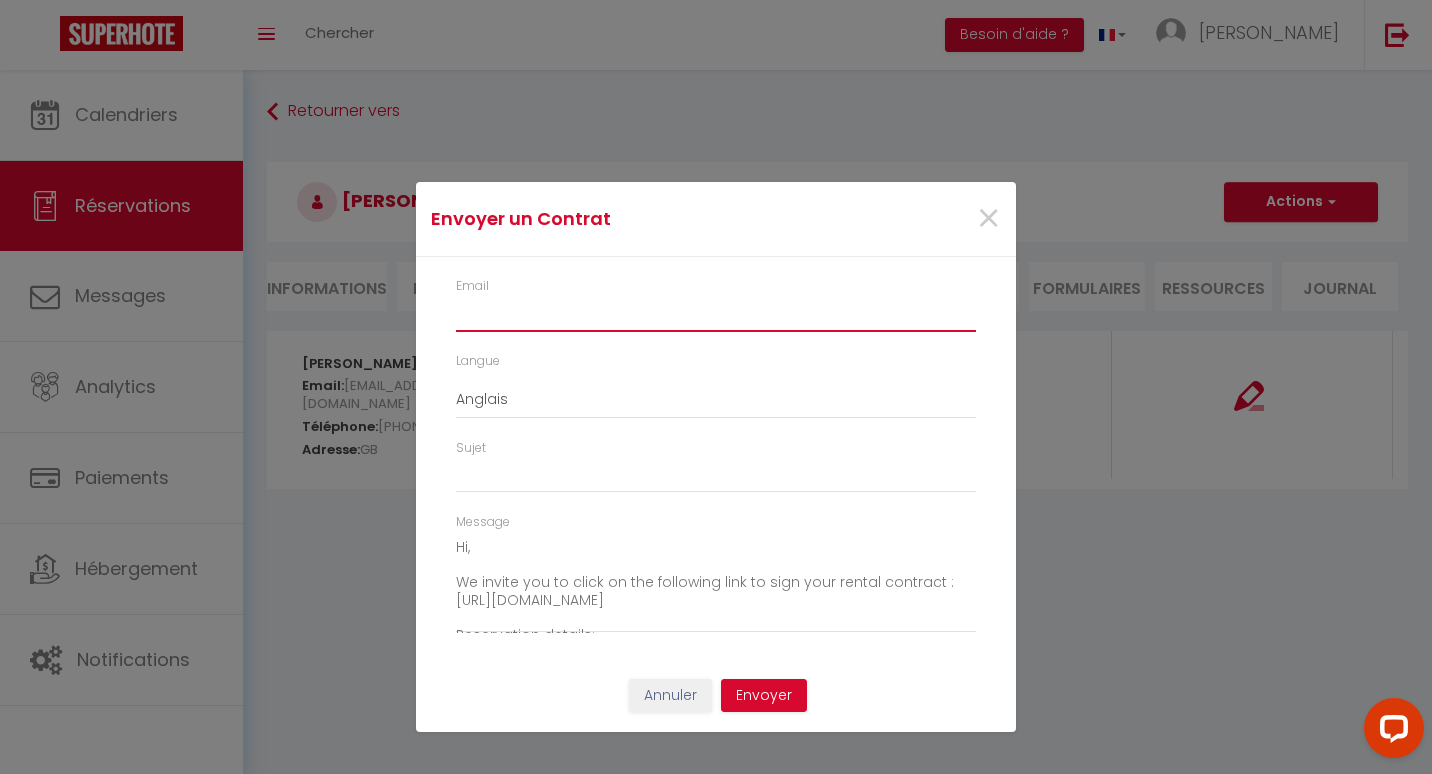 click on "Email" at bounding box center (716, 314) 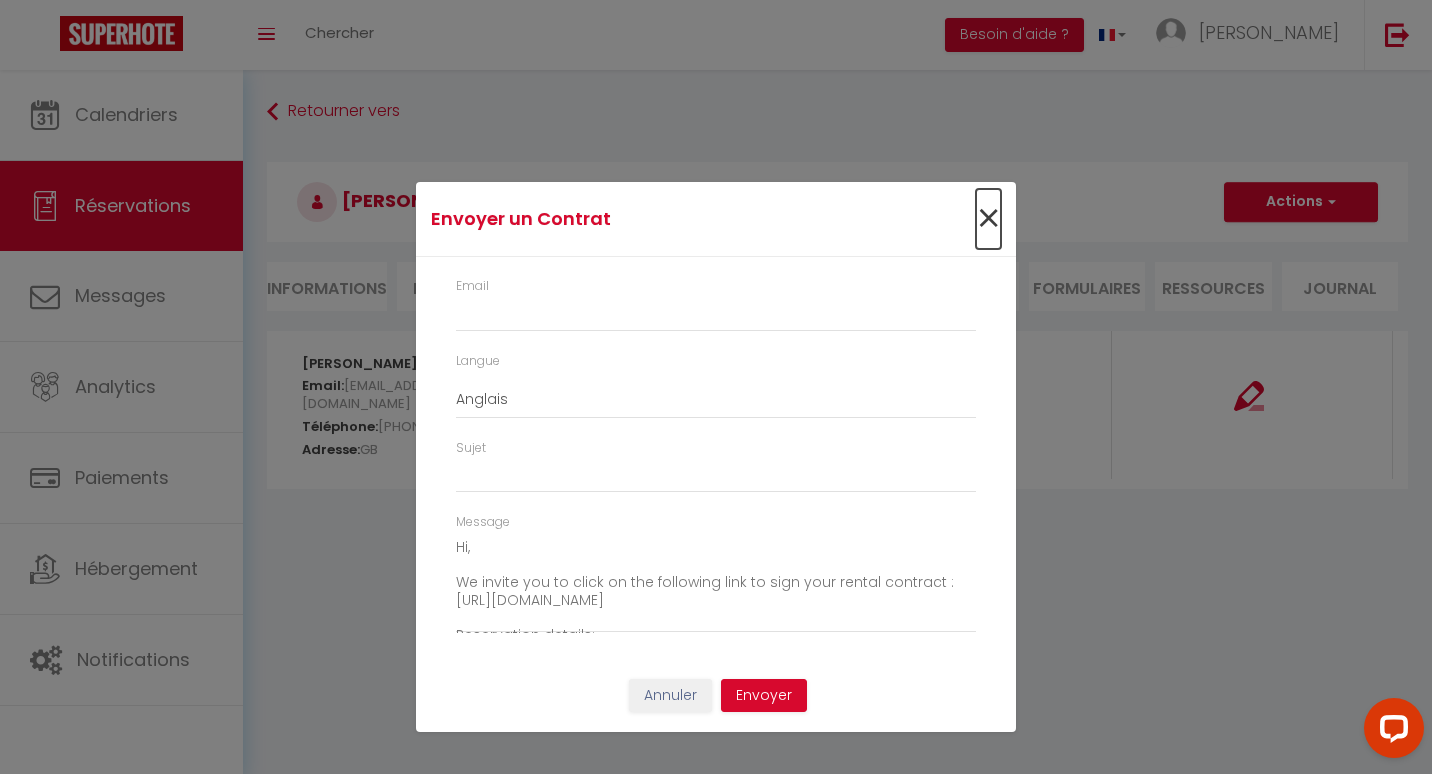 click on "×" at bounding box center (988, 219) 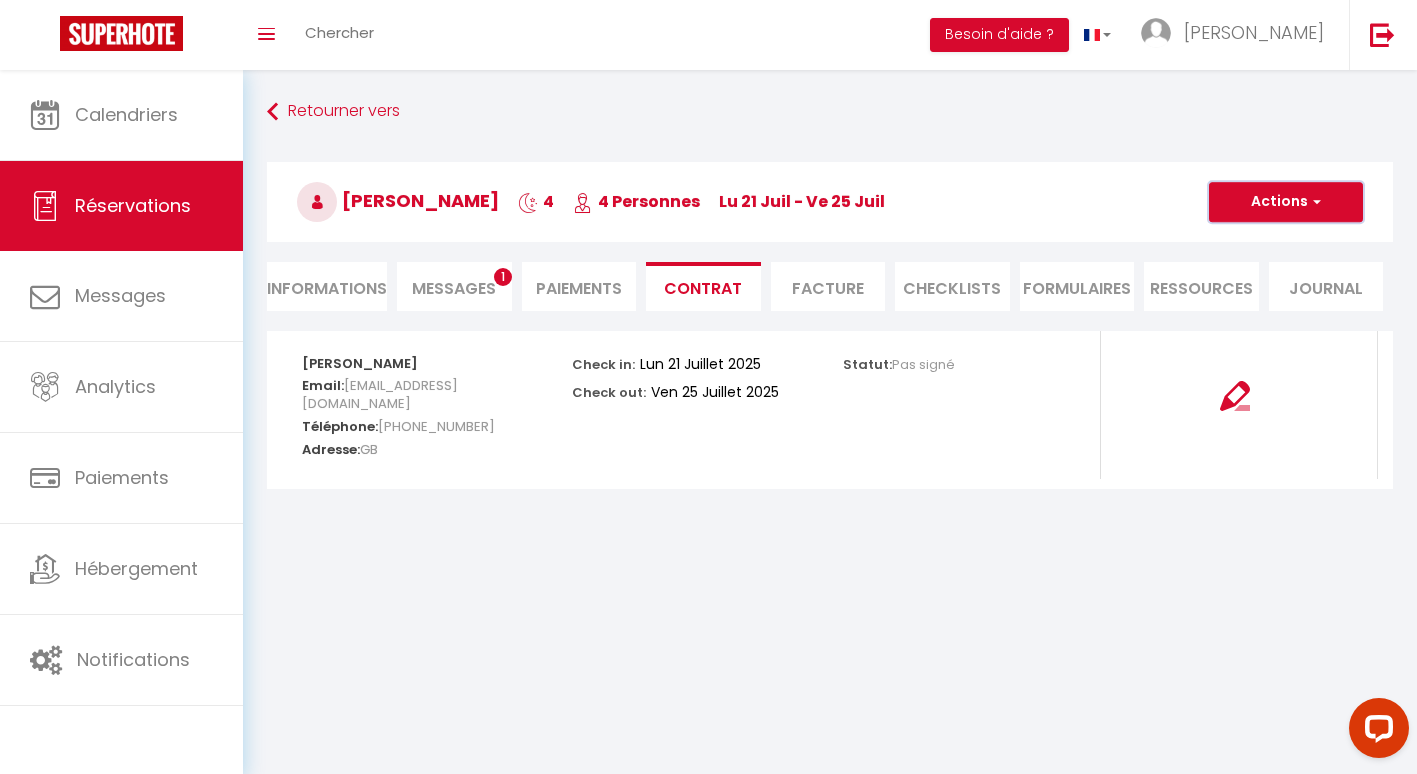 click on "Actions" at bounding box center [1286, 202] 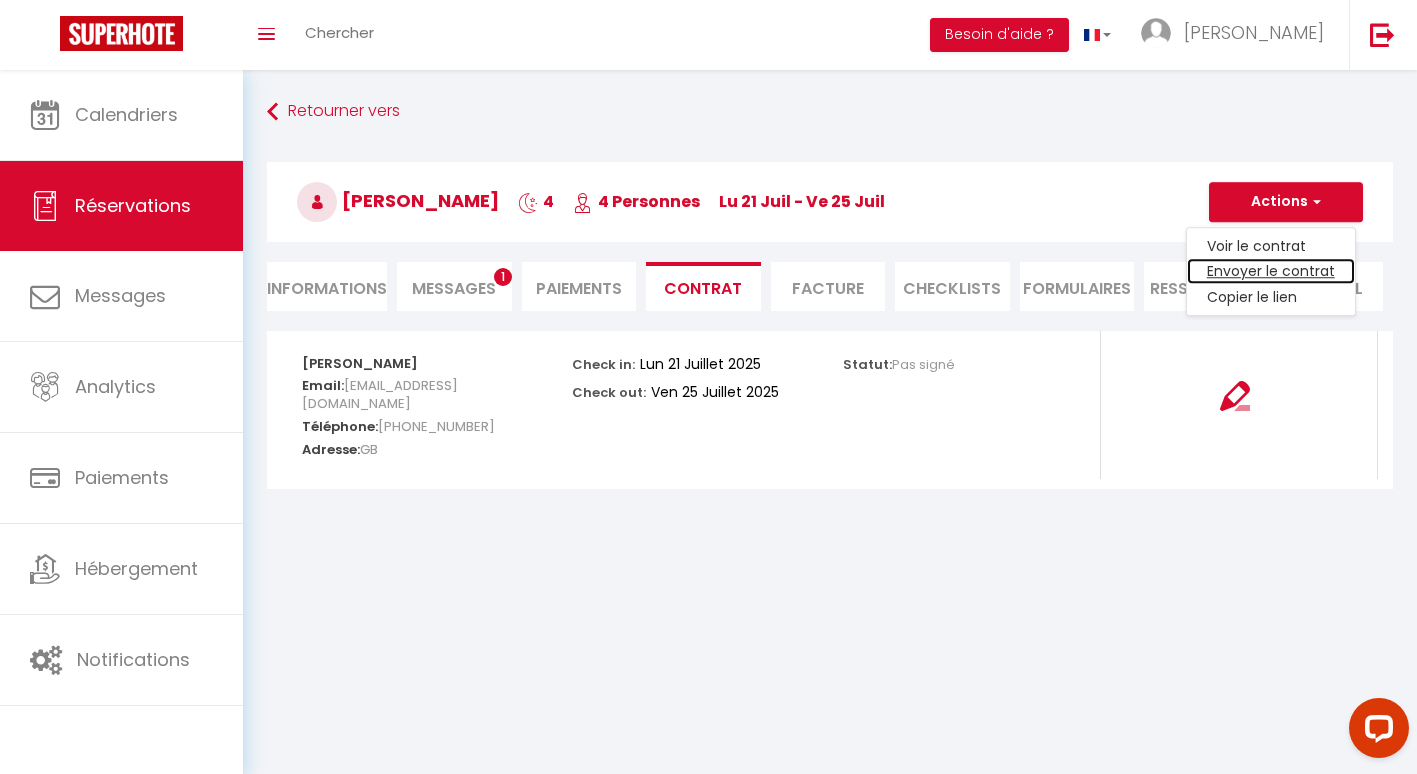 click on "Envoyer le contrat" at bounding box center (1271, 272) 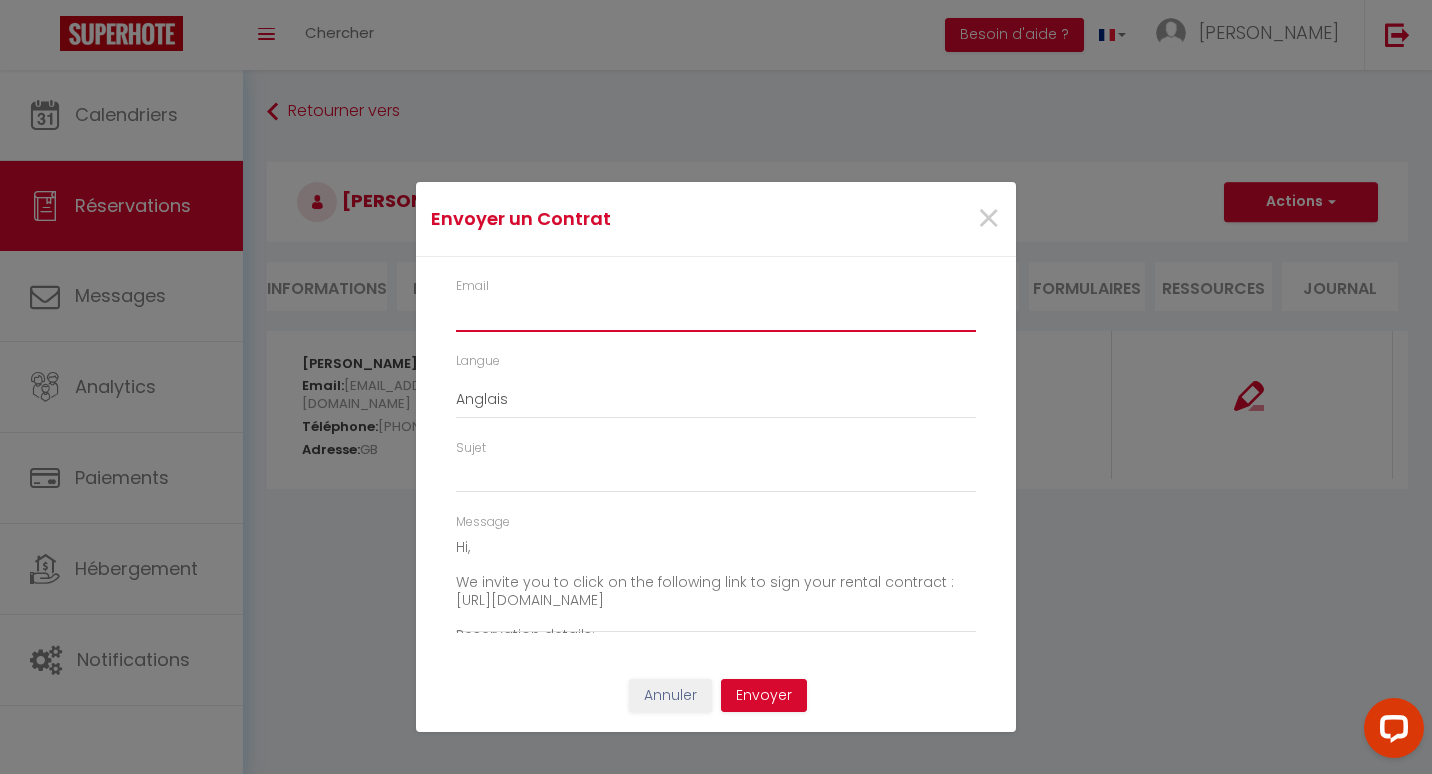 click on "Email" at bounding box center (716, 314) 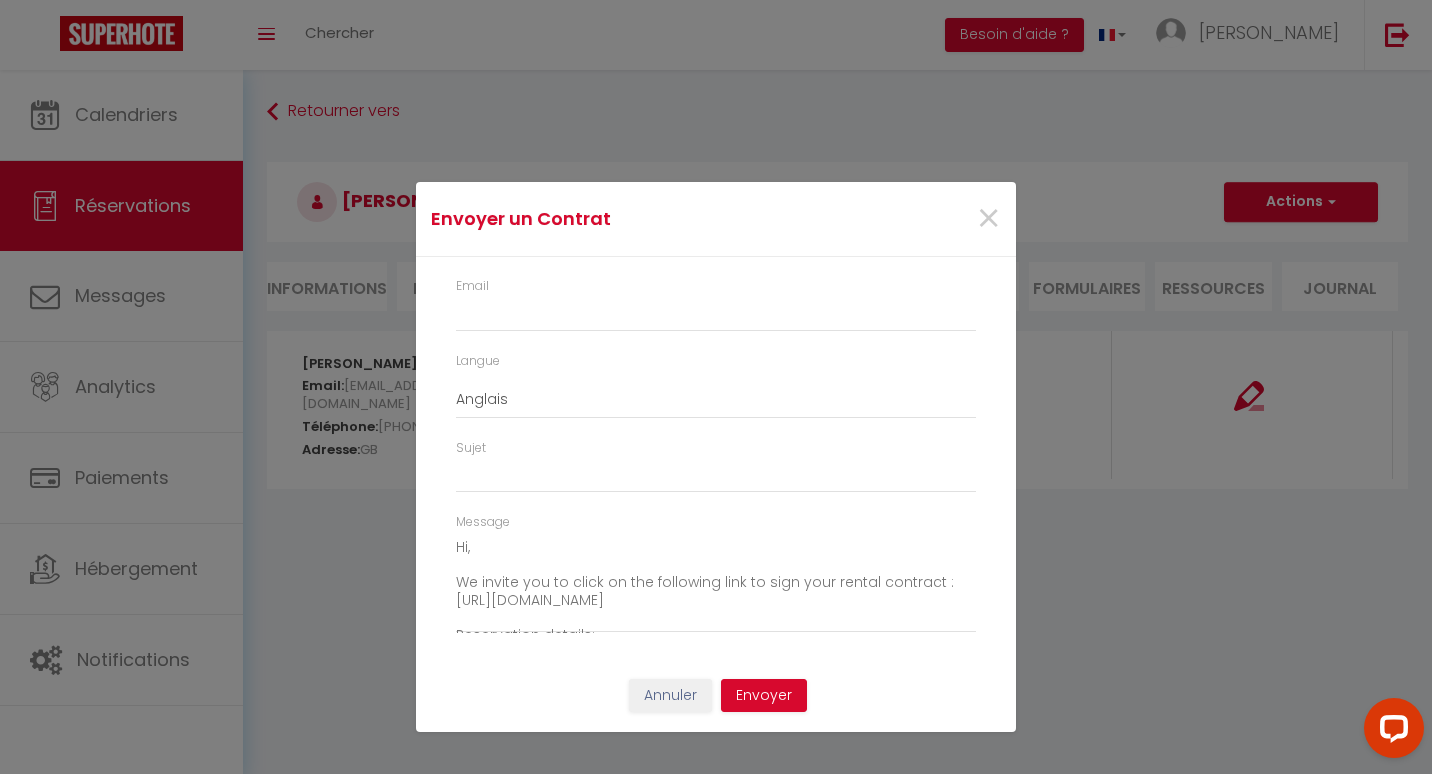 click on "Envoyer un Contrat   ×   Email
Langue
Anglais   Français   Espagnol   Portugais   Sujet     Message   Hi,
We invite you to click on the following link to sign your rental contract : https://superhote.com/applink/booking/tn0aY8YLkJ/contract
Reservation details:
Booking id : 6142495
Rental: grand-appartement-lumineux-avec-balcon-et-vue-mer
Checkin : 21/07/2025
Checkout : 25/07/2025
Nb people: 4
Price: 2405.96
See you soon,
--
grand-appartement-lumineux-avec-balcon-et-vue-mer     Annuler
Envoyer" at bounding box center (716, 387) 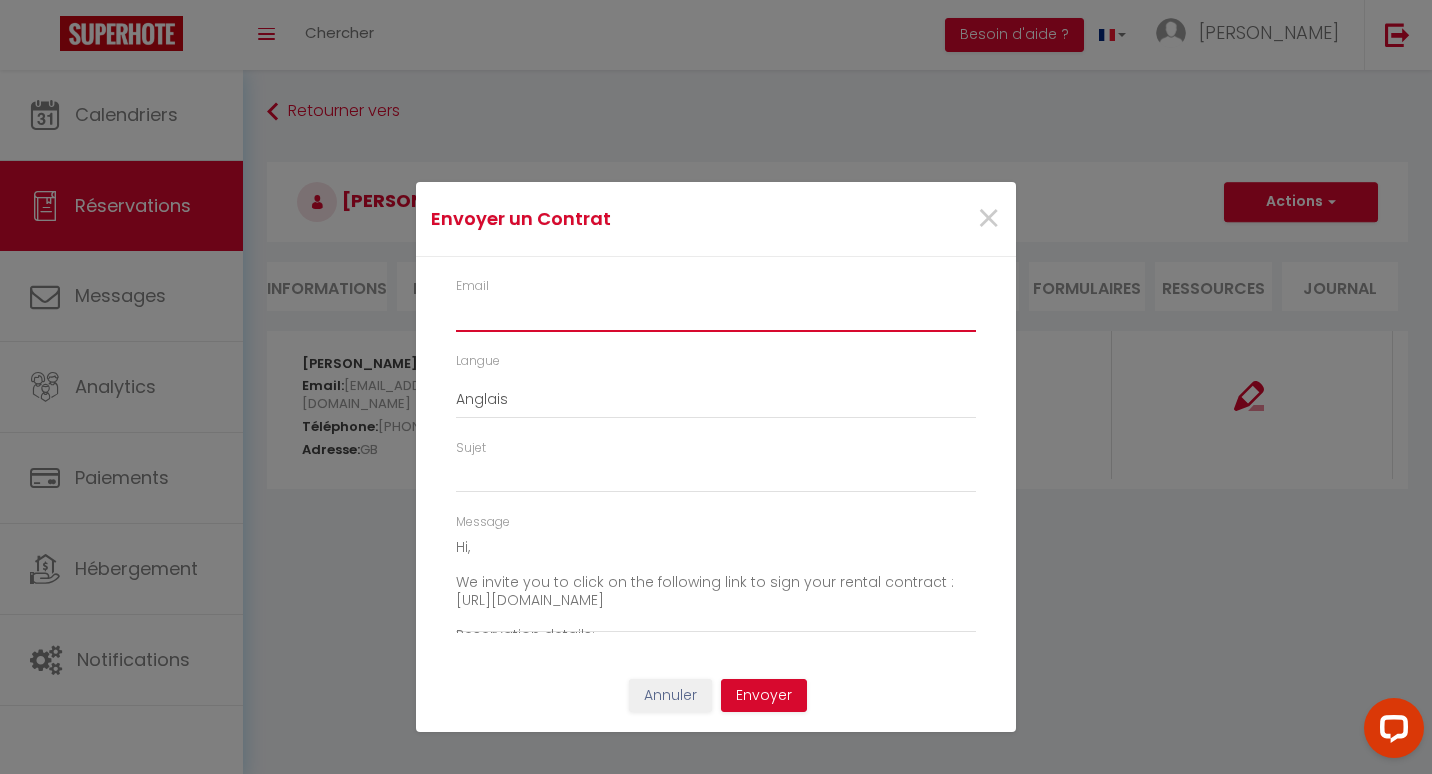 click on "Email" at bounding box center [716, 314] 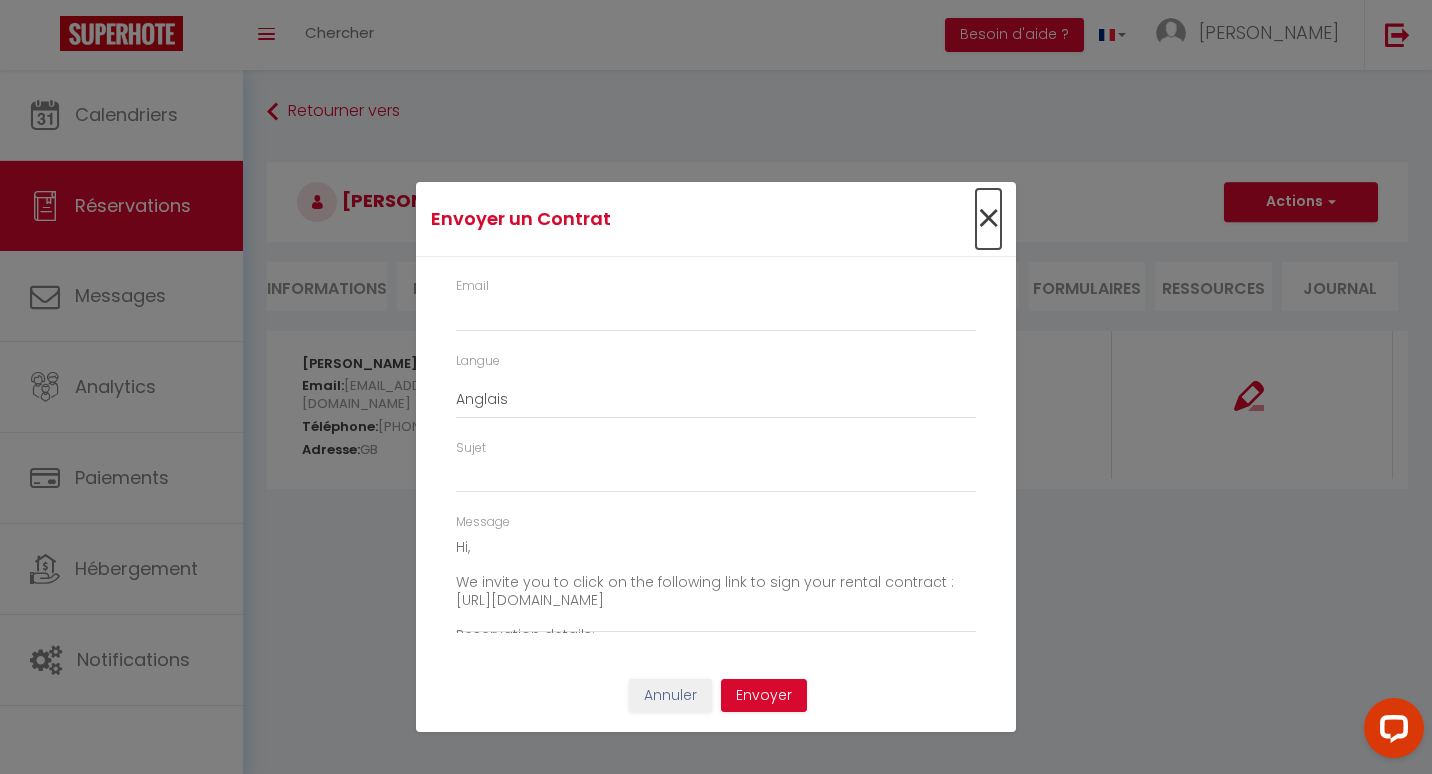 click on "×" at bounding box center [988, 219] 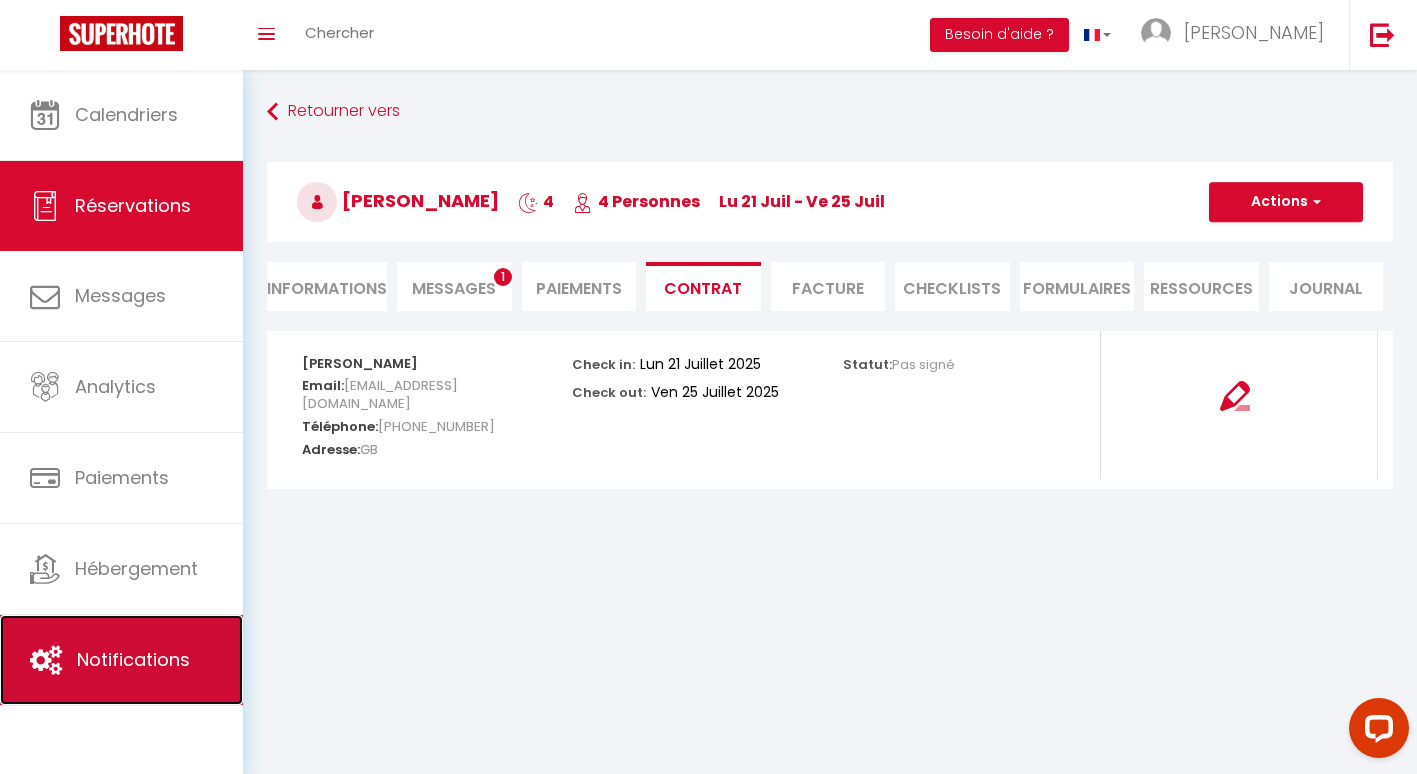 click on "Notifications" at bounding box center (133, 659) 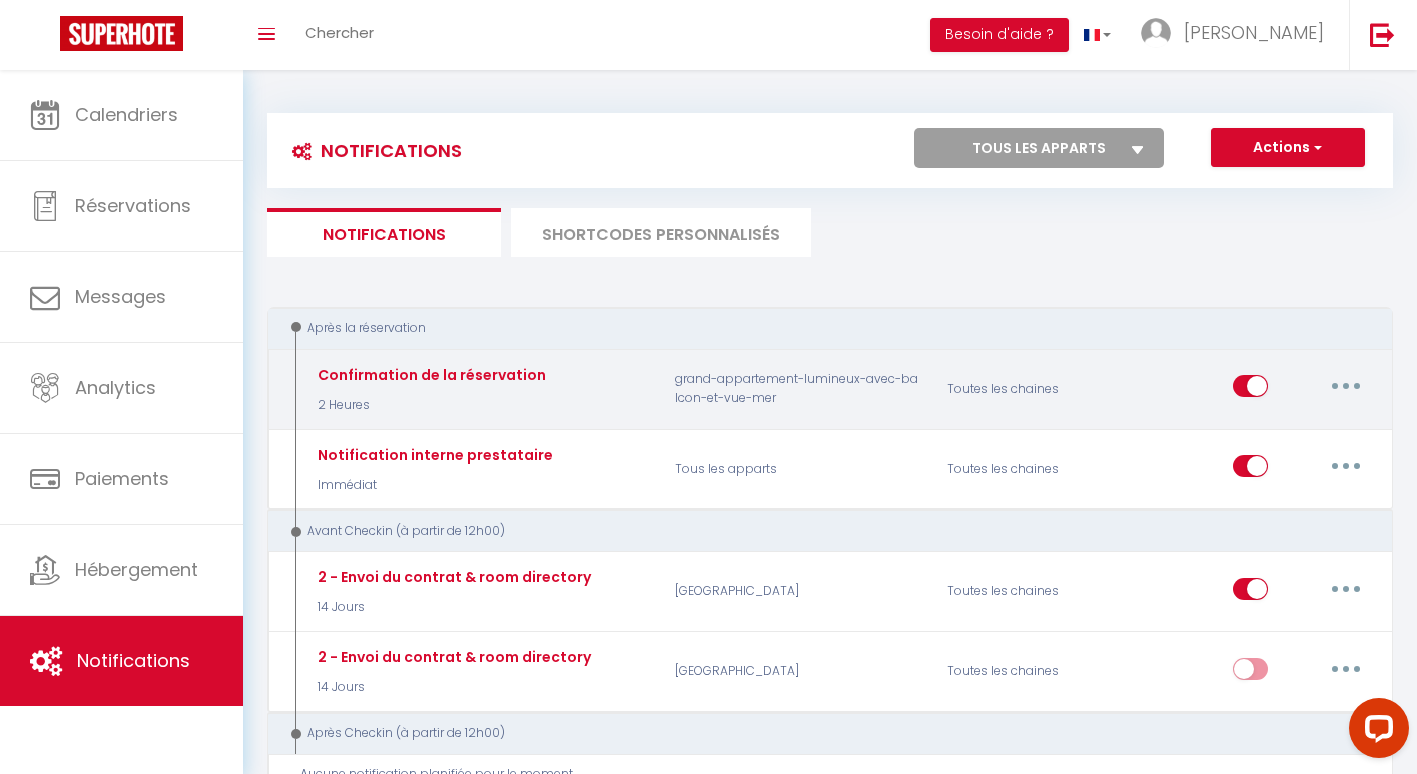click at bounding box center [1346, 386] 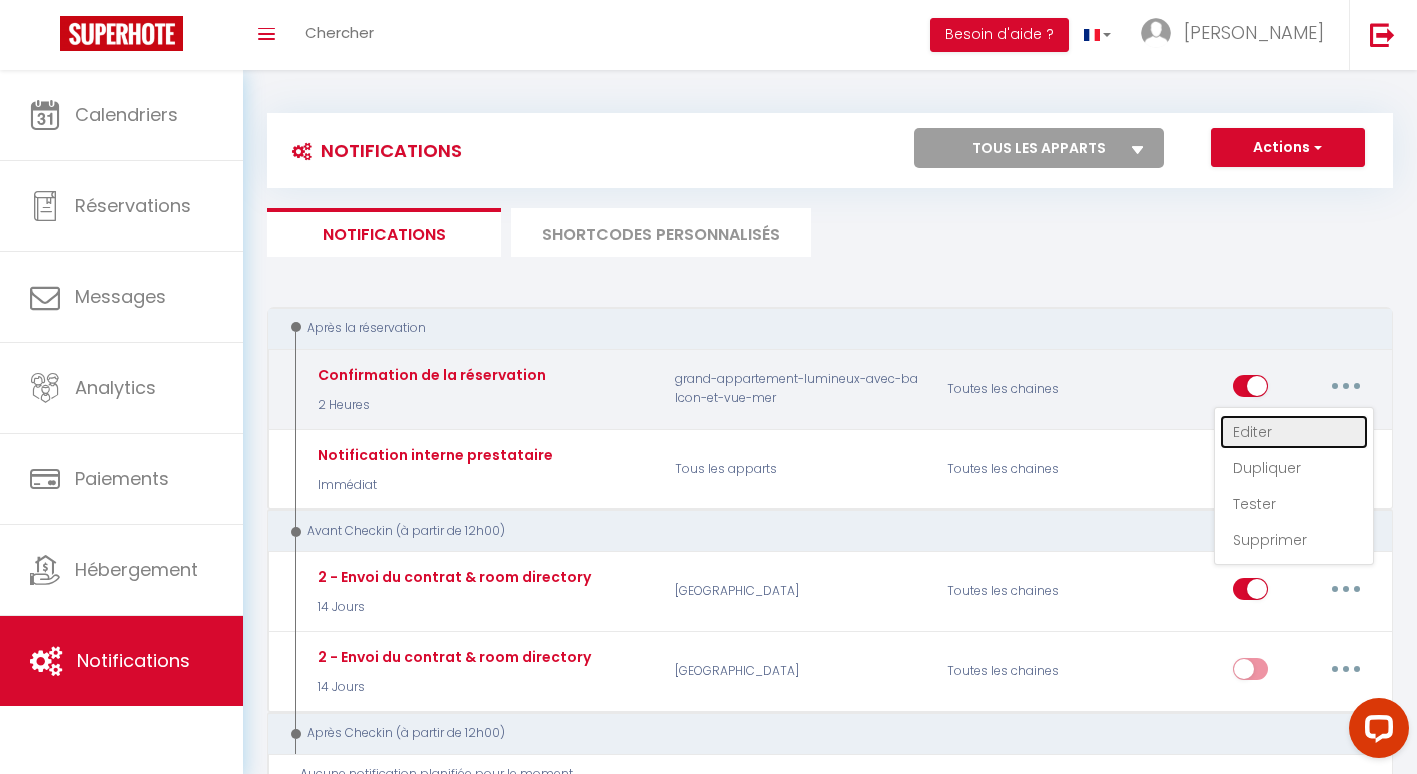 click on "Editer" at bounding box center [1294, 432] 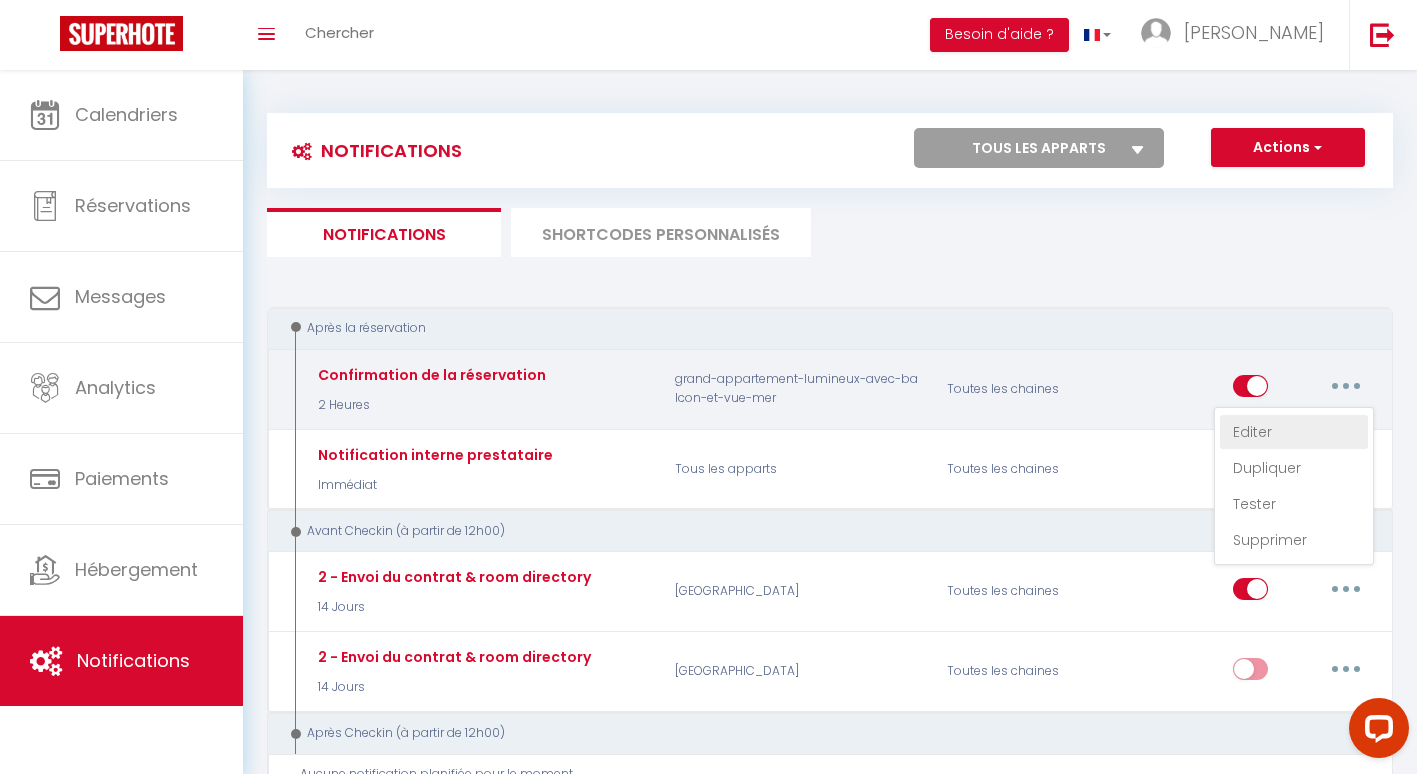 type on "Confirmation de la réservation" 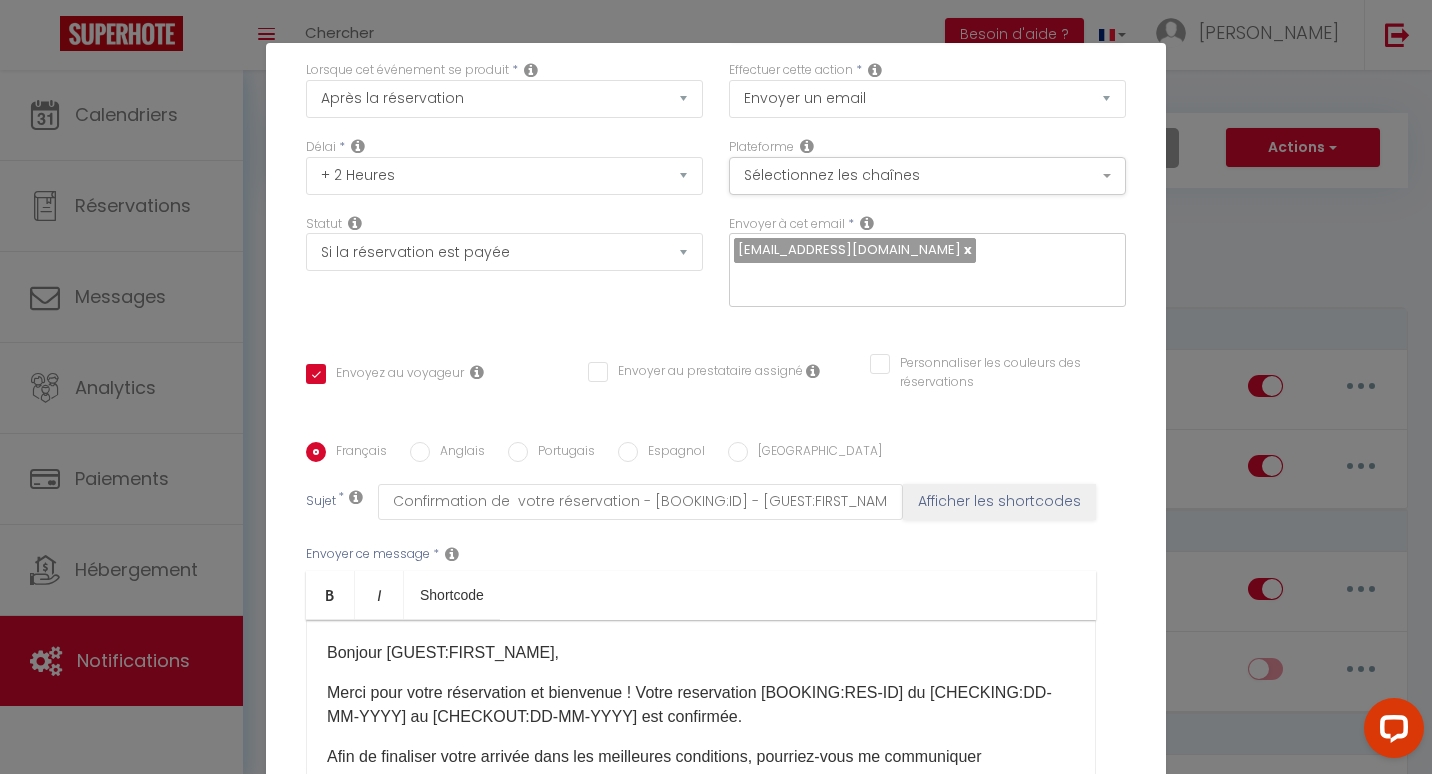 scroll, scrollTop: 319, scrollLeft: 0, axis: vertical 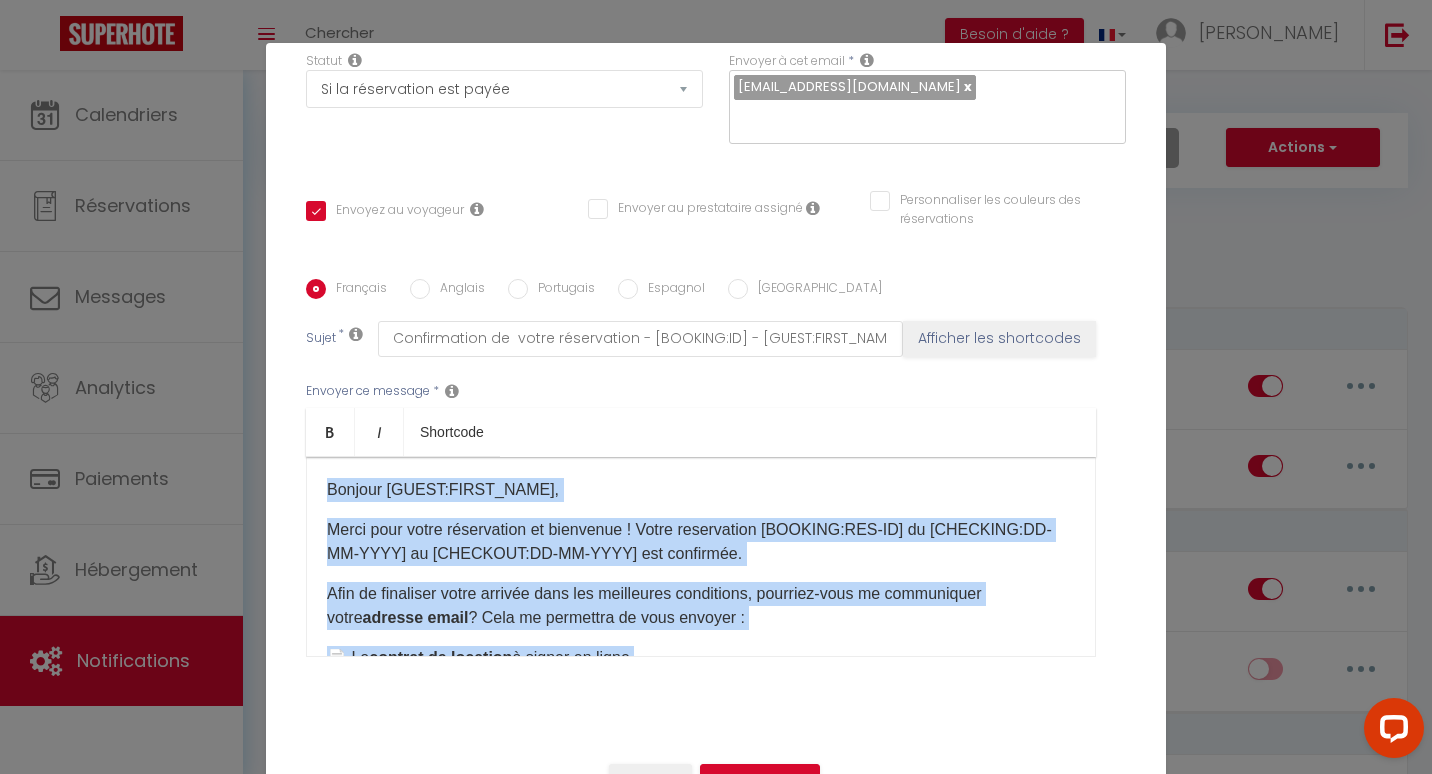 drag, startPoint x: 581, startPoint y: 558, endPoint x: 315, endPoint y: 486, distance: 275.57214 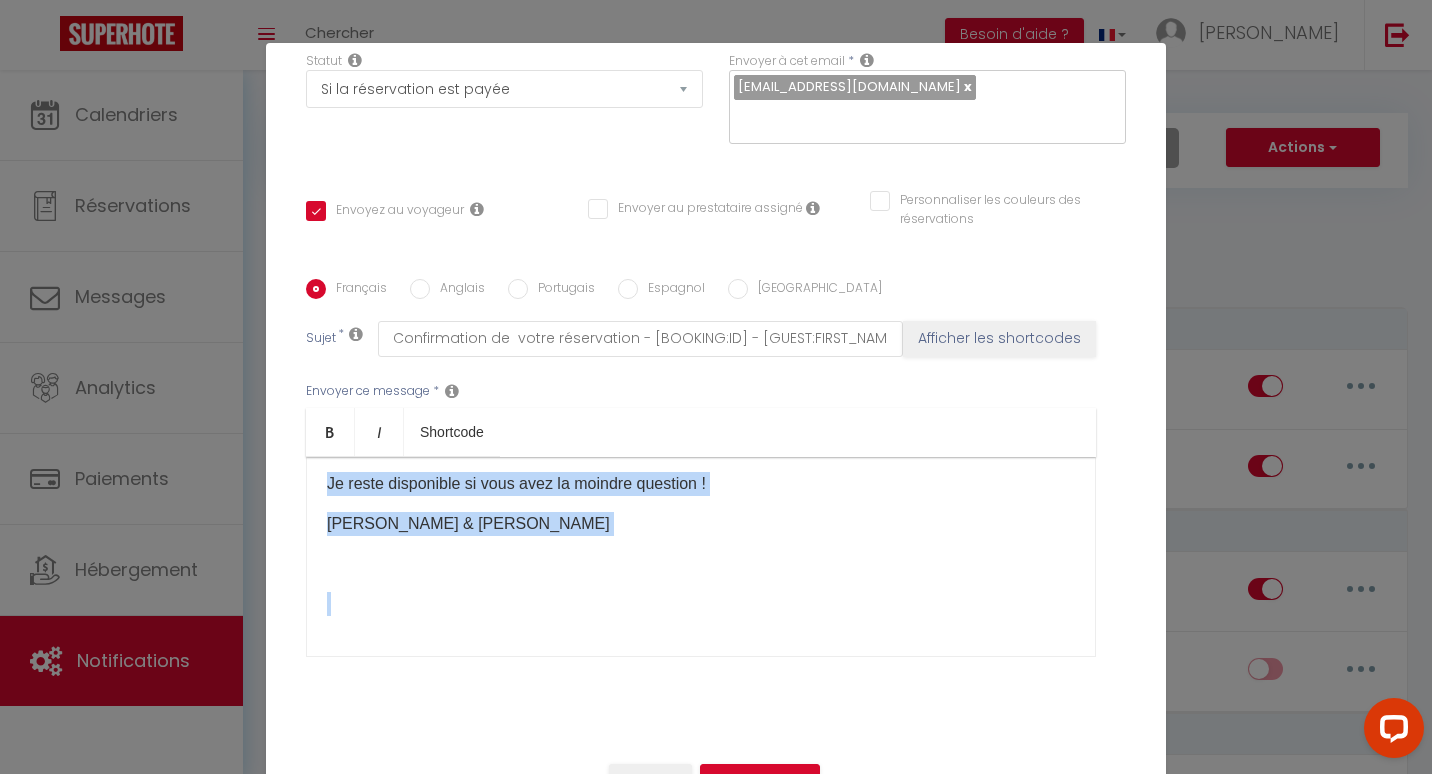 drag, startPoint x: 310, startPoint y: 484, endPoint x: 659, endPoint y: 694, distance: 407.30948 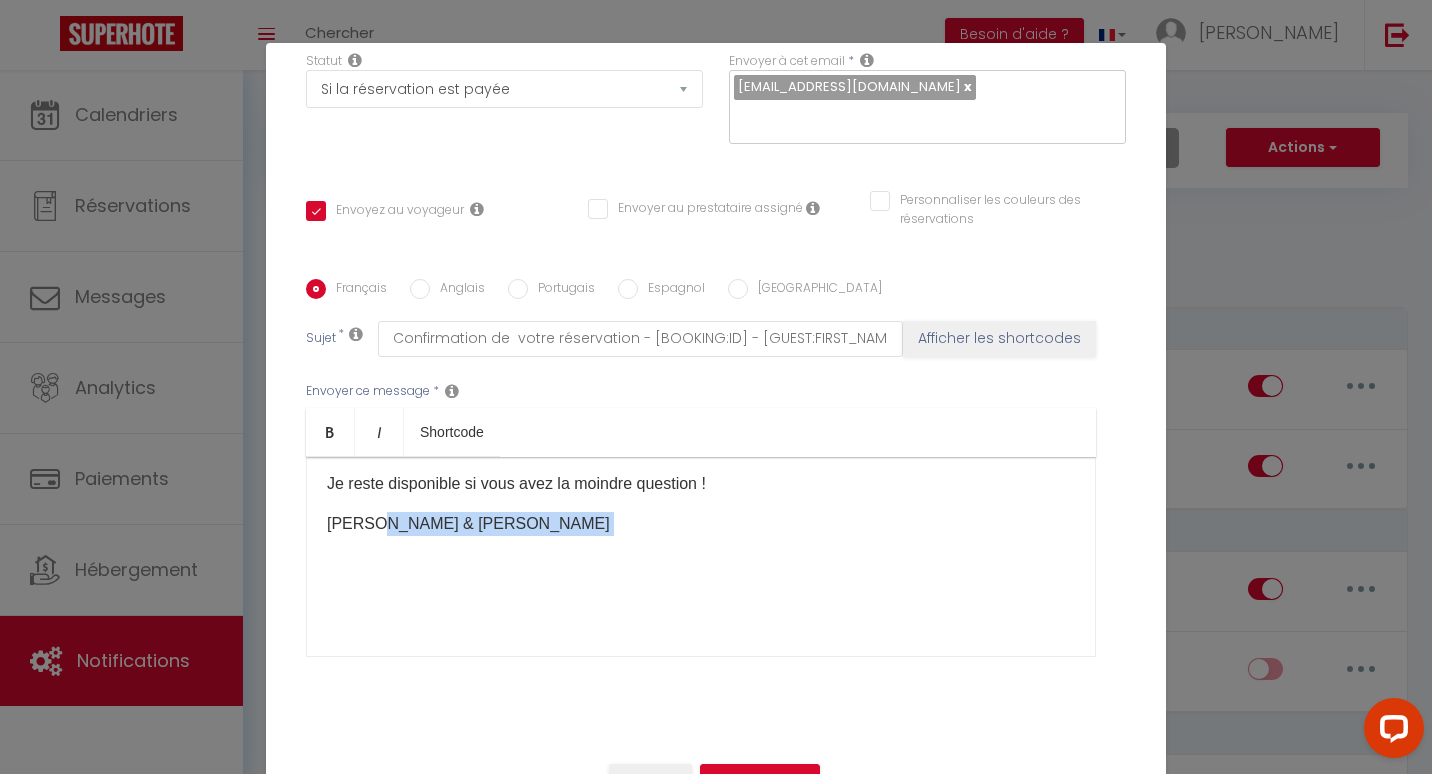 drag, startPoint x: 472, startPoint y: 537, endPoint x: 358, endPoint y: 516, distance: 115.918076 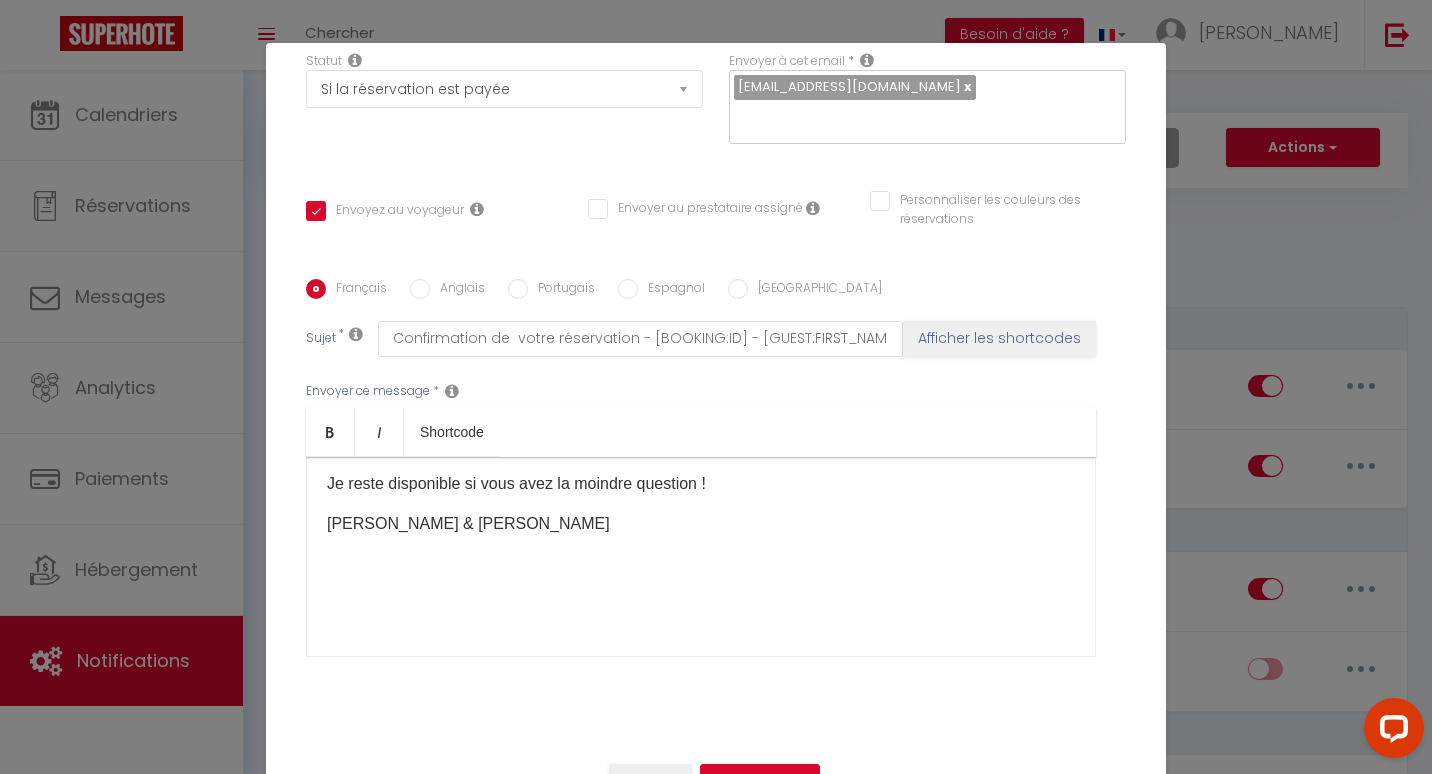 scroll, scrollTop: 238, scrollLeft: 0, axis: vertical 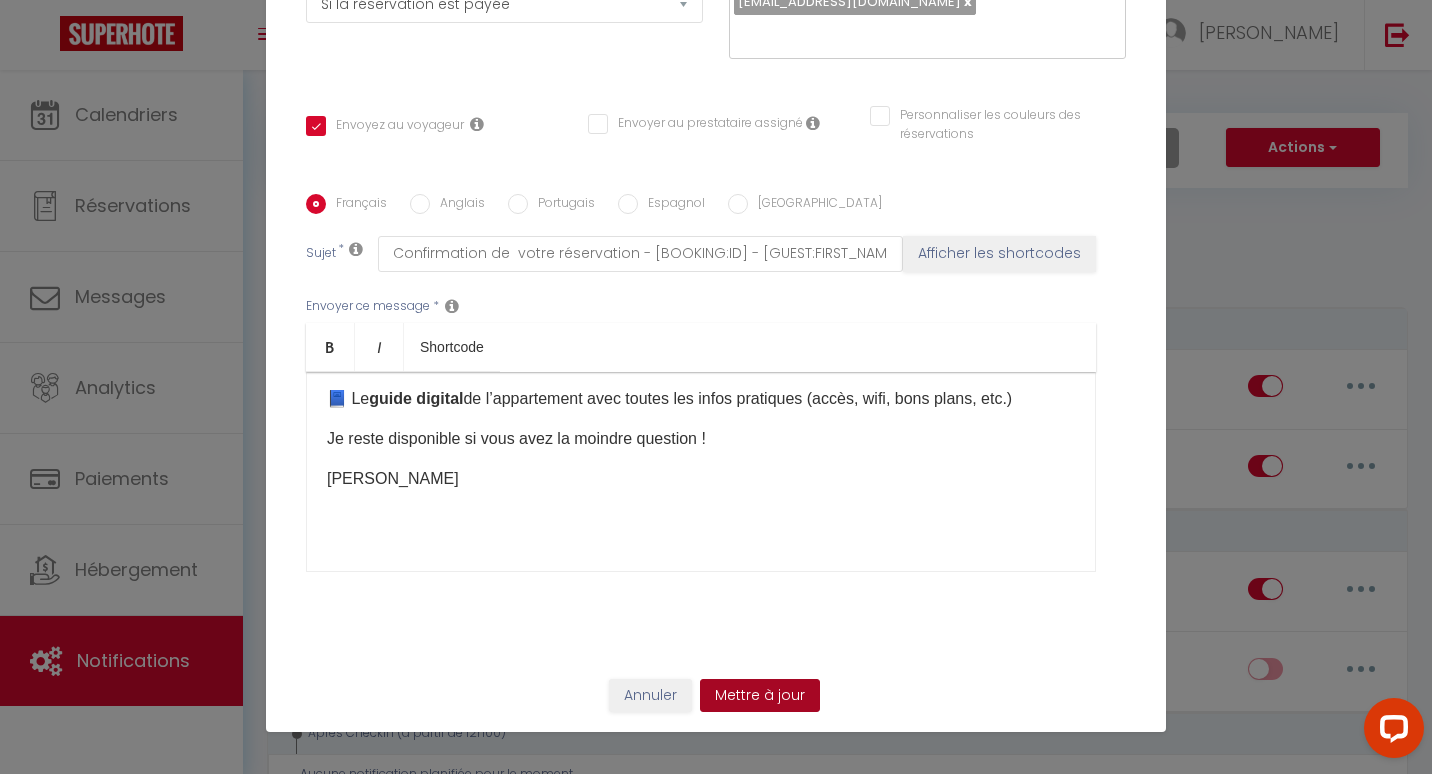 click on "Mettre à jour" at bounding box center [760, 696] 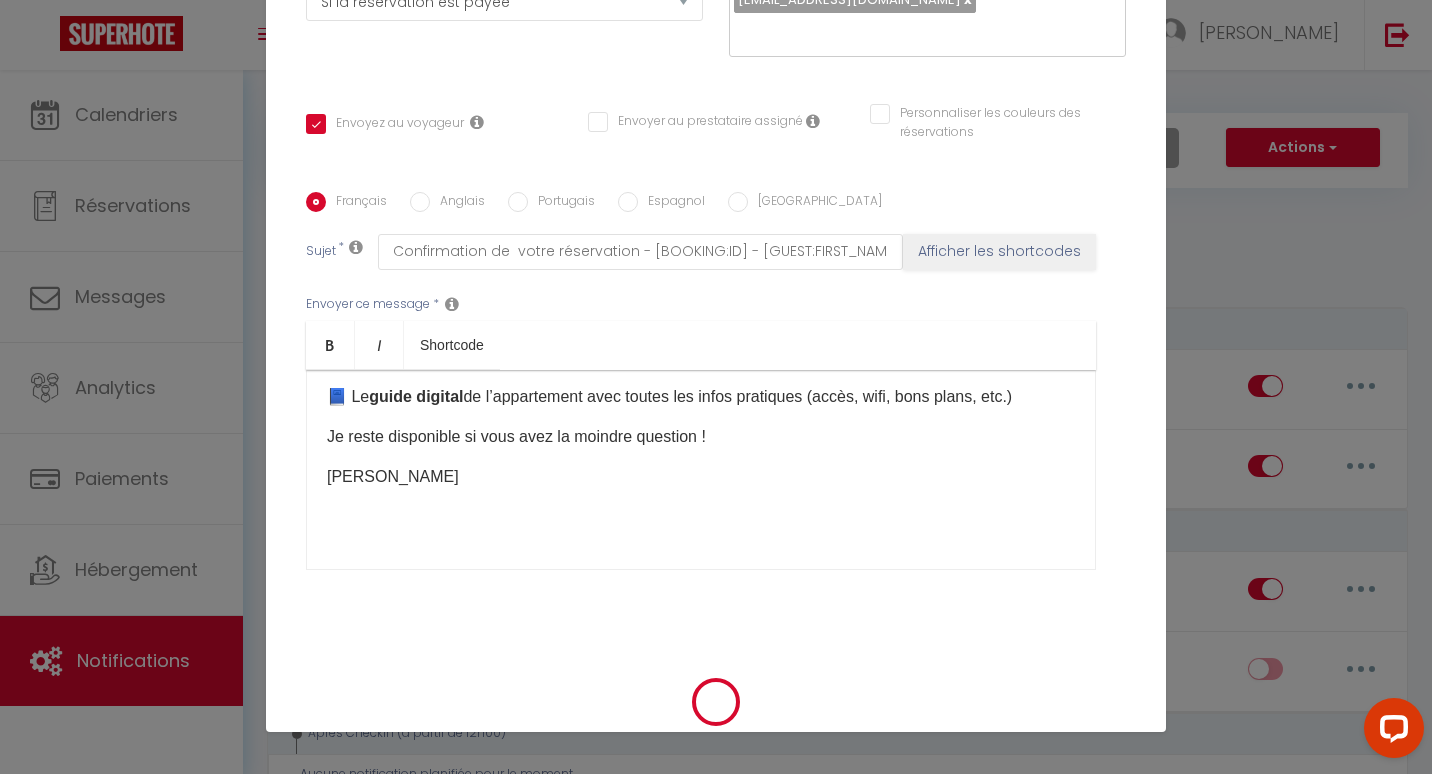 checkbox on "true" 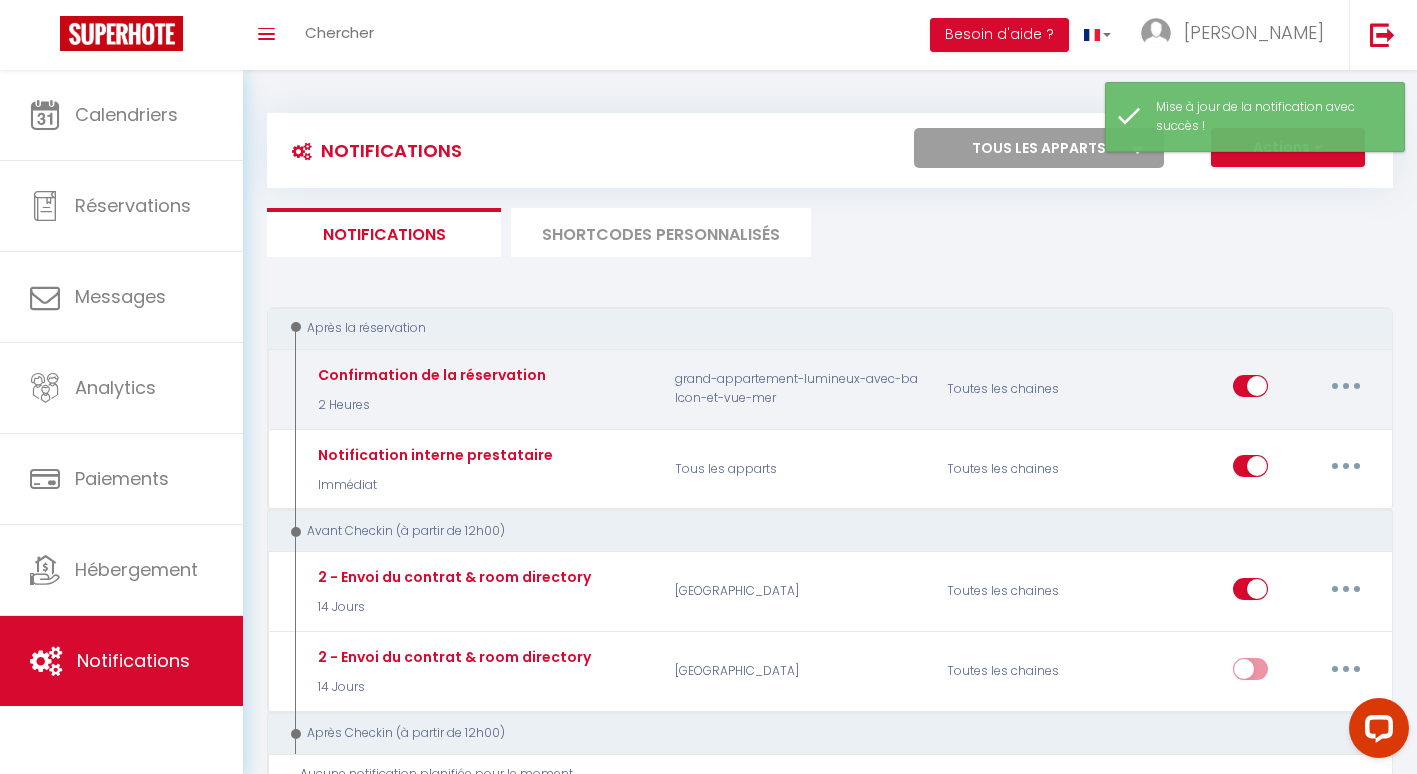 click on "Confirmation de la réservation" at bounding box center [429, 375] 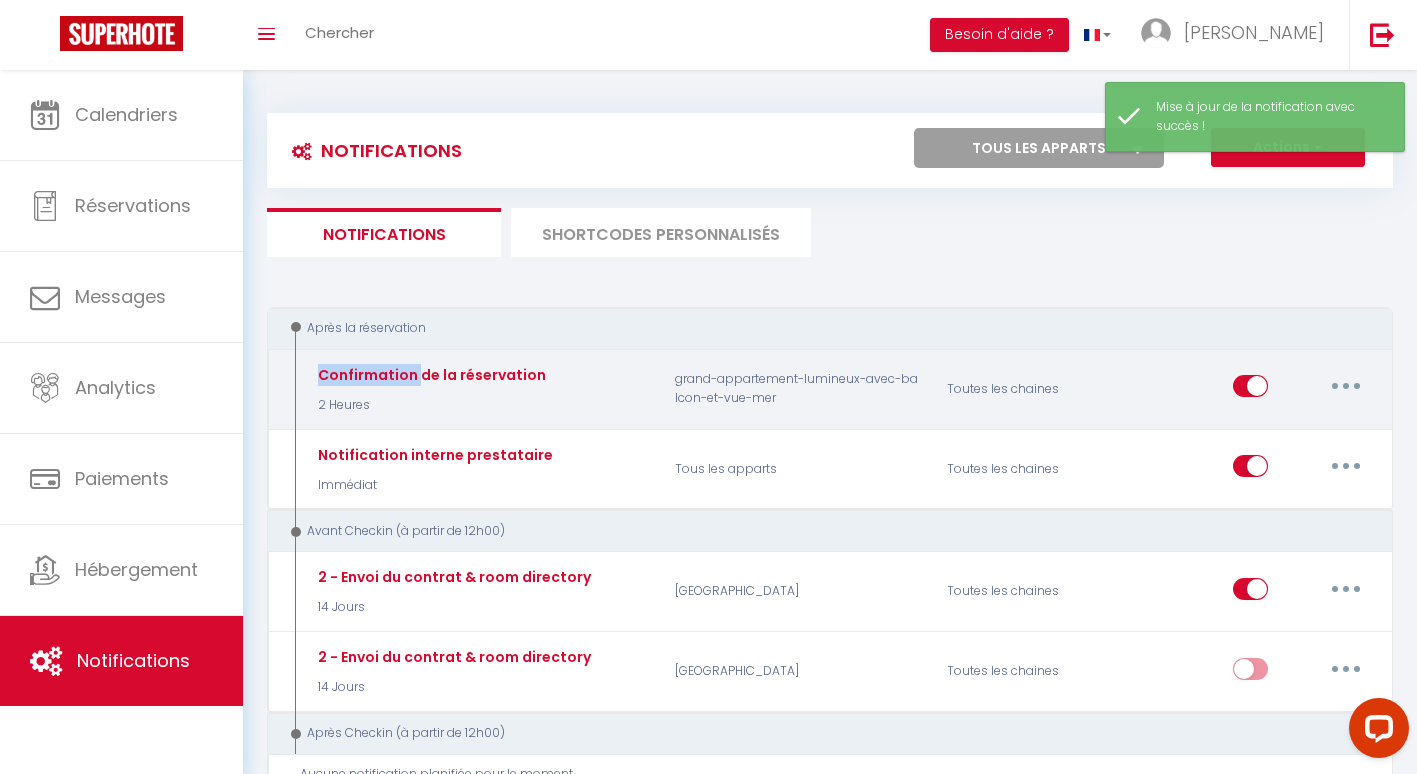 click on "Confirmation de la réservation" at bounding box center (429, 375) 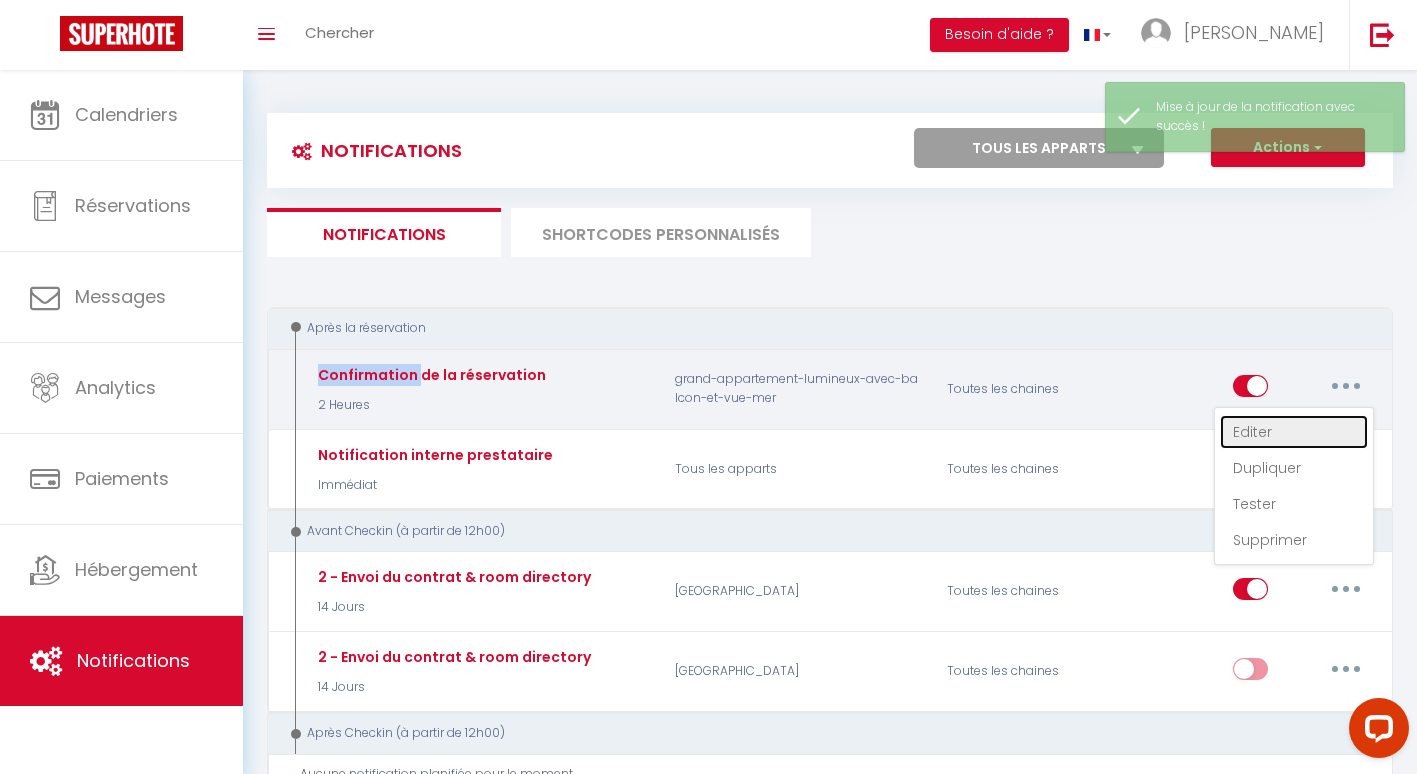 click on "Editer" at bounding box center [1294, 432] 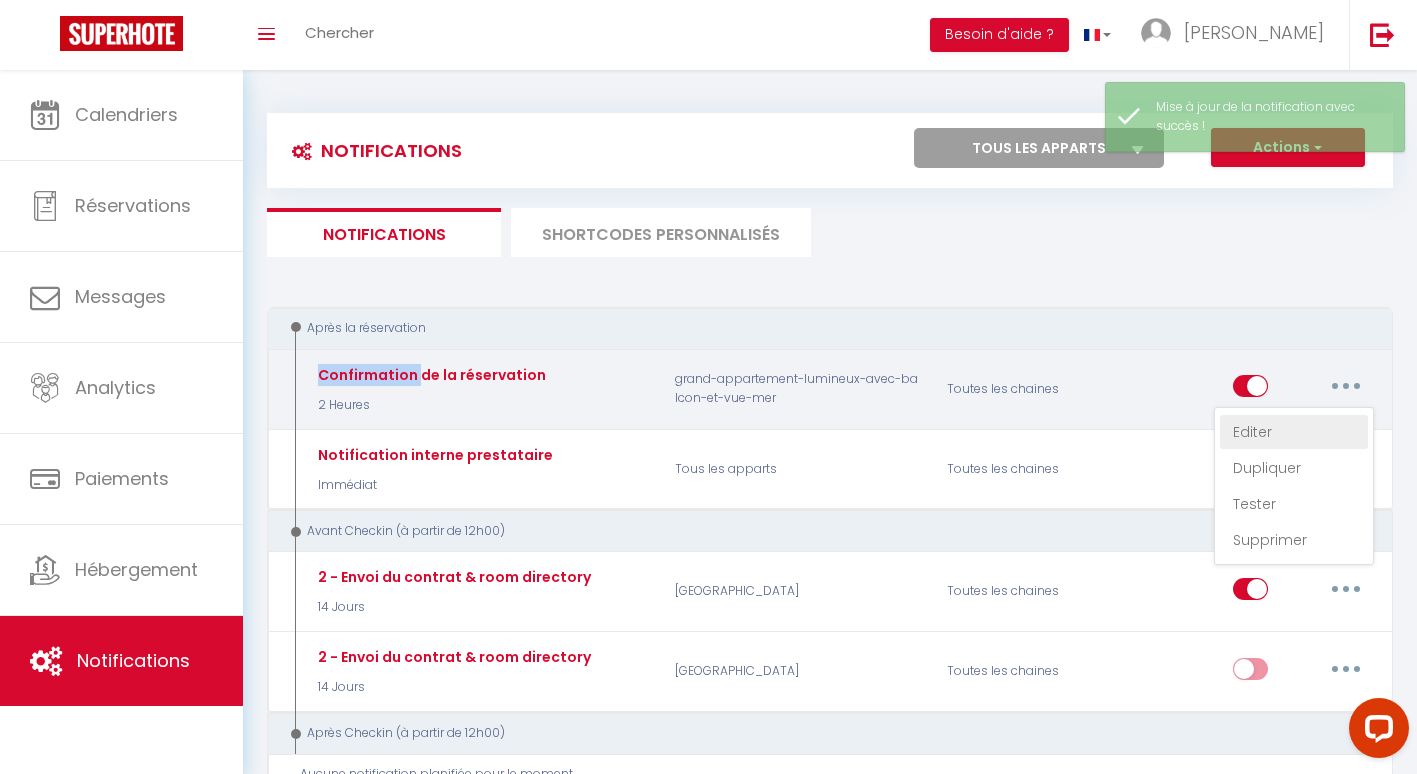 type on "Confirmation de la réservation" 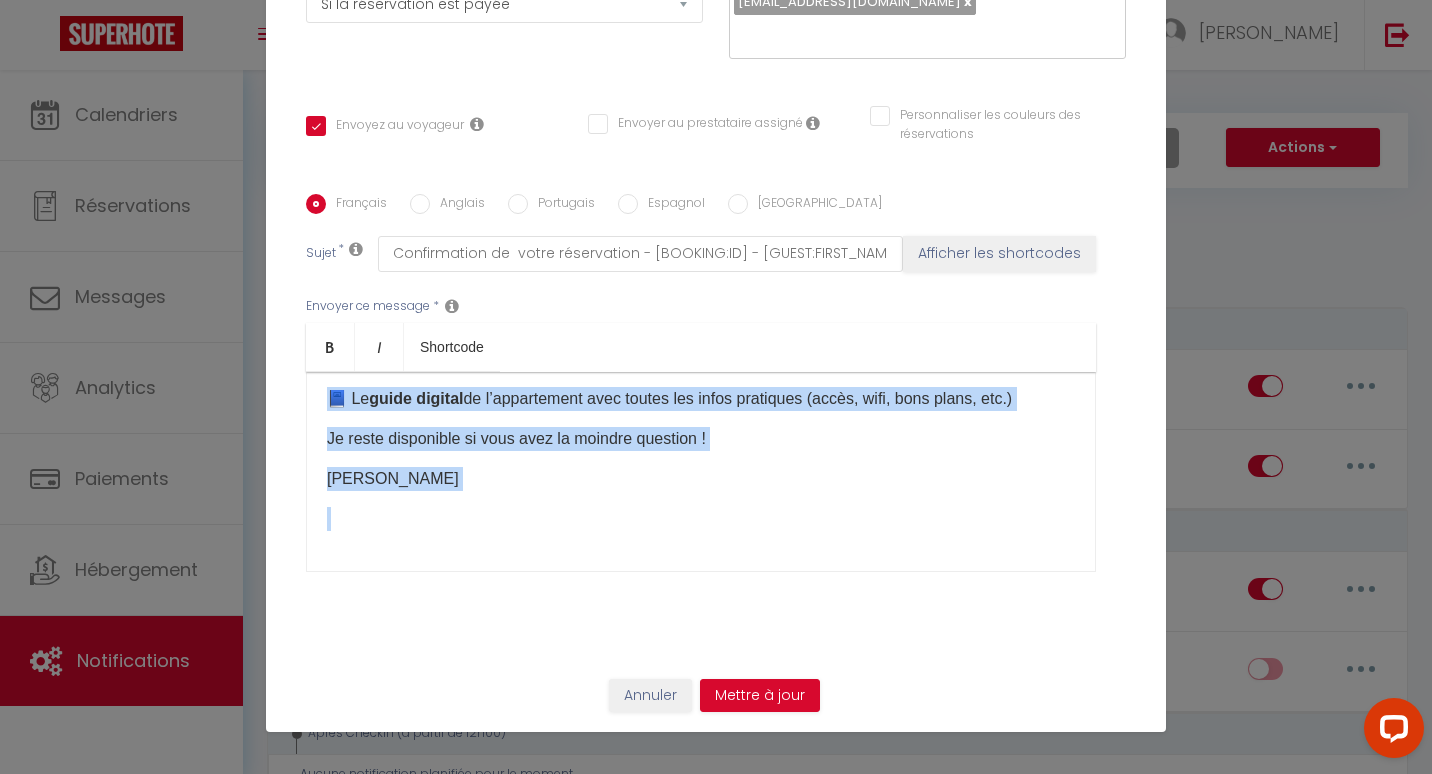 scroll, scrollTop: 0, scrollLeft: 0, axis: both 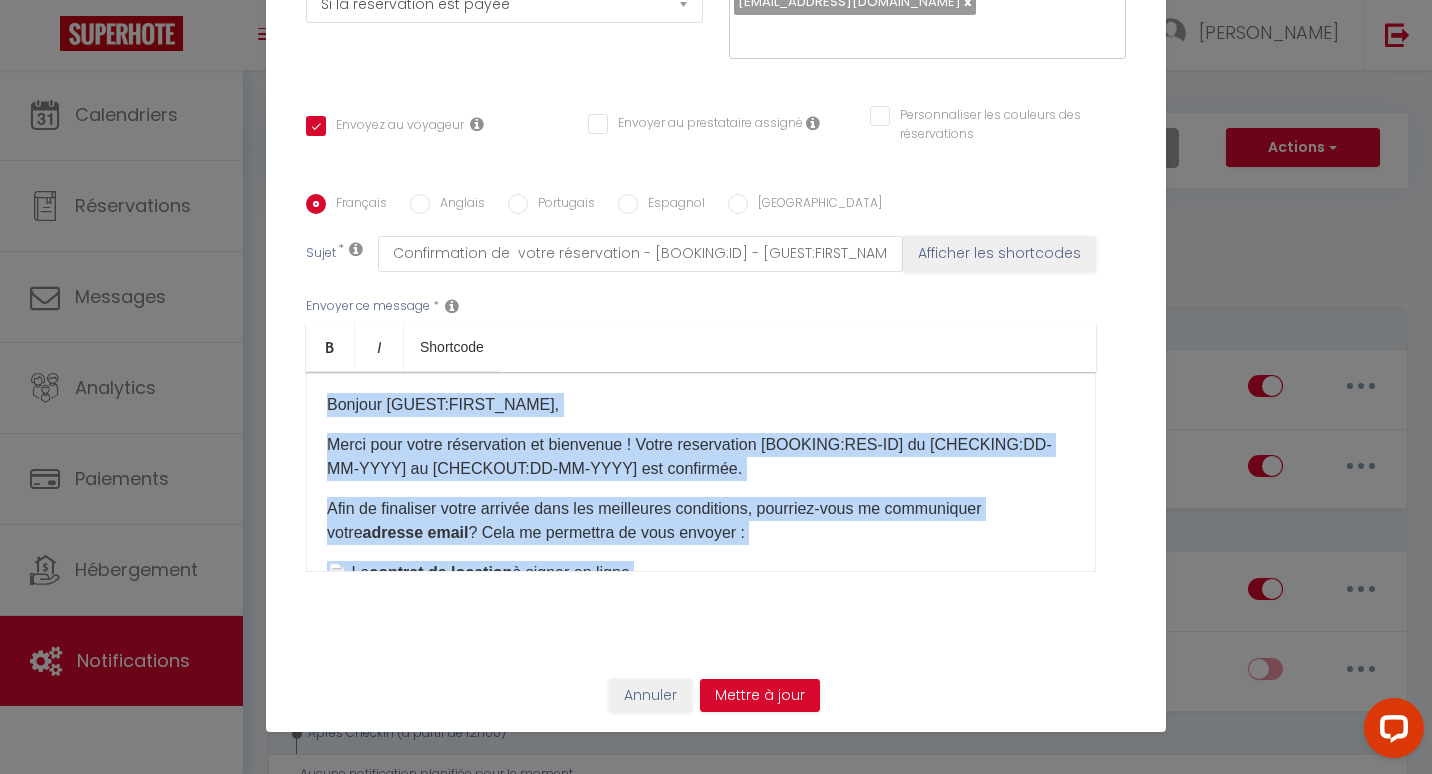 drag, startPoint x: 499, startPoint y: 507, endPoint x: 277, endPoint y: 384, distance: 253.79716 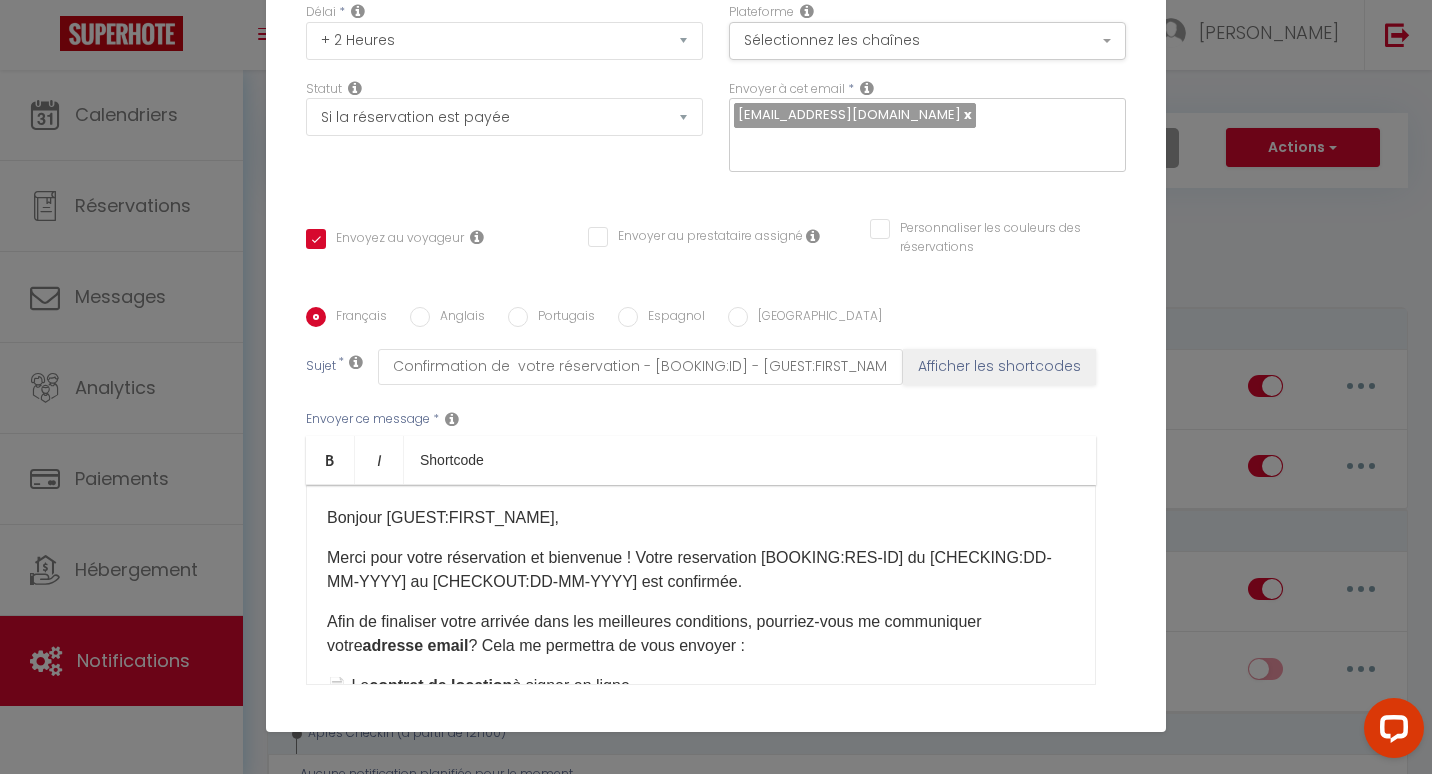 scroll, scrollTop: 0, scrollLeft: 0, axis: both 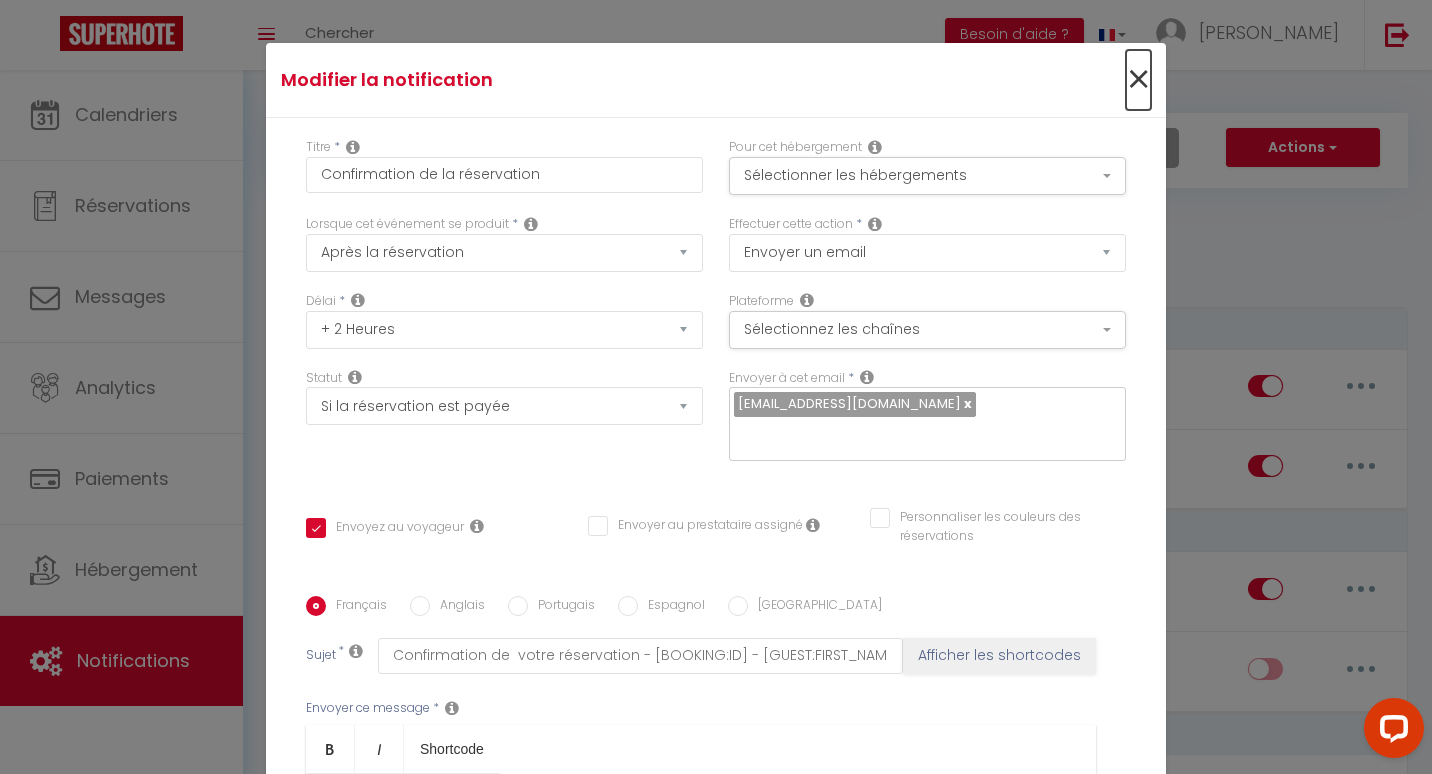 click on "×" at bounding box center (1138, 80) 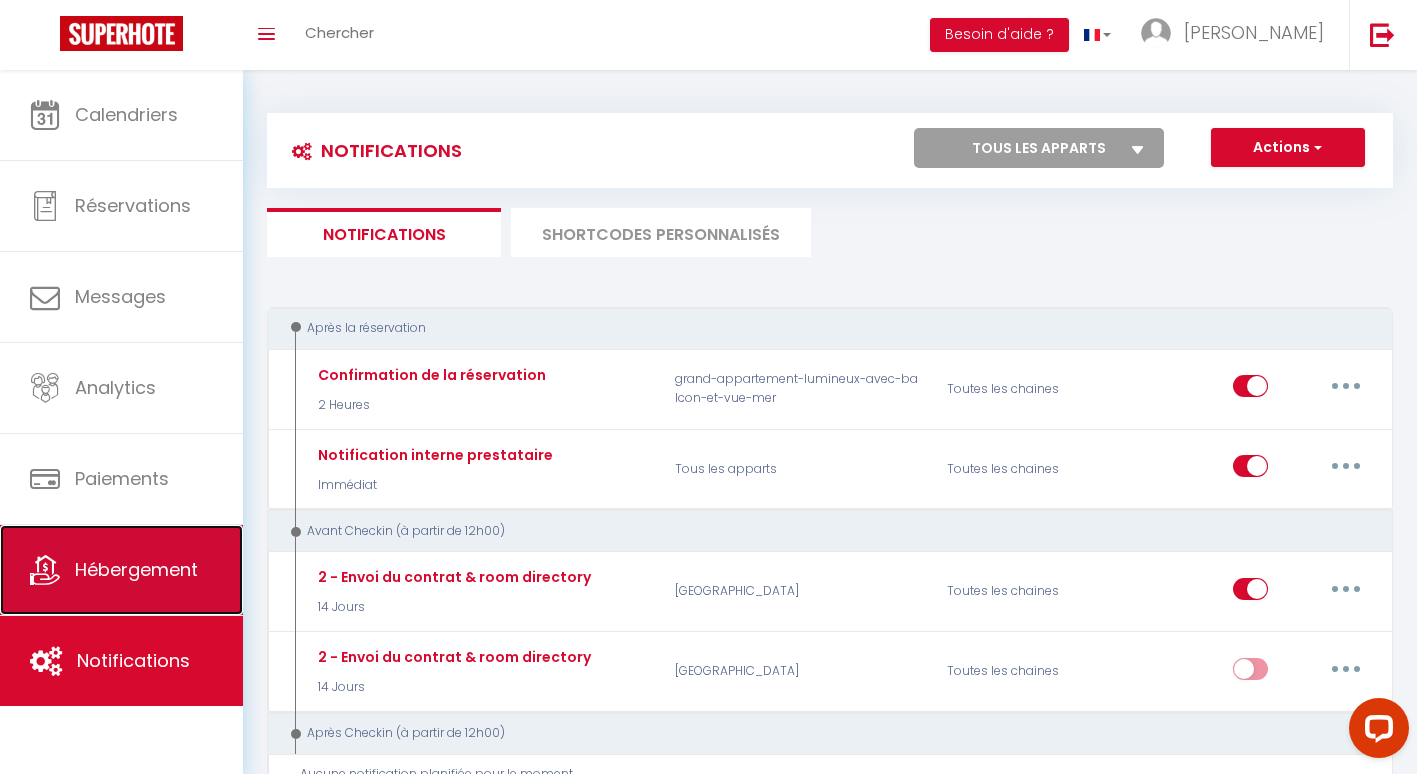 click on "Hébergement" at bounding box center (136, 569) 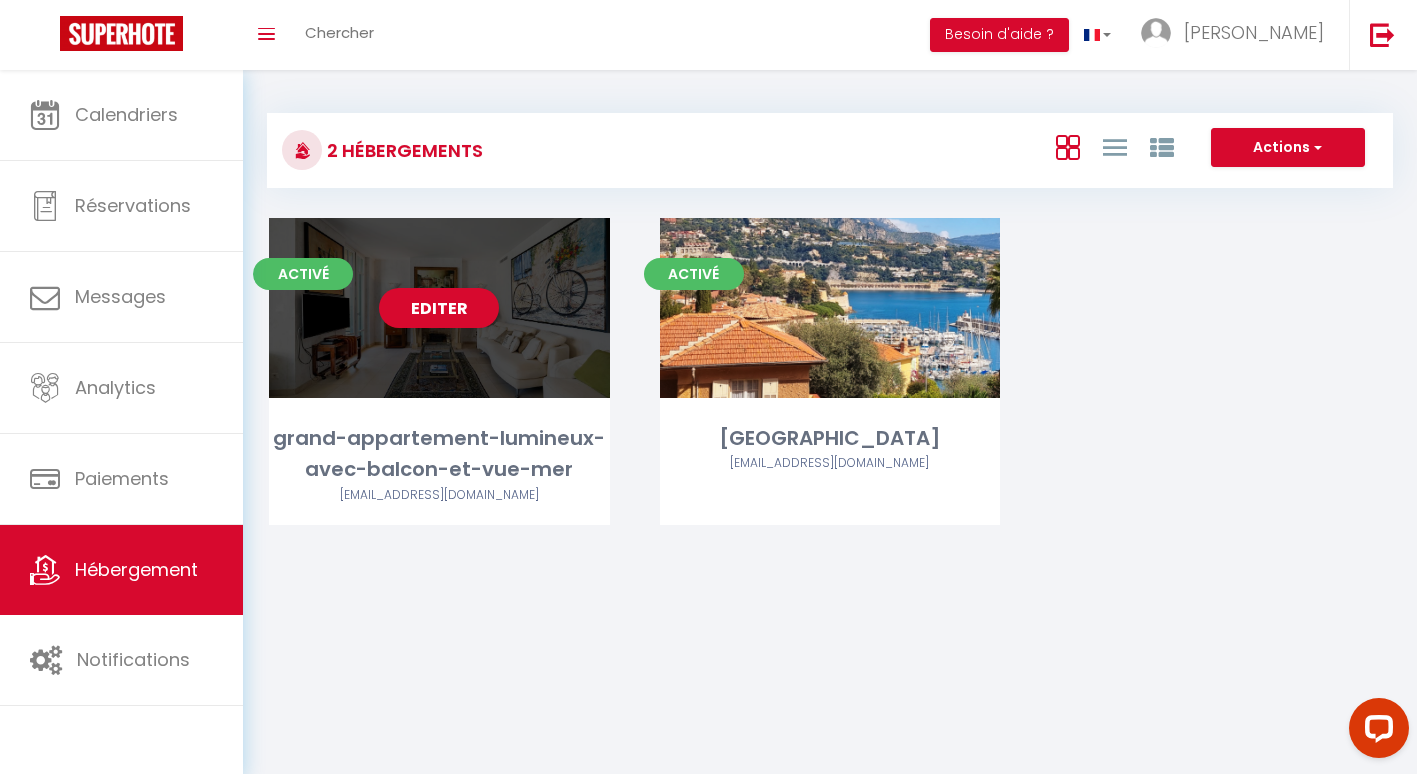 click on "grand-appartement-lumineux-avec-balcon-et-vue-mer" at bounding box center (439, 454) 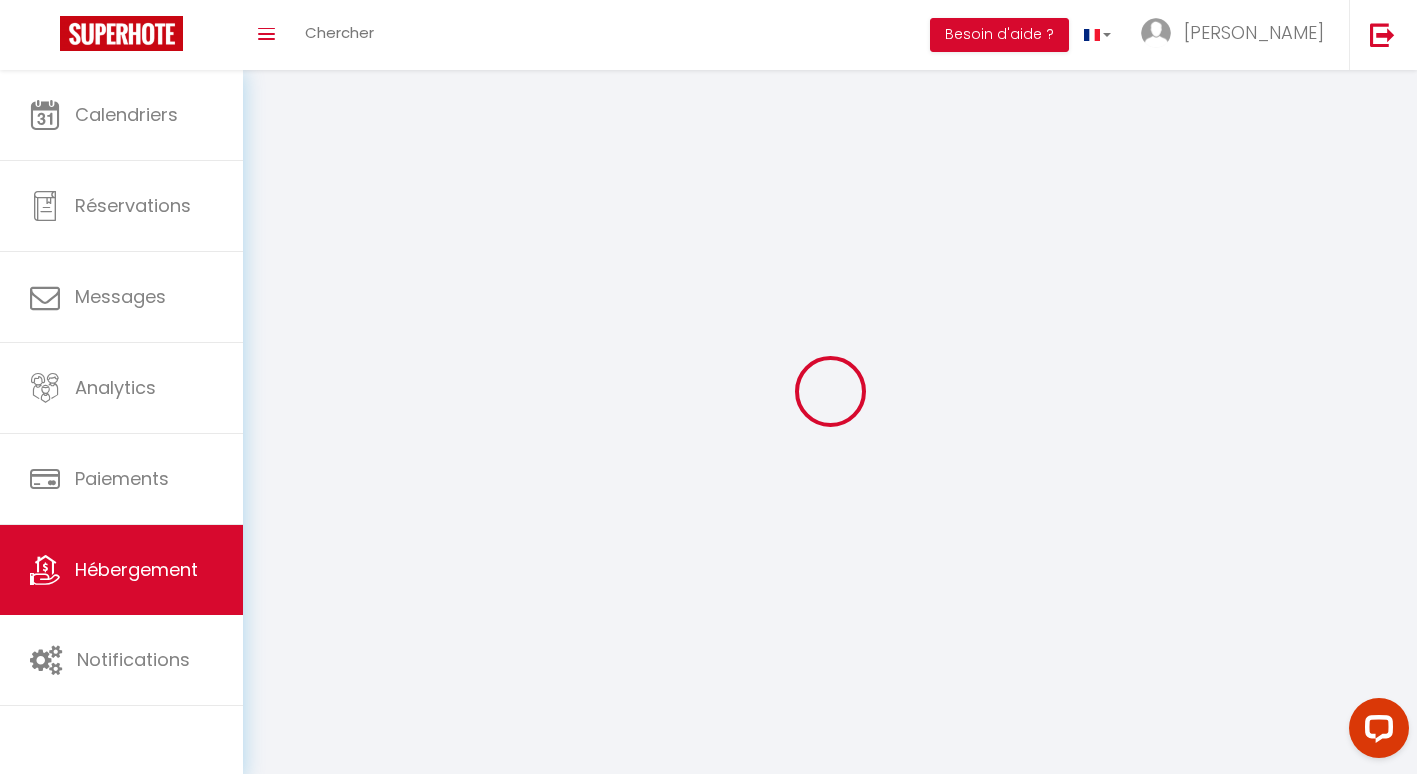 select 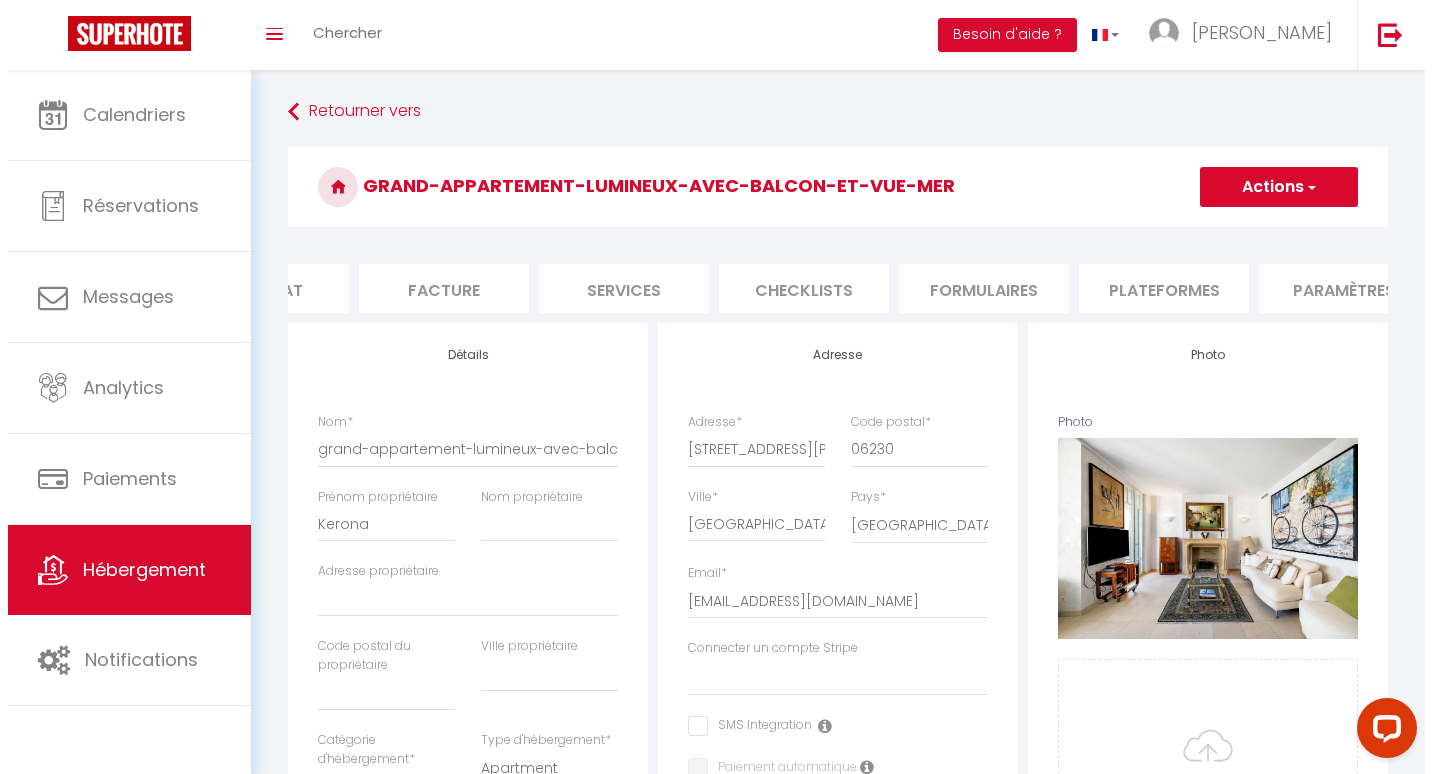 scroll, scrollTop: 0, scrollLeft: 292, axis: horizontal 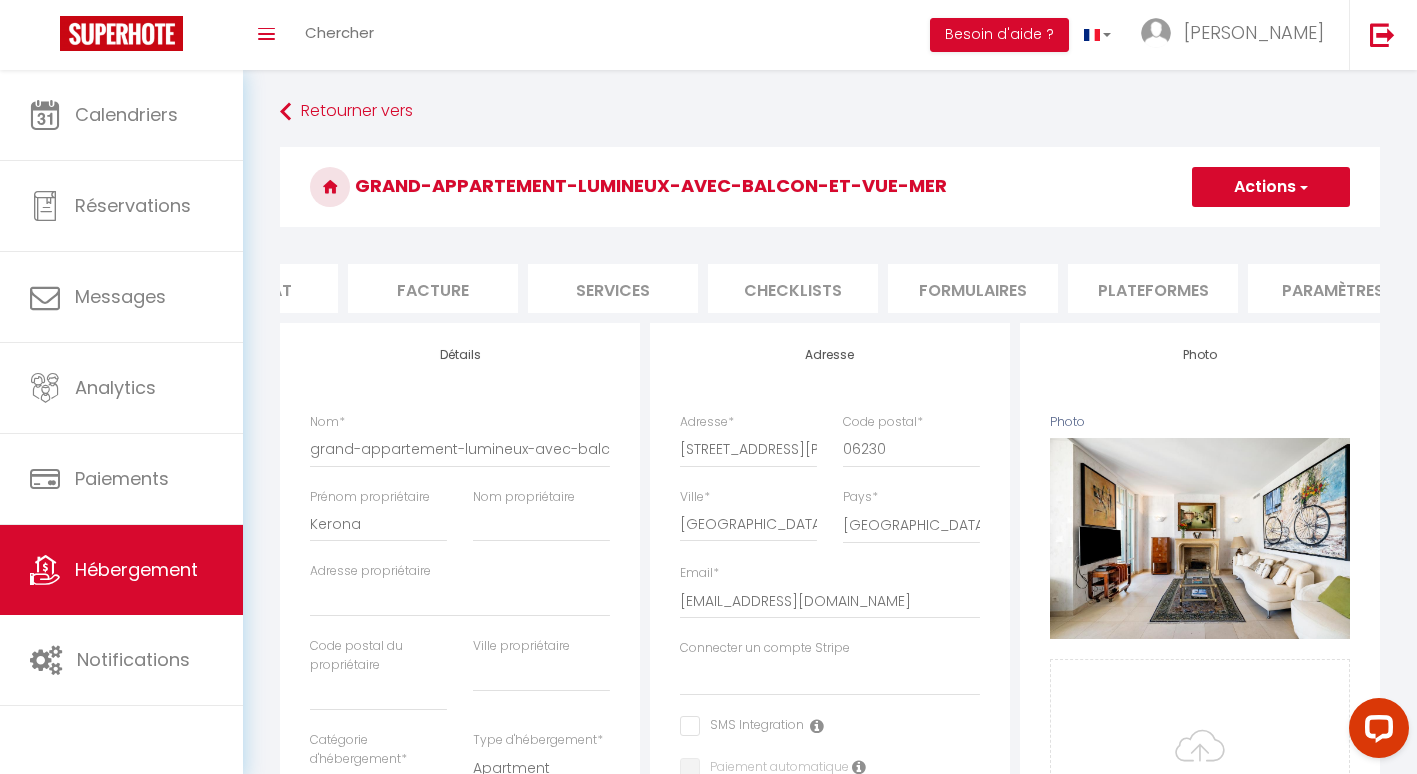 click on "Formulaires" at bounding box center (973, 288) 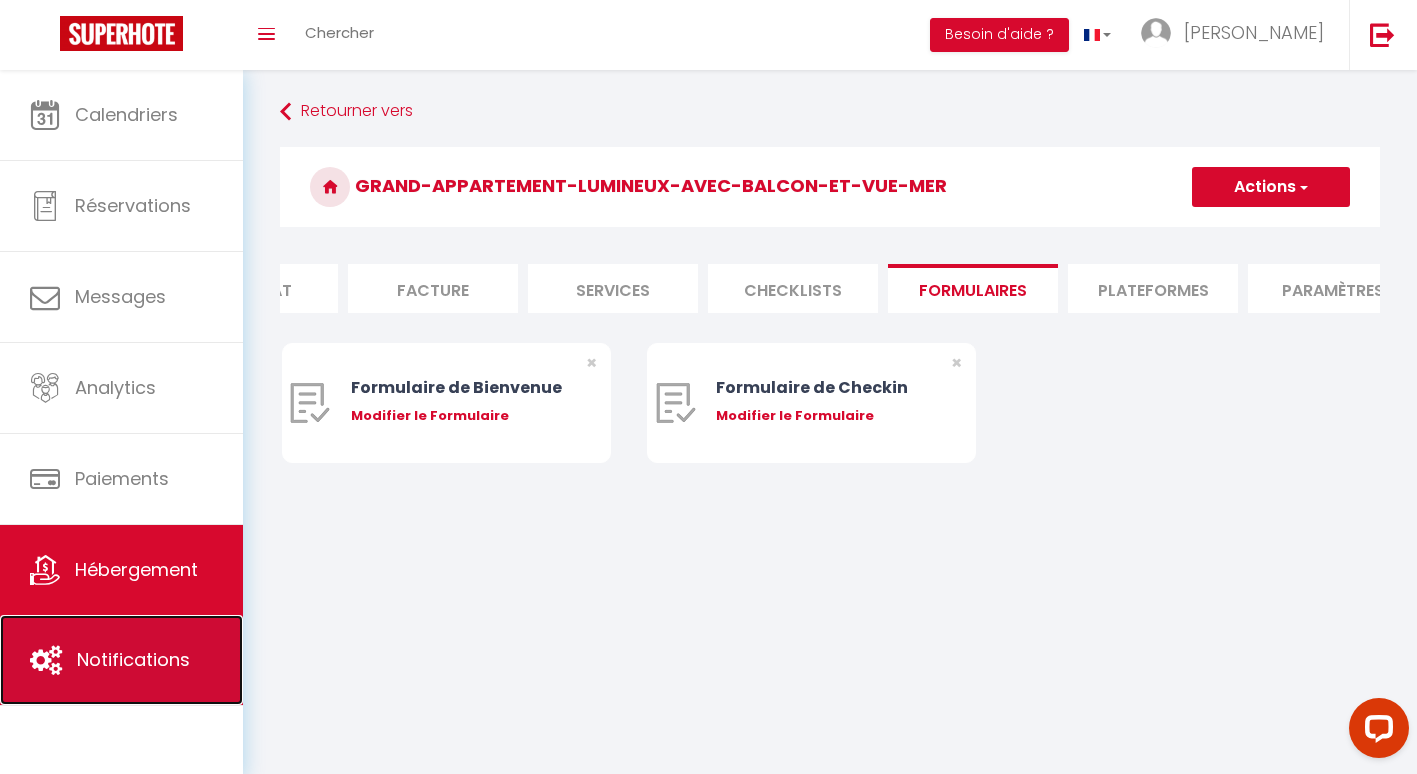 click on "Notifications" at bounding box center (133, 659) 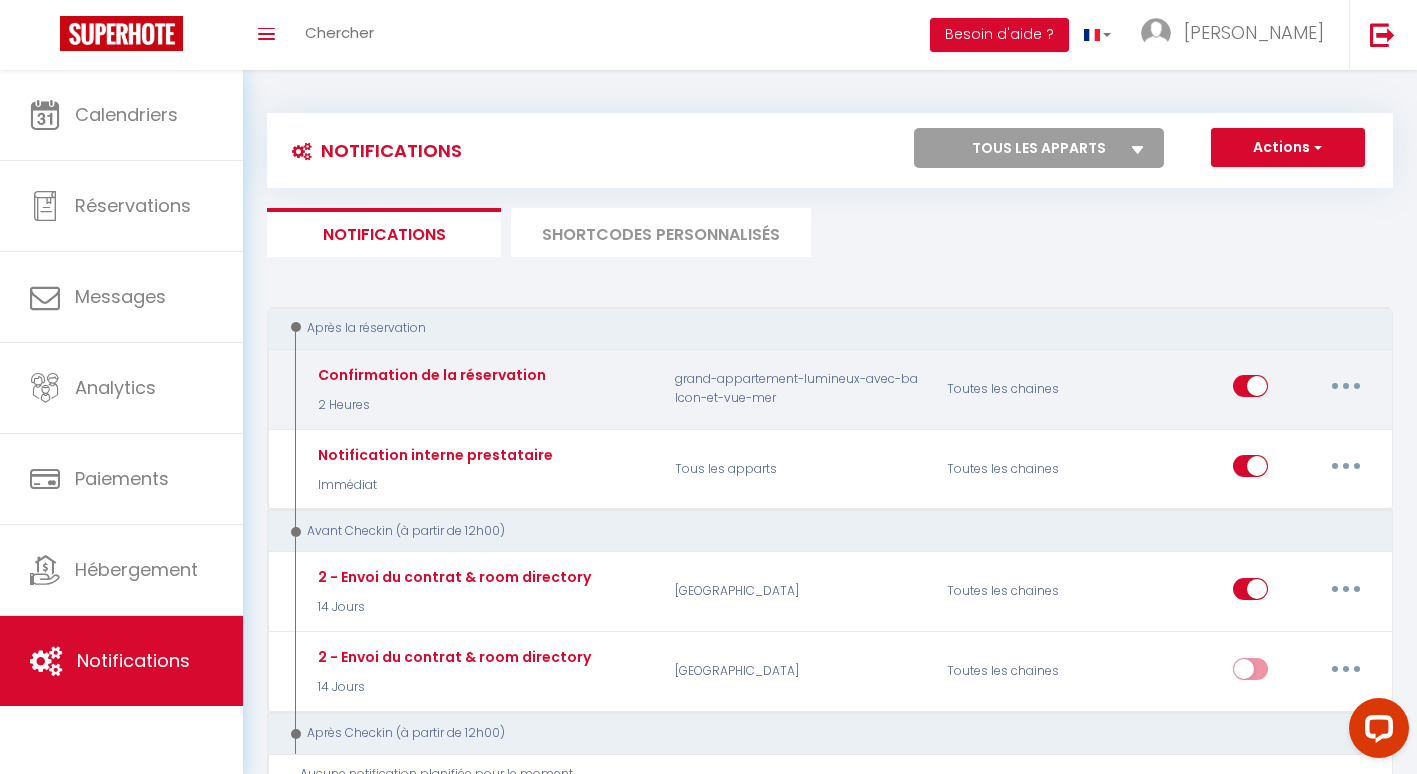 click at bounding box center (1346, 386) 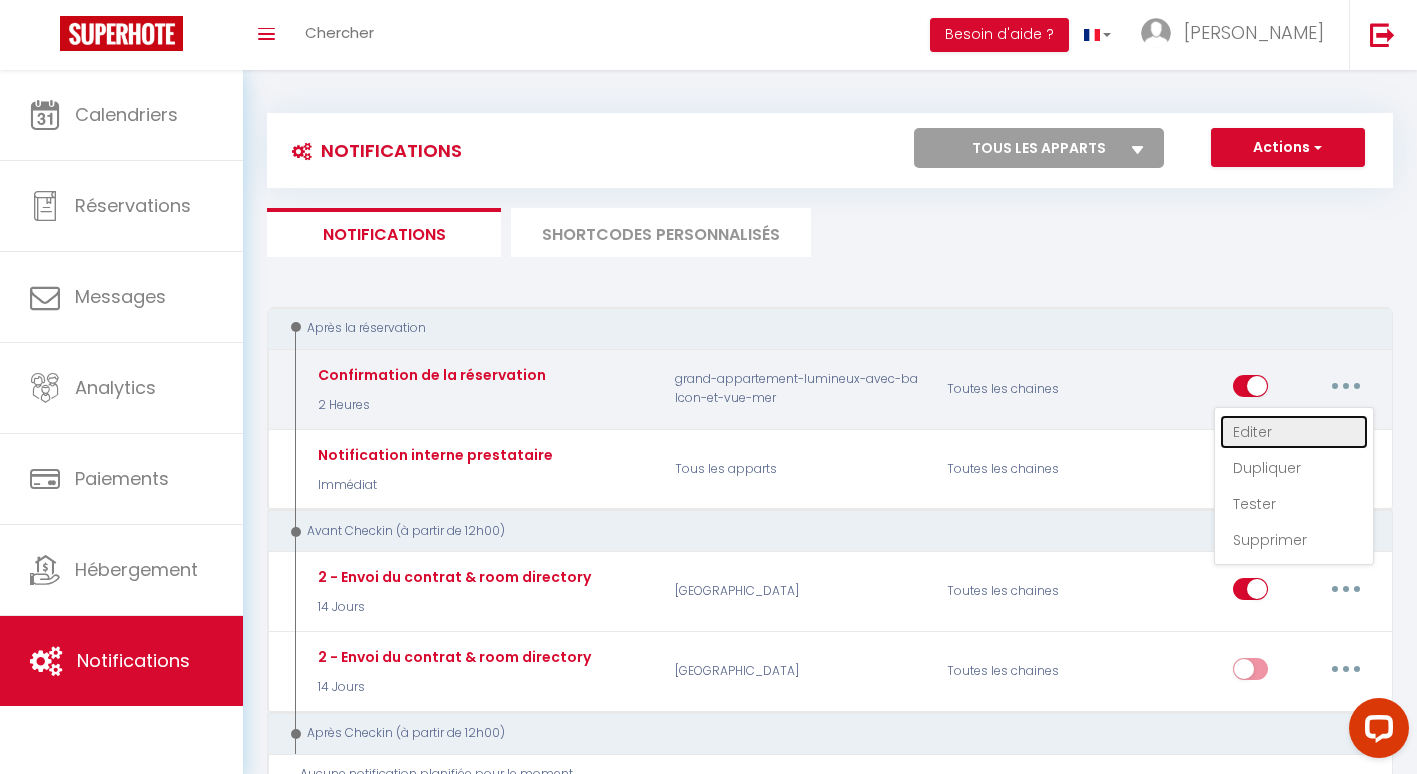 click on "Editer" at bounding box center (1294, 432) 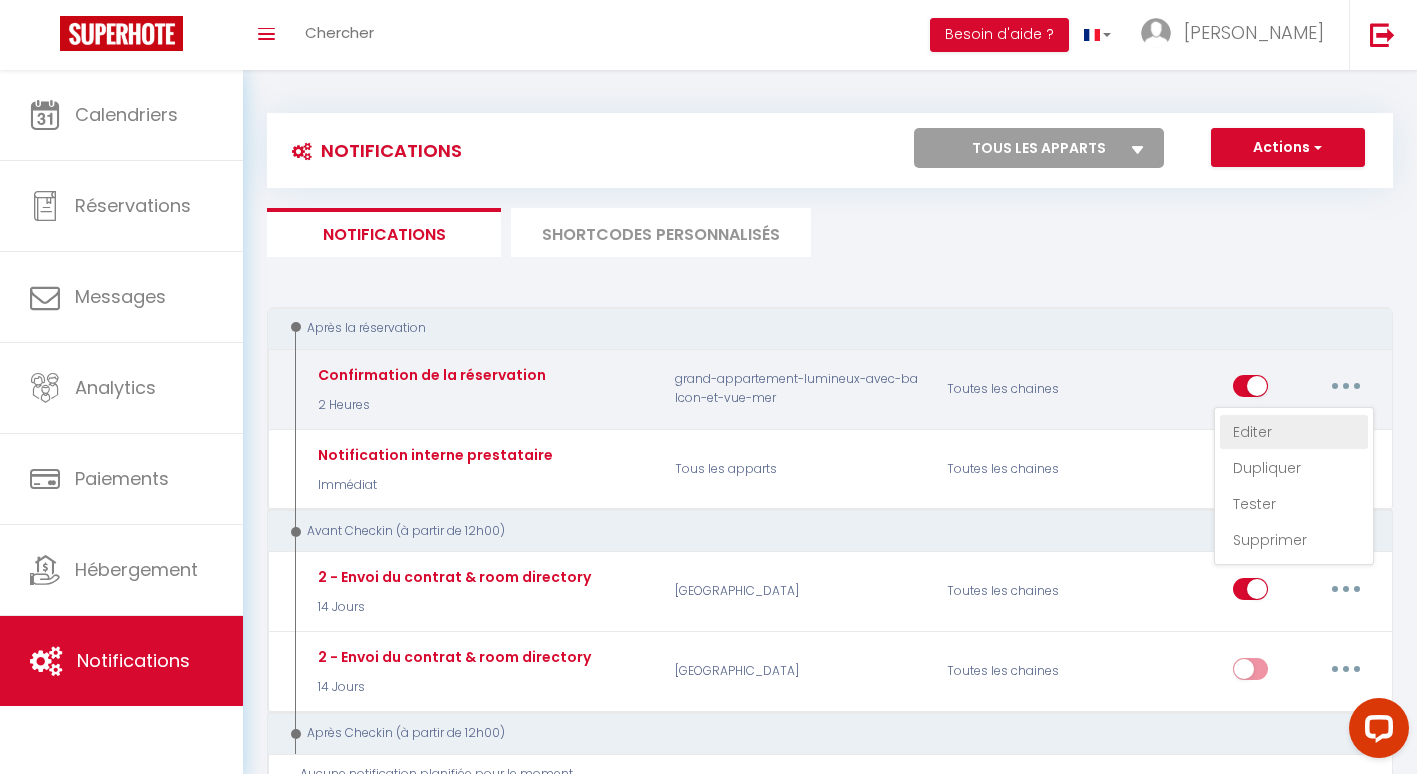 type on "Confirmation de la réservation" 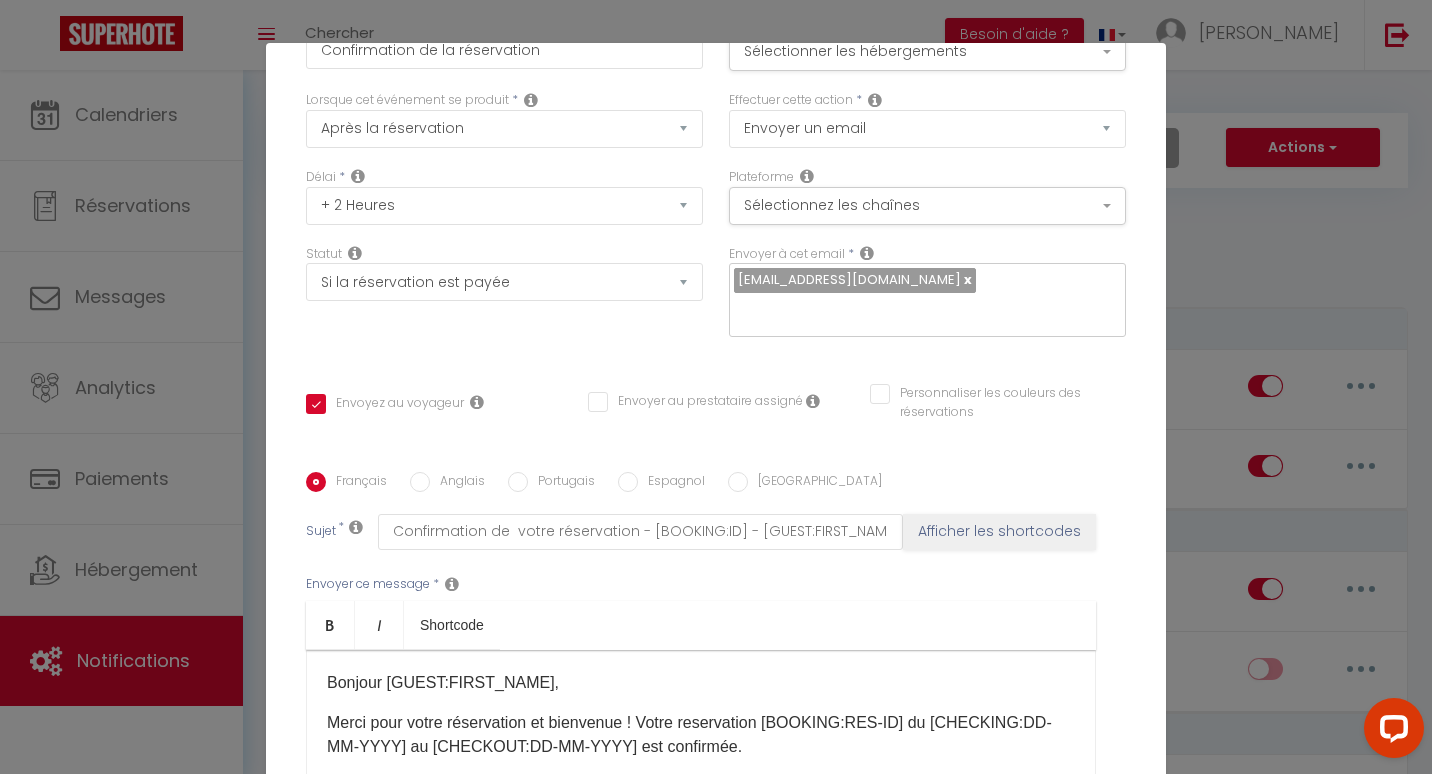 scroll, scrollTop: 300, scrollLeft: 0, axis: vertical 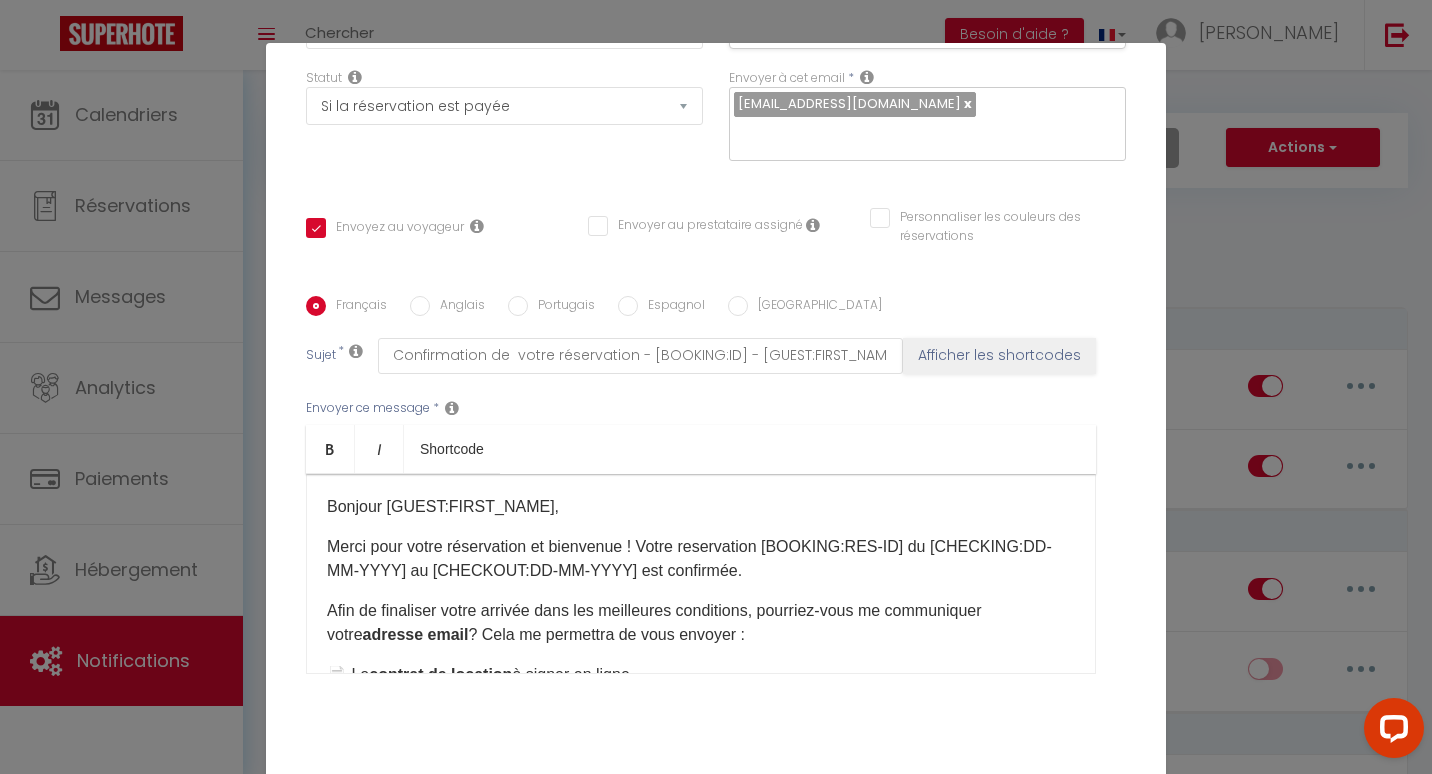 drag, startPoint x: 929, startPoint y: 473, endPoint x: 929, endPoint y: 454, distance: 19 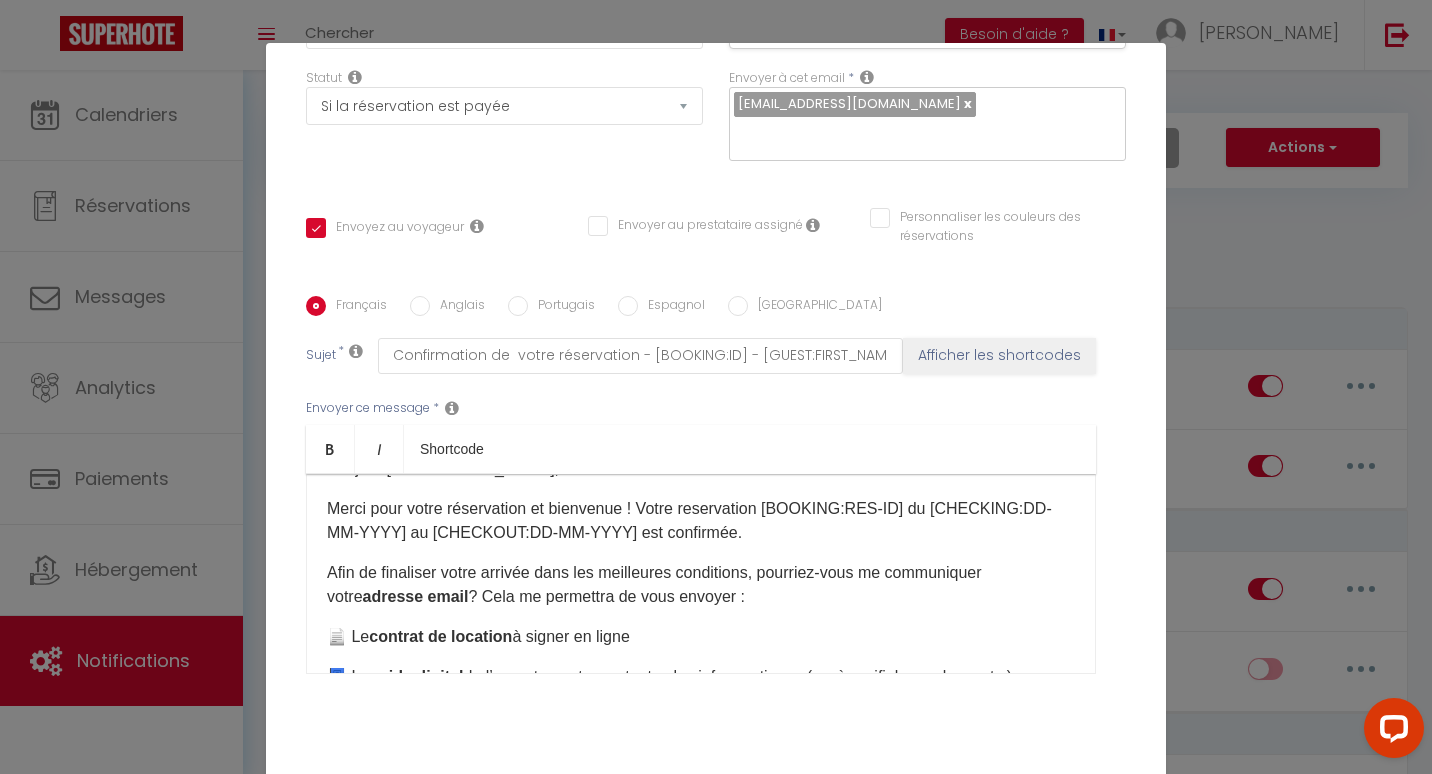 scroll, scrollTop: 0, scrollLeft: 0, axis: both 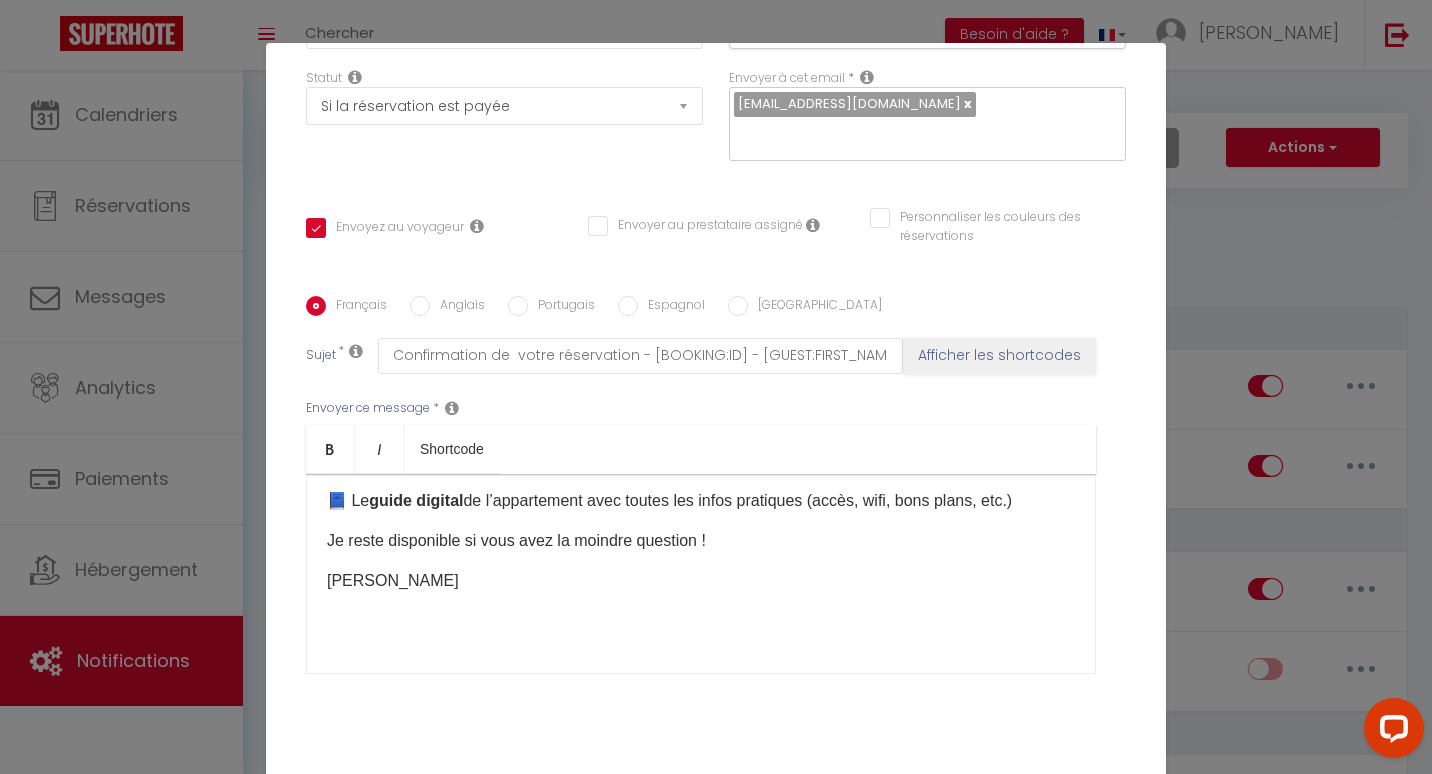 click at bounding box center (701, 621) 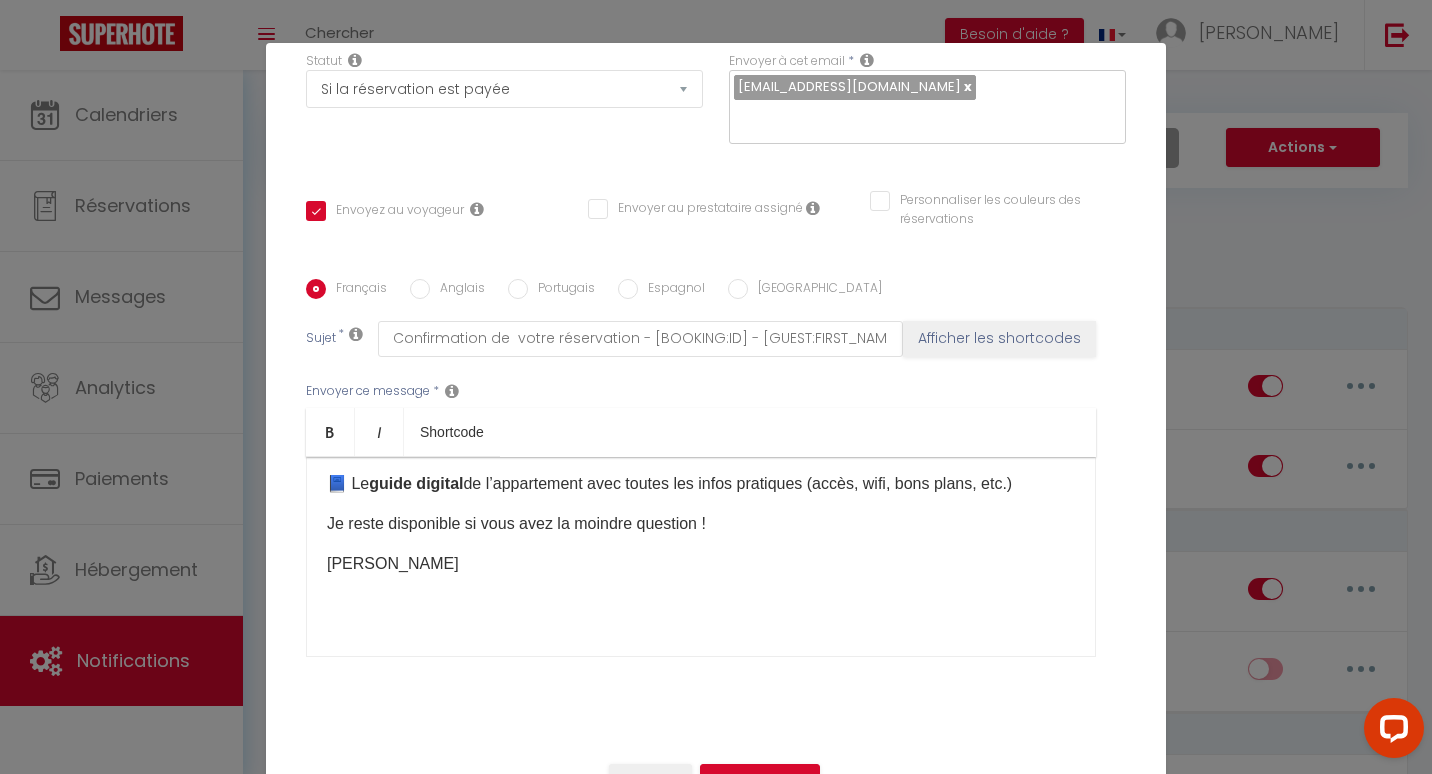 scroll, scrollTop: 319, scrollLeft: 0, axis: vertical 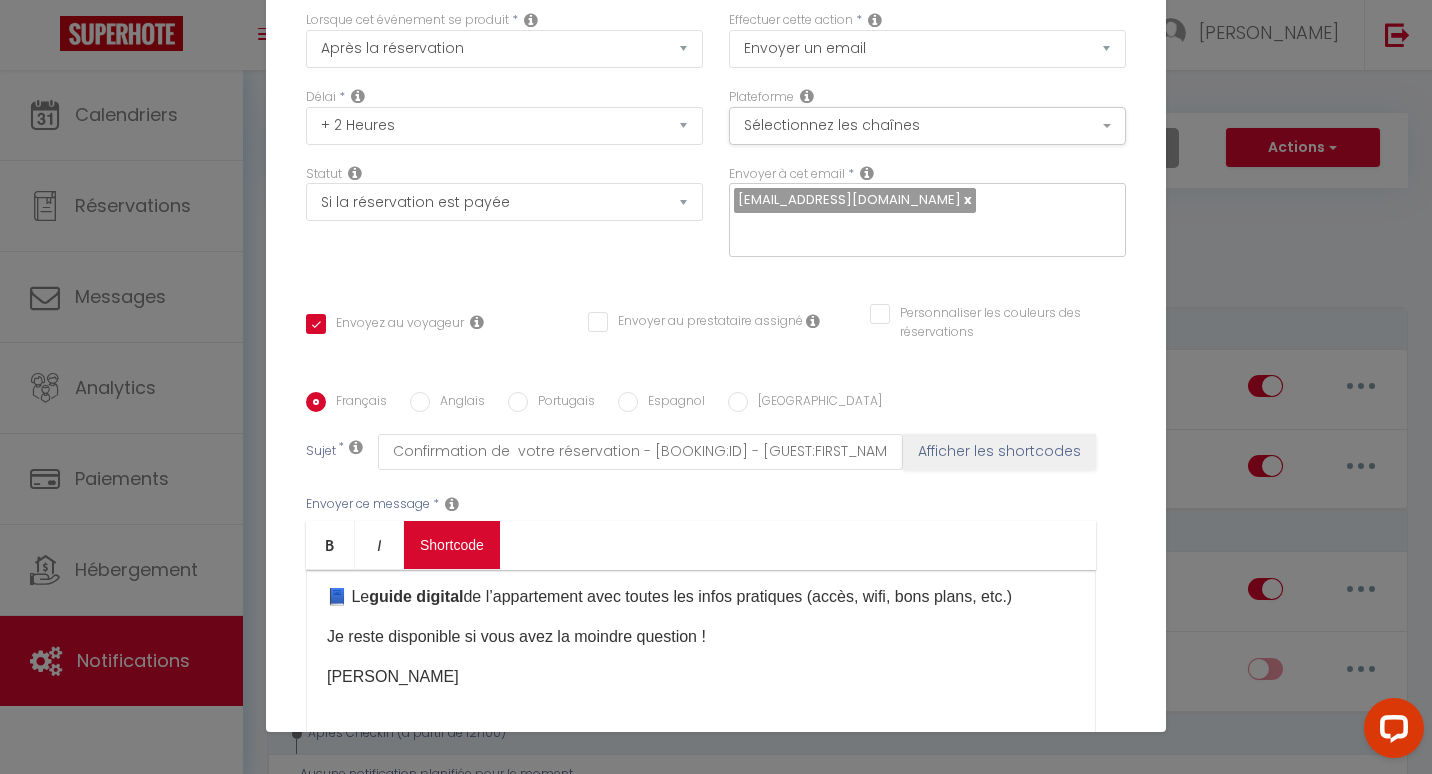 click on "Coaching SuperHote ce soir à 18h00, pour participer:  https://us02web.zoom.us/j/4667554618?pwd=QUhUTnBqenhNTG1HazhBOFJXWjRYUT09   ×     Toggle navigation       Toggle Search     Toggle menubar     Chercher   BUTTON
Besoin d'aide ?
Irina   Paramètres        Équipe     Résultat de la recherche   Aucun résultat     Calendriers     Réservations     Messages     Analytics      Paiements     Hébergement     Notifications                 Résultat de la recherche   Id   Appart   Voyageur    Checkin   Checkout   Nuits   Pers.   Plateforme   Statut     Résultat de la recherche   Aucun résultat          Notifications
Actions
Nouvelle Notification    Exporter    Importer    Tous les apparts    grand-appartement-lumineux-avec-balcon-et-vue-mer Villa Mi Rancho
Actions
Nouveau shortcode personnalisé    Notifications                  2 Heures" at bounding box center [716, 1787] 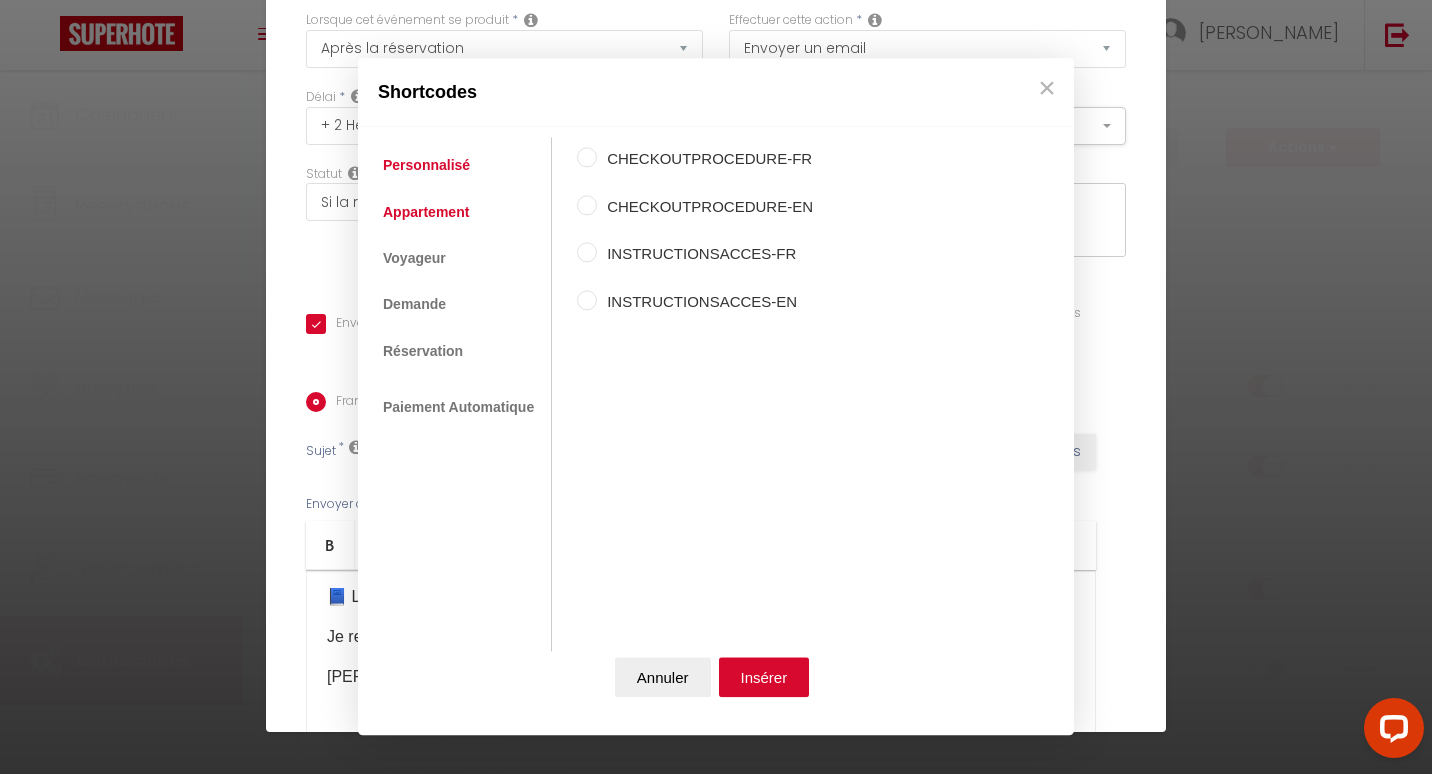 click on "Appartement" at bounding box center [426, 212] 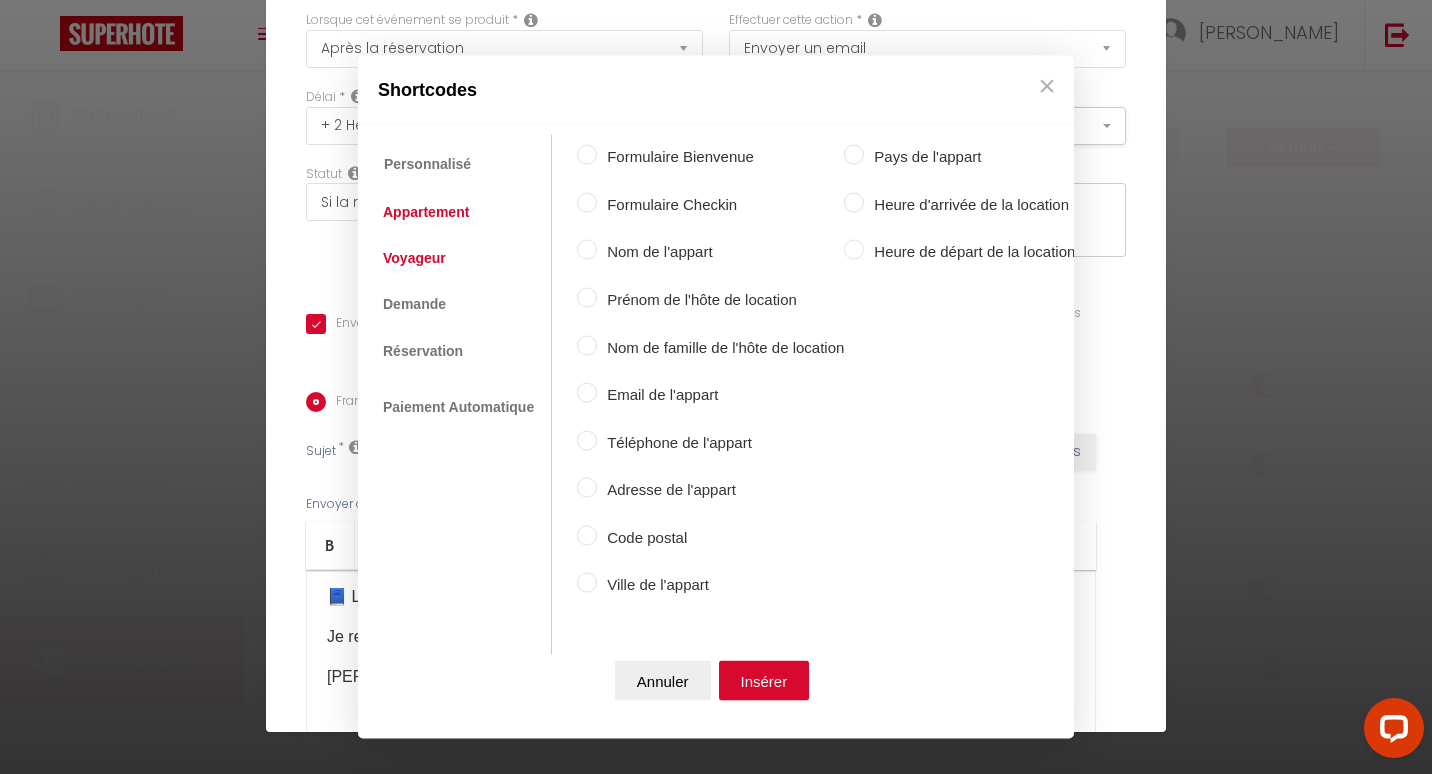 click on "Voyageur" at bounding box center (414, 257) 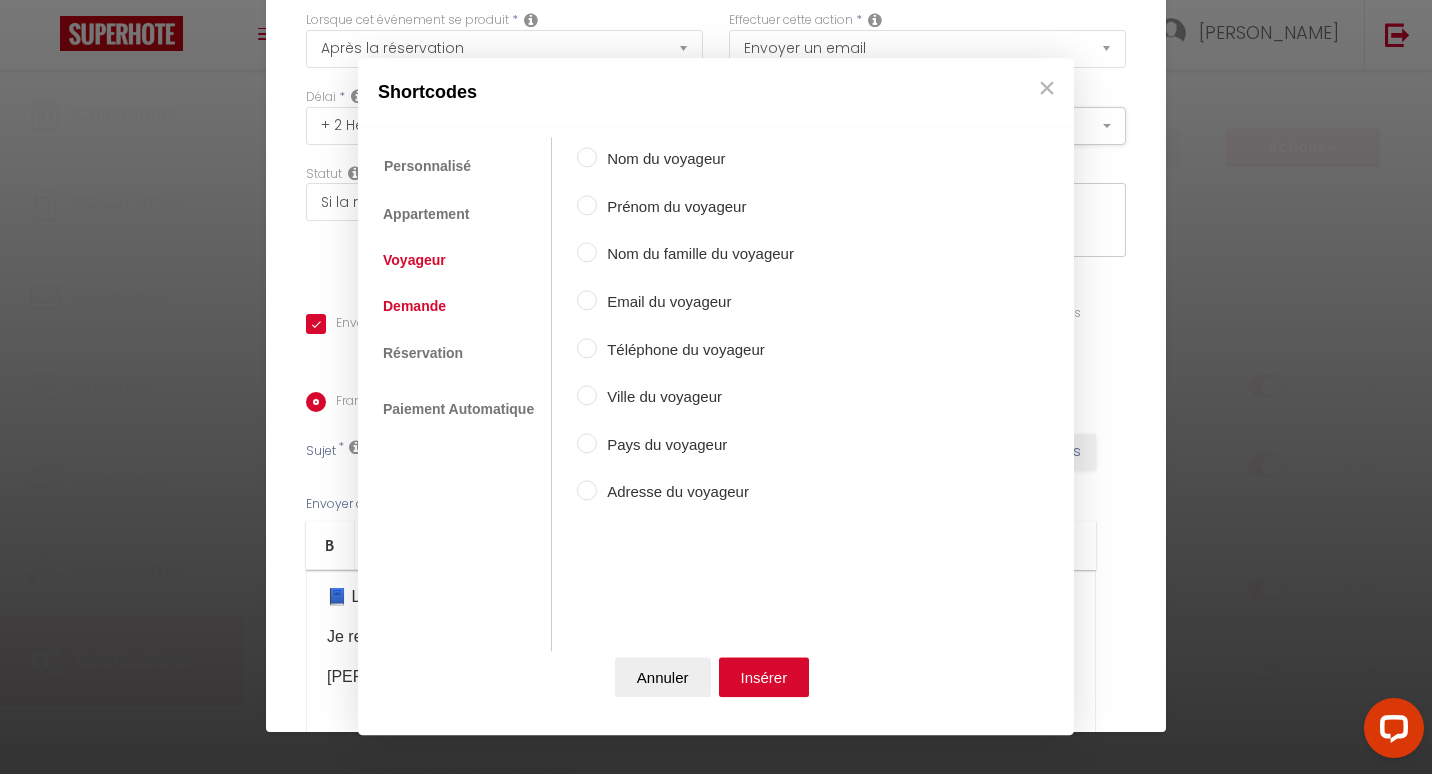 click on "Demande" at bounding box center [414, 307] 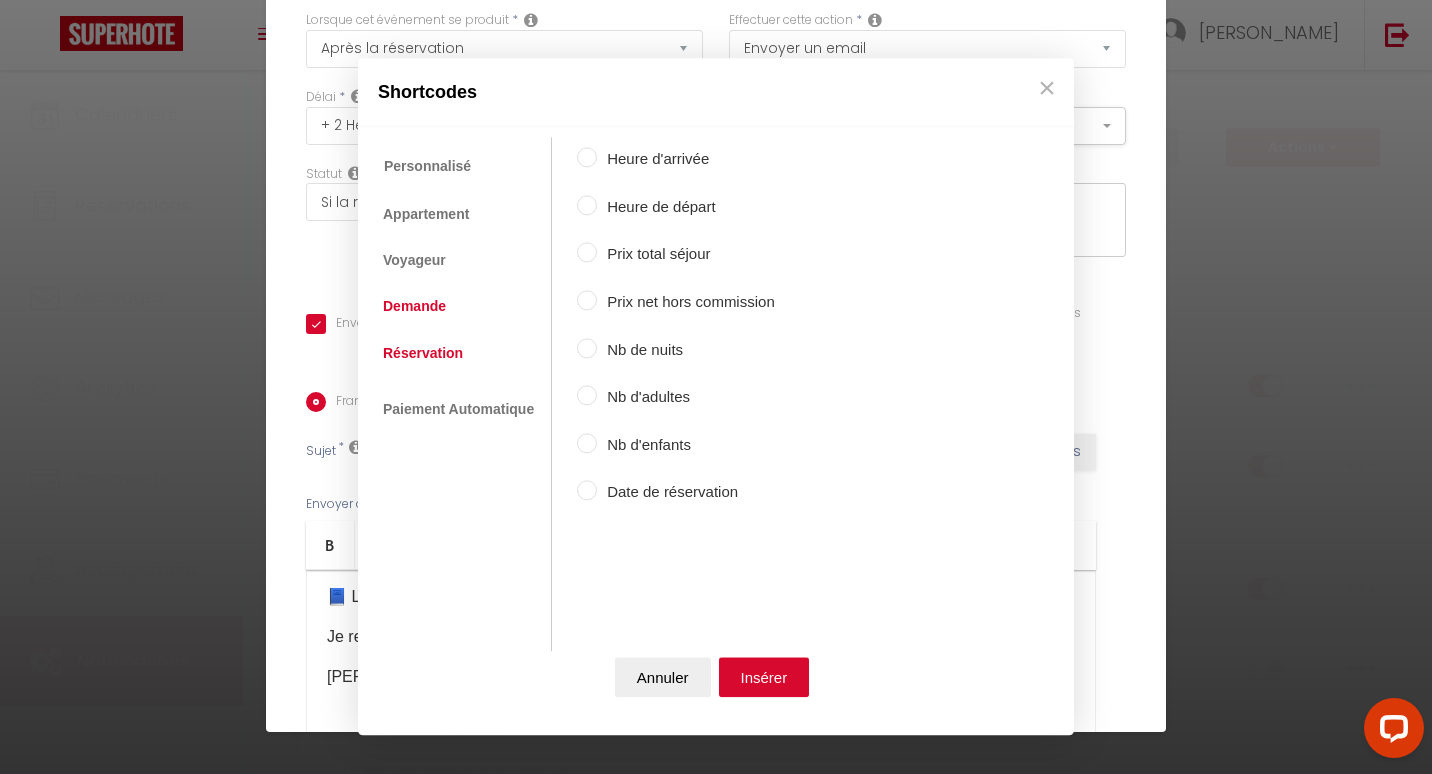 click on "Réservation" at bounding box center [423, 353] 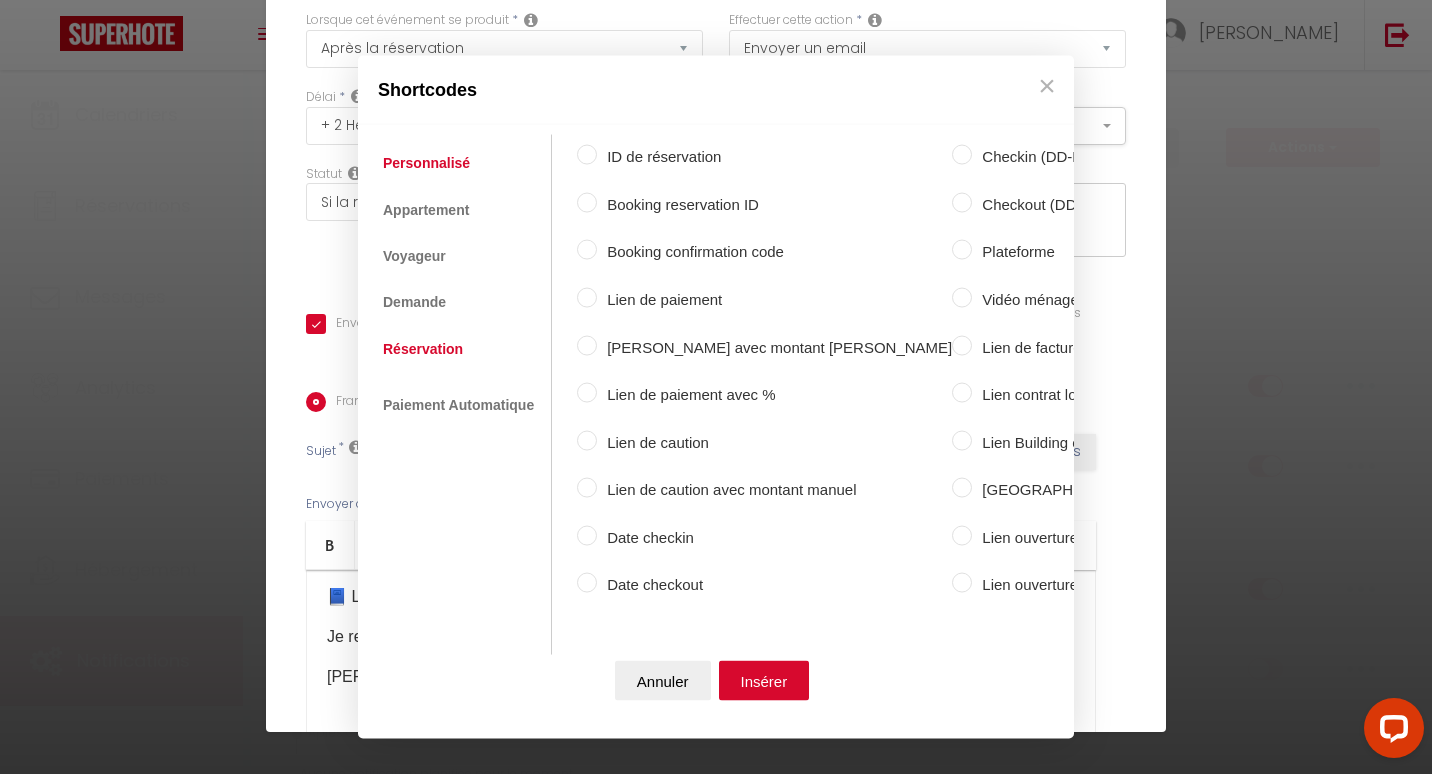 click on "Personnalisé" at bounding box center [426, 163] 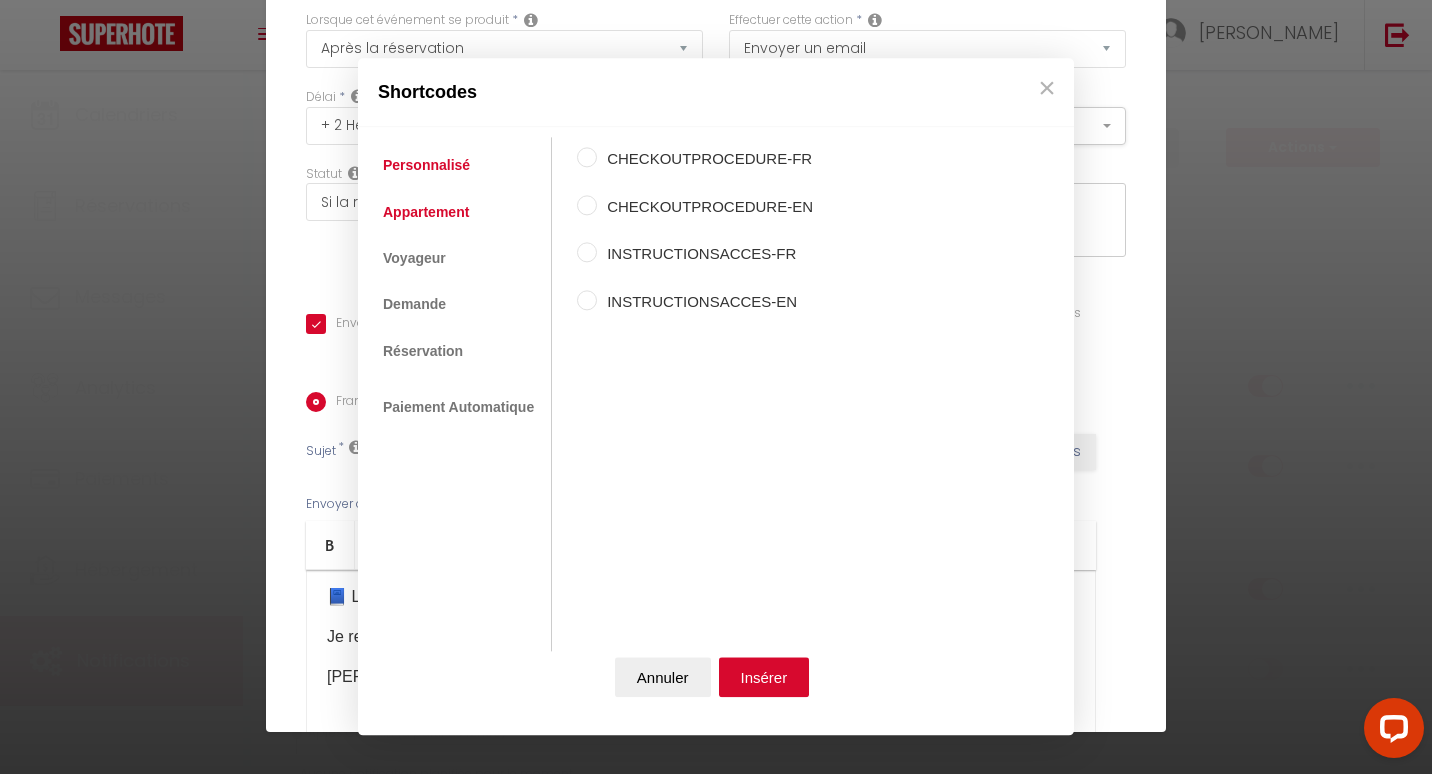 click on "Appartement" at bounding box center (426, 212) 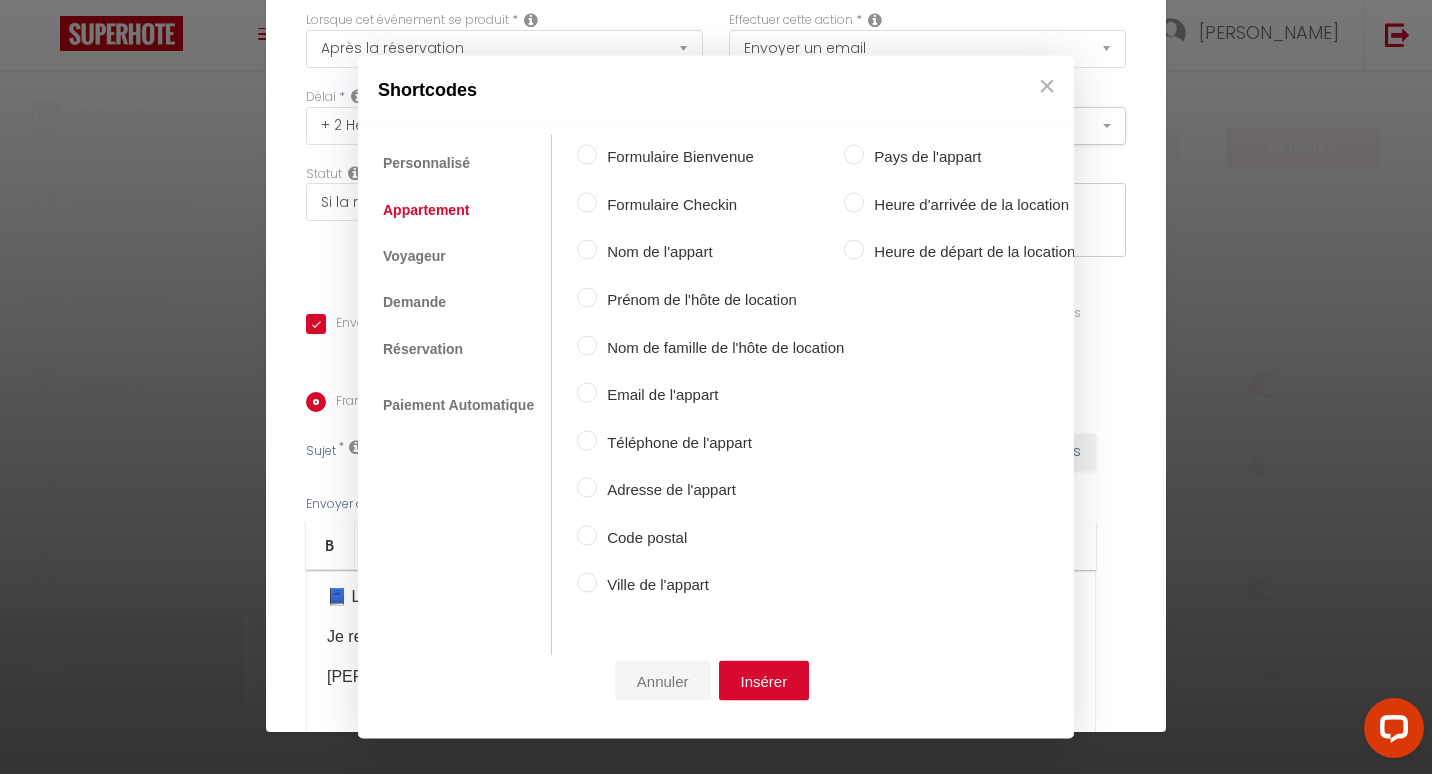 click on "Annuler" at bounding box center (663, 680) 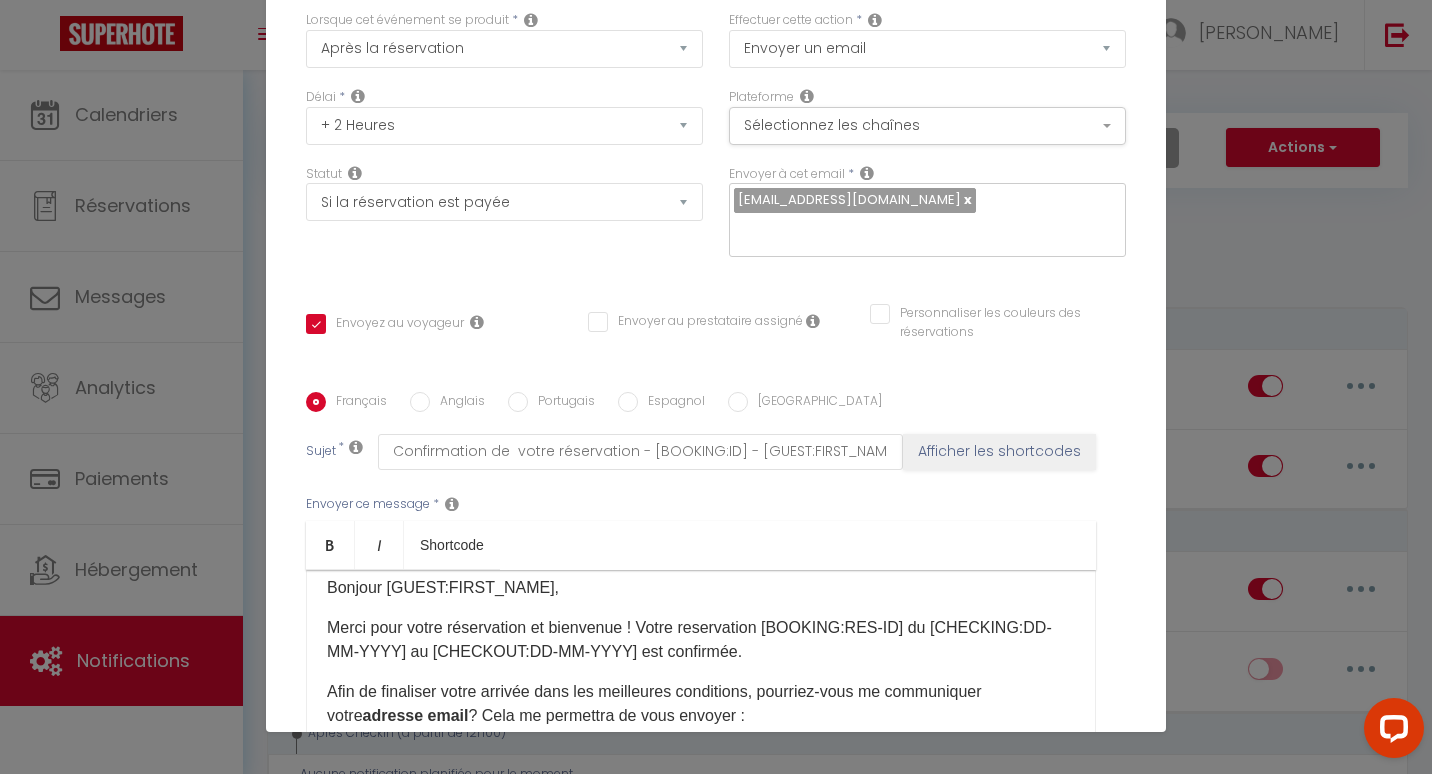scroll, scrollTop: 0, scrollLeft: 0, axis: both 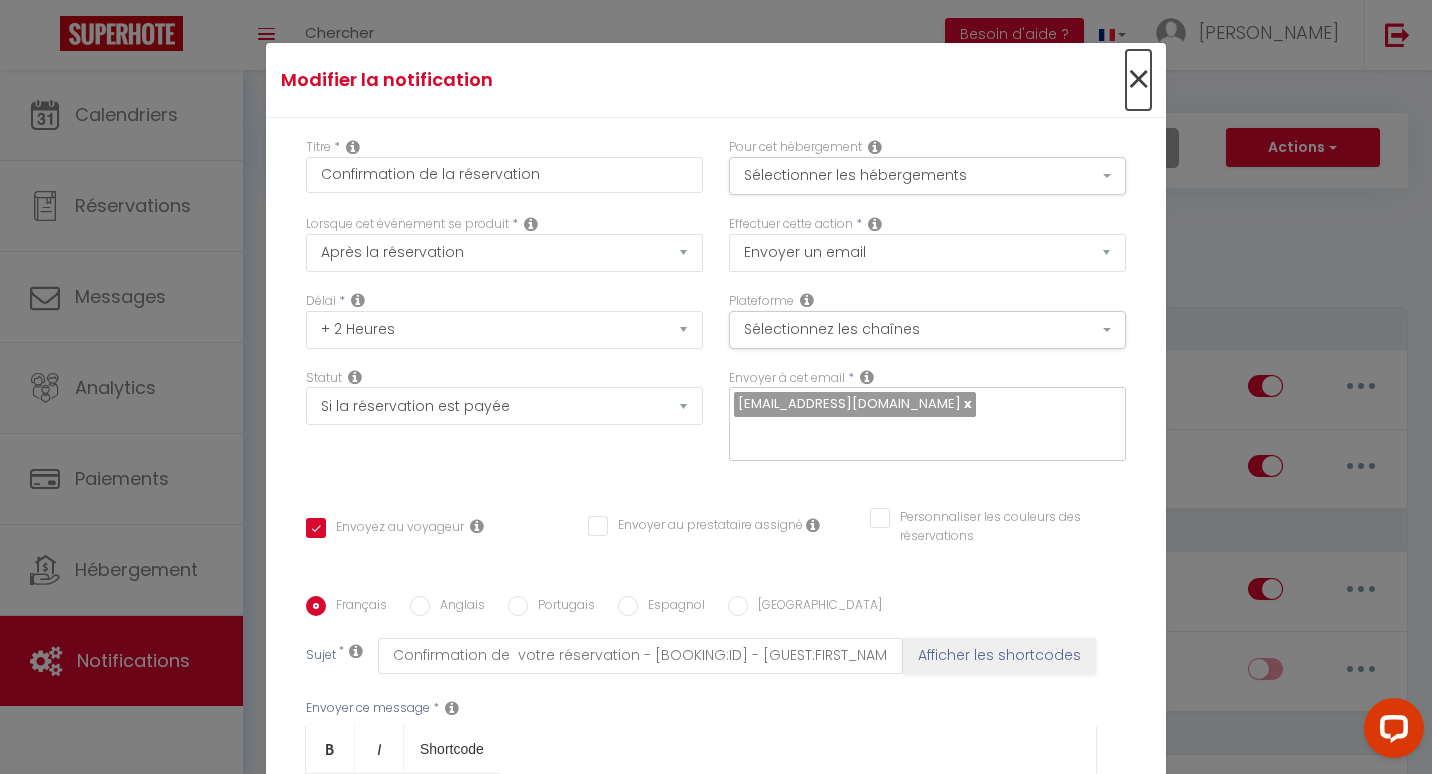 click on "×" at bounding box center (1138, 80) 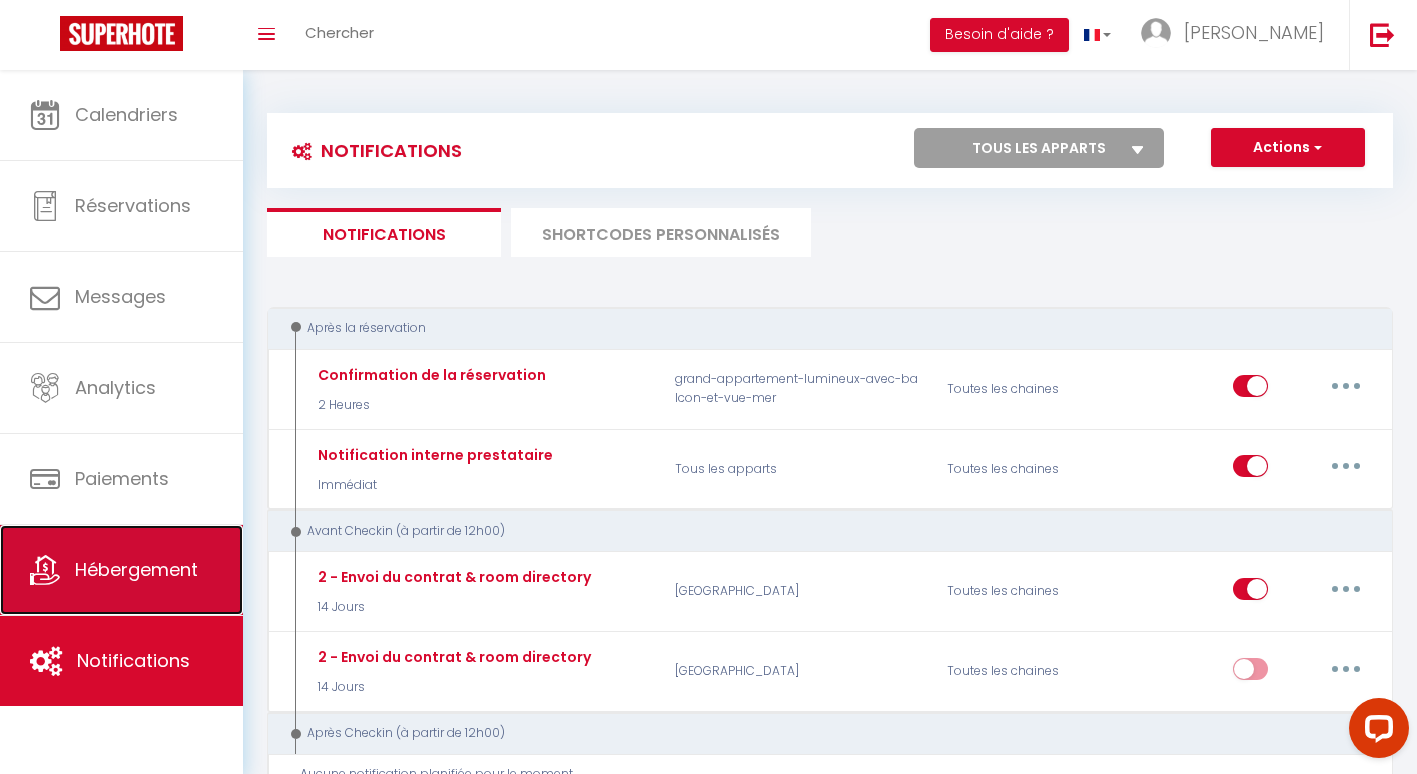 click on "Hébergement" at bounding box center (136, 569) 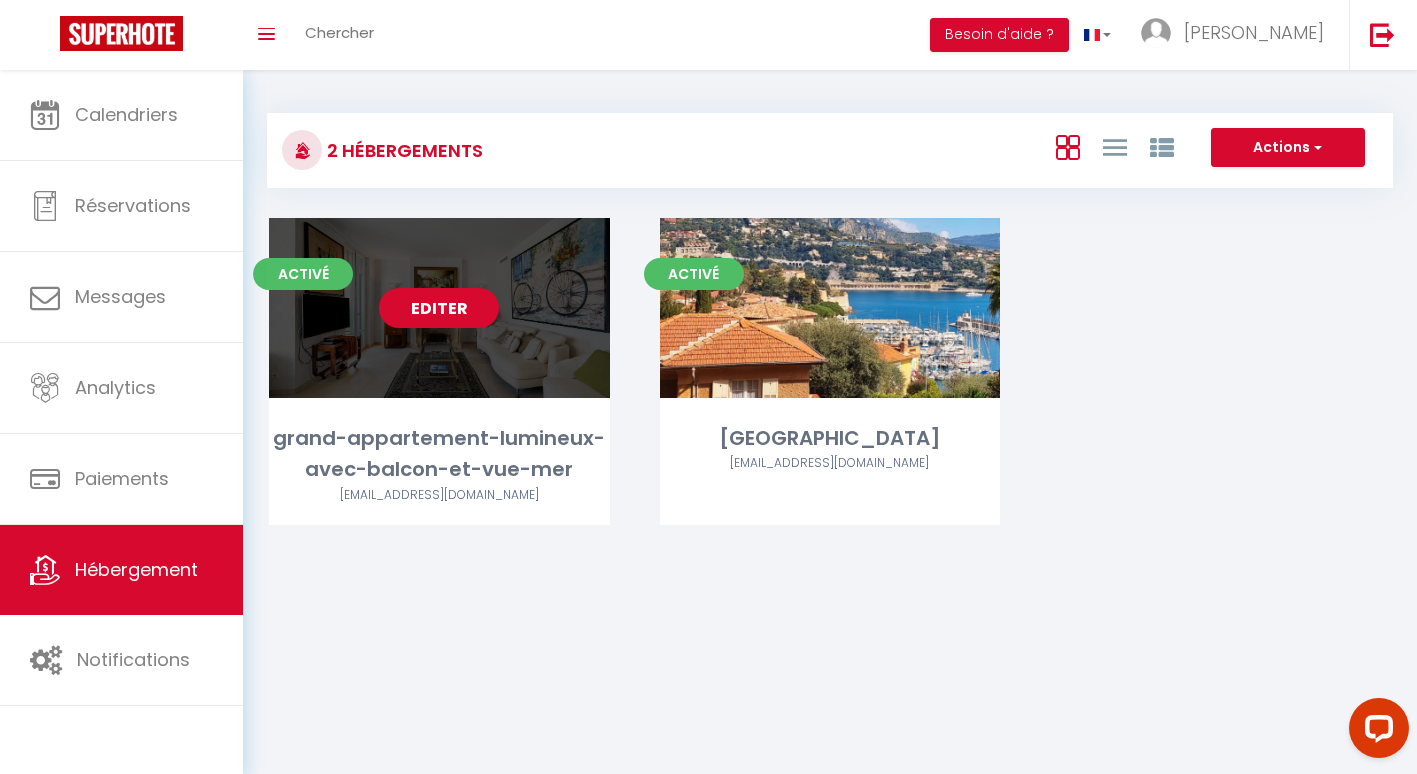 click on "Editer" at bounding box center (439, 308) 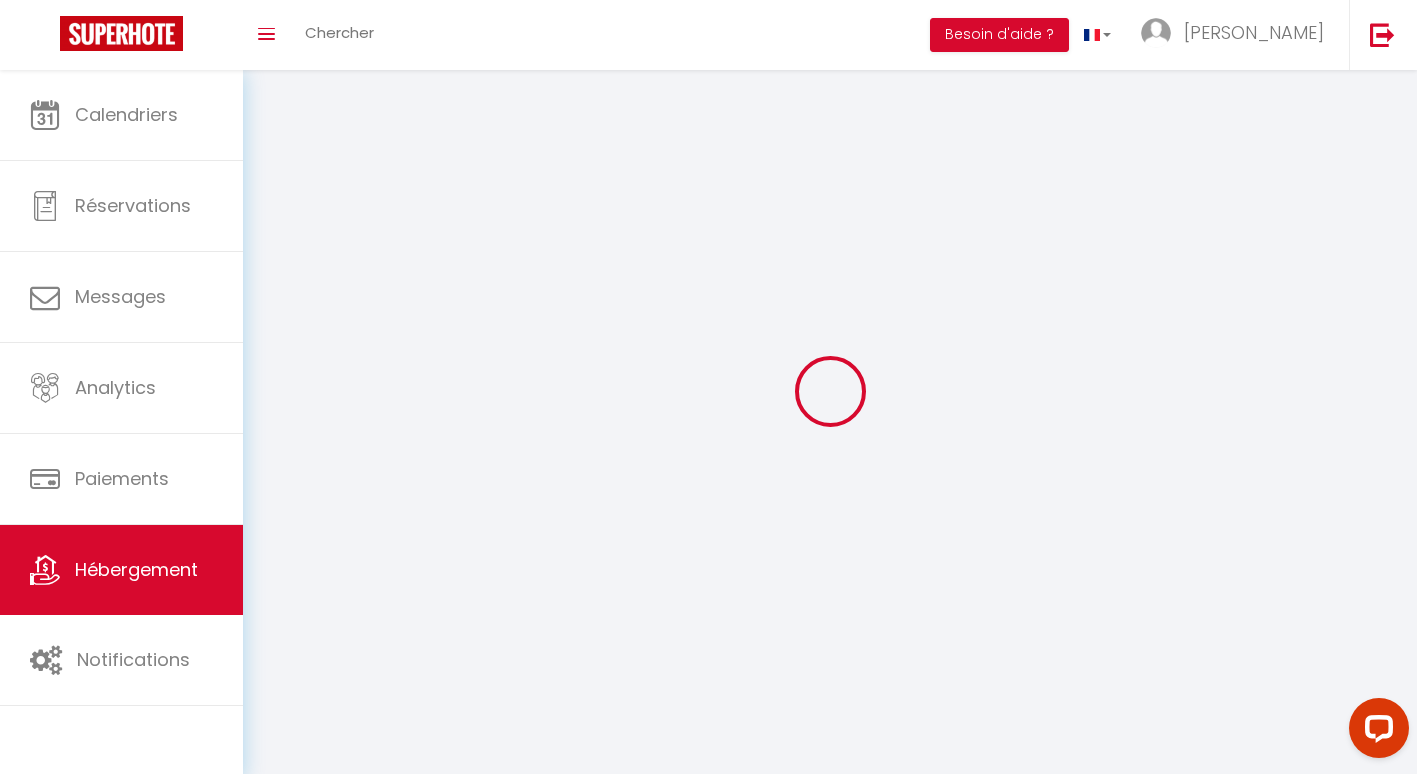 select 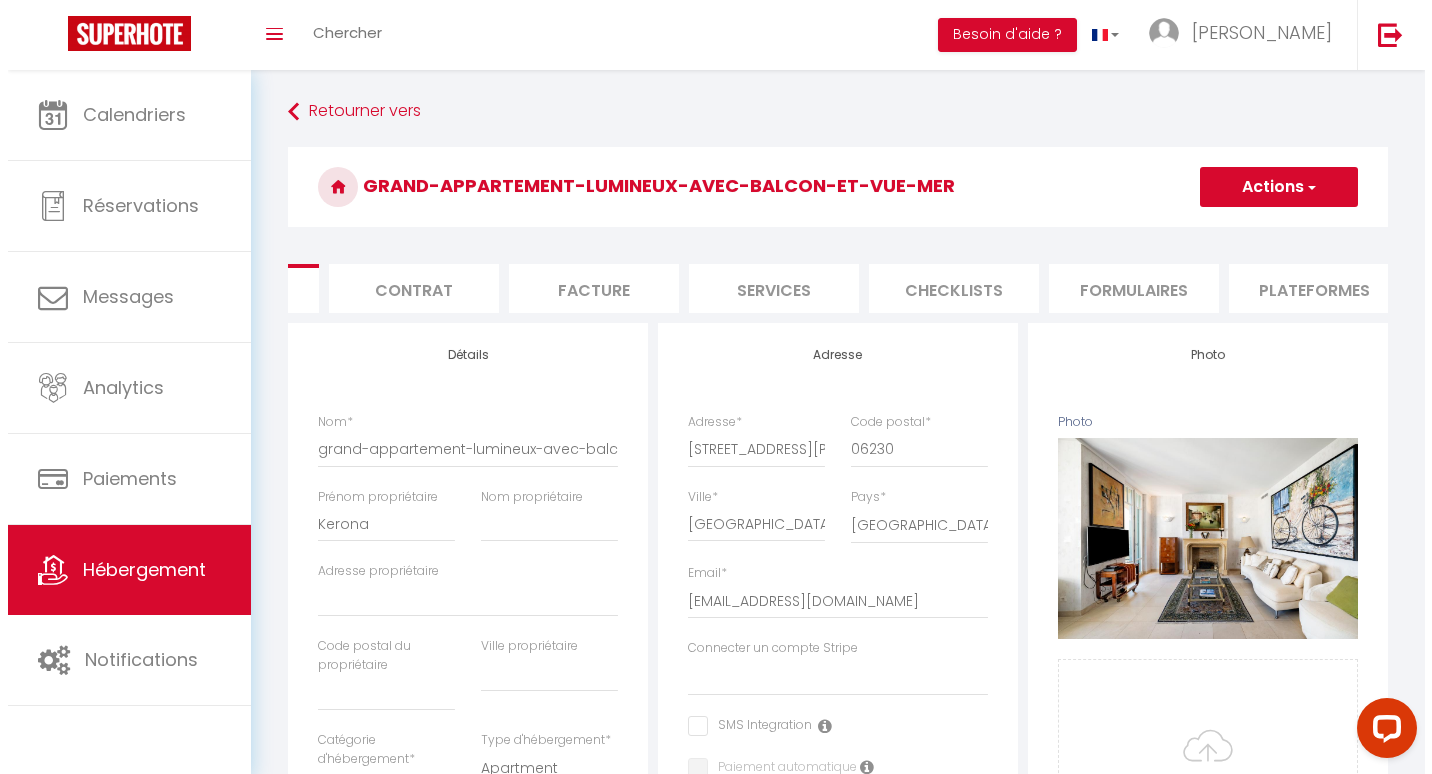 scroll, scrollTop: 0, scrollLeft: 145, axis: horizontal 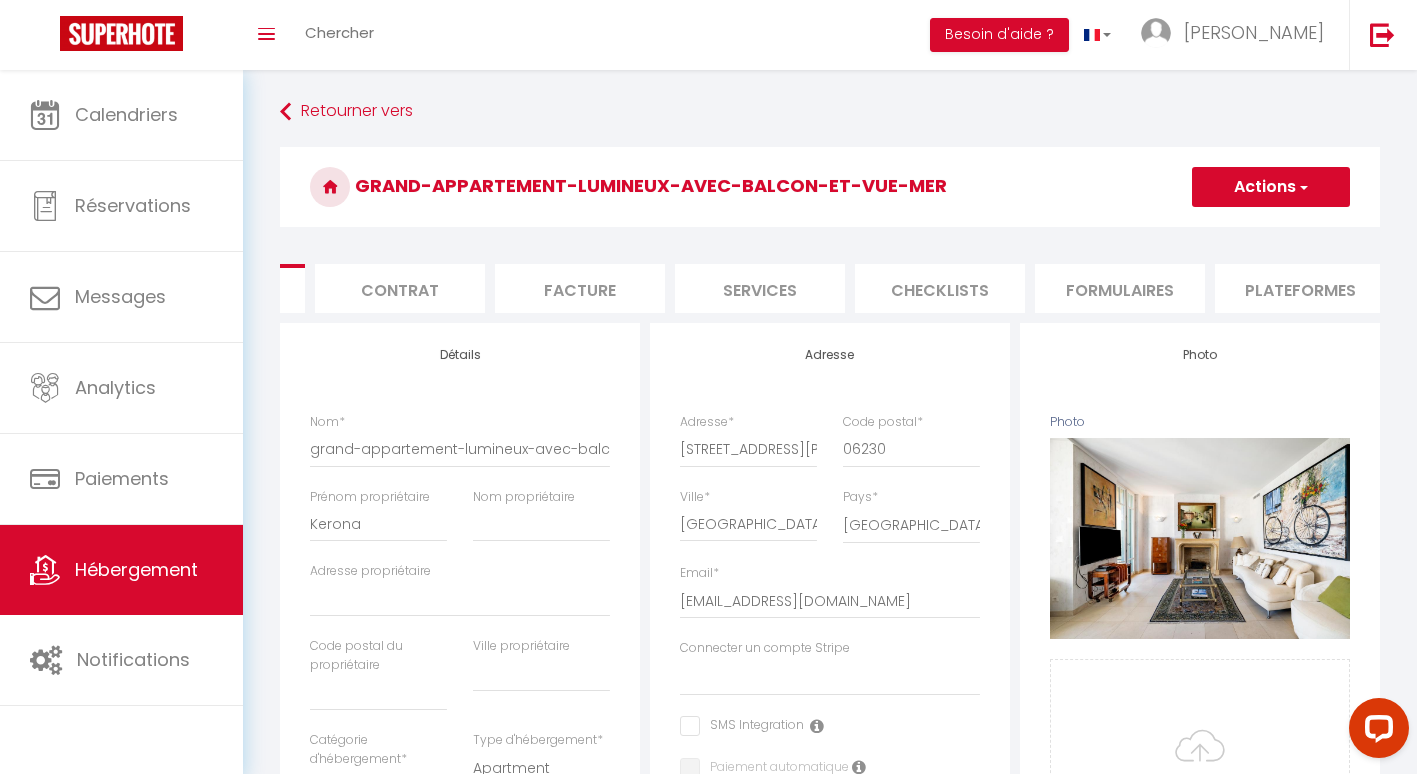 click on "Formulaires" at bounding box center [1120, 288] 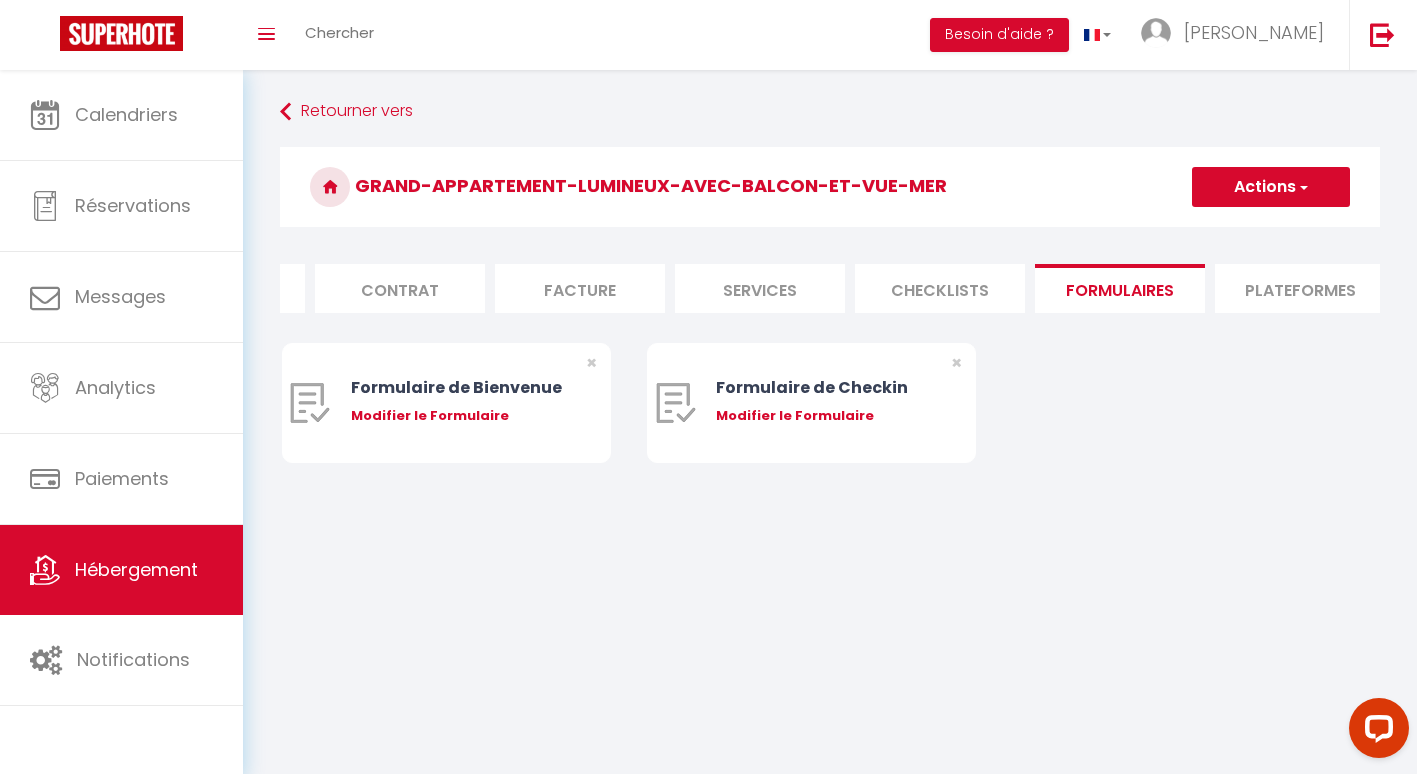 click on "Checklists" at bounding box center (940, 288) 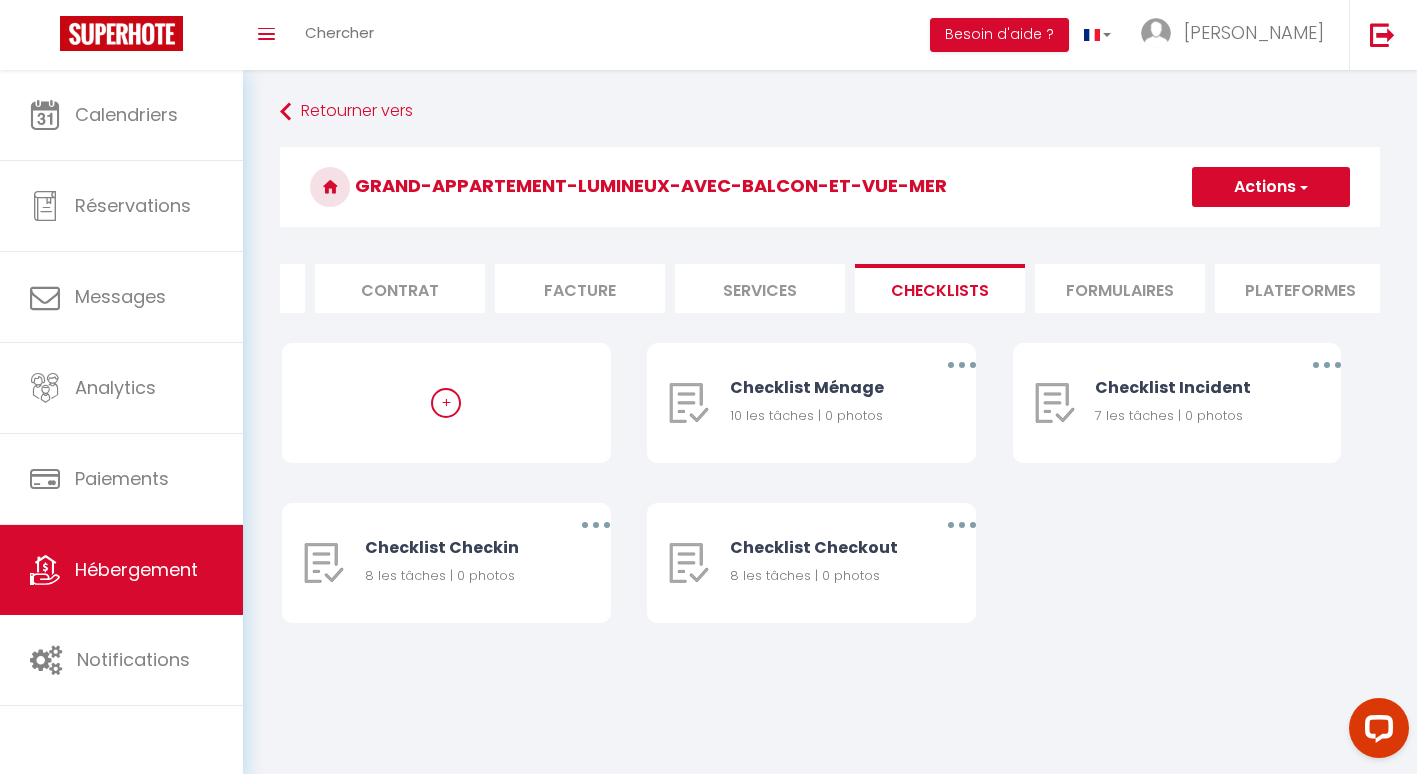 drag, startPoint x: 941, startPoint y: 285, endPoint x: 1146, endPoint y: 297, distance: 205.35092 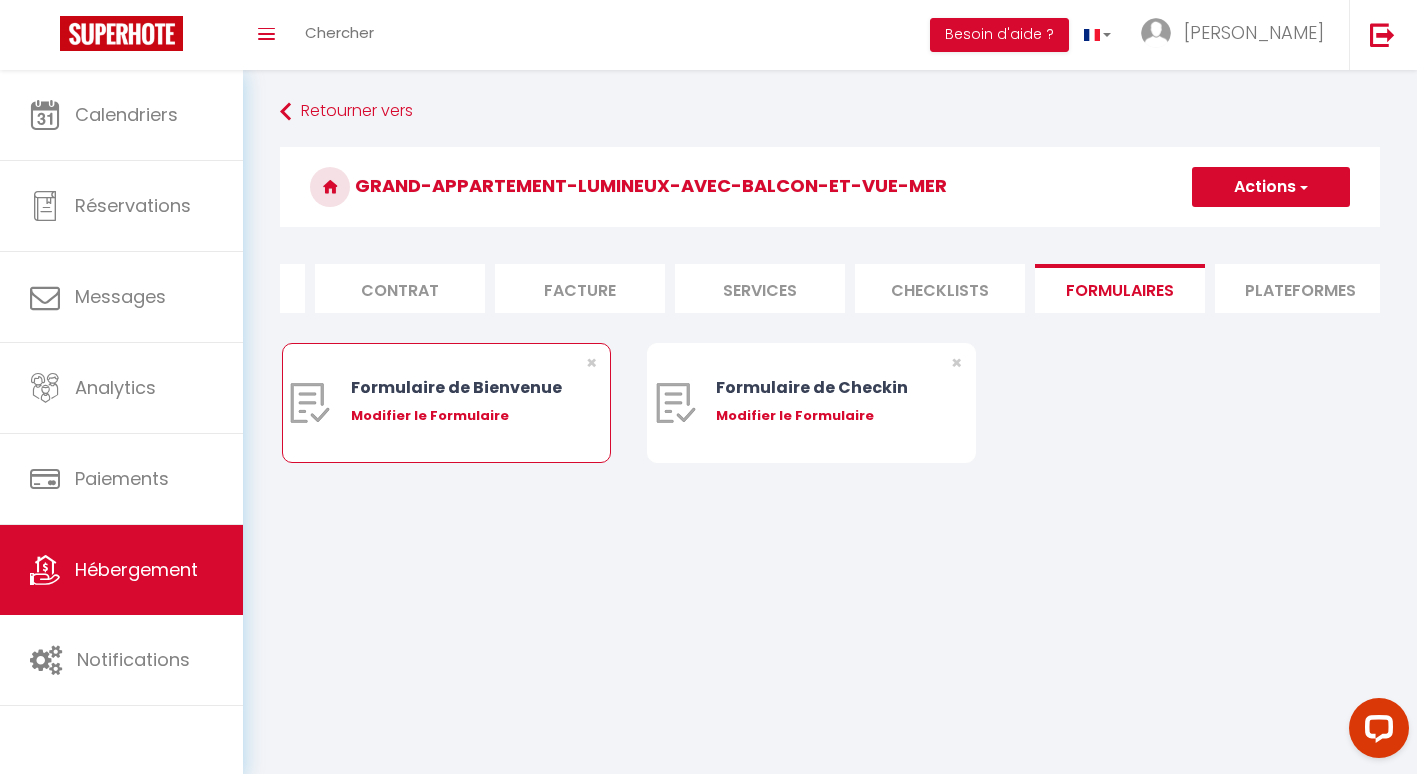 click on "Modifier le Formulaire" at bounding box center (460, 416) 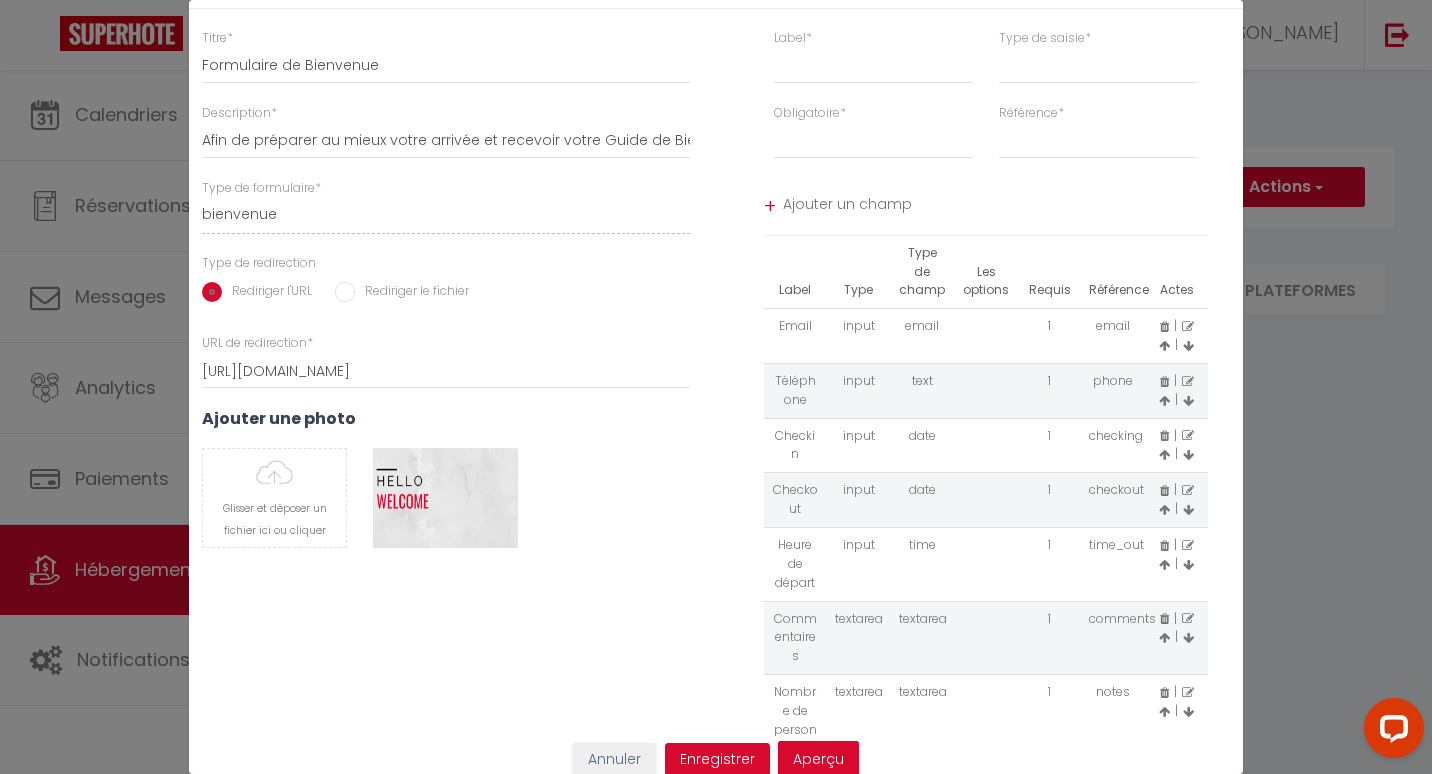 scroll, scrollTop: 100, scrollLeft: 0, axis: vertical 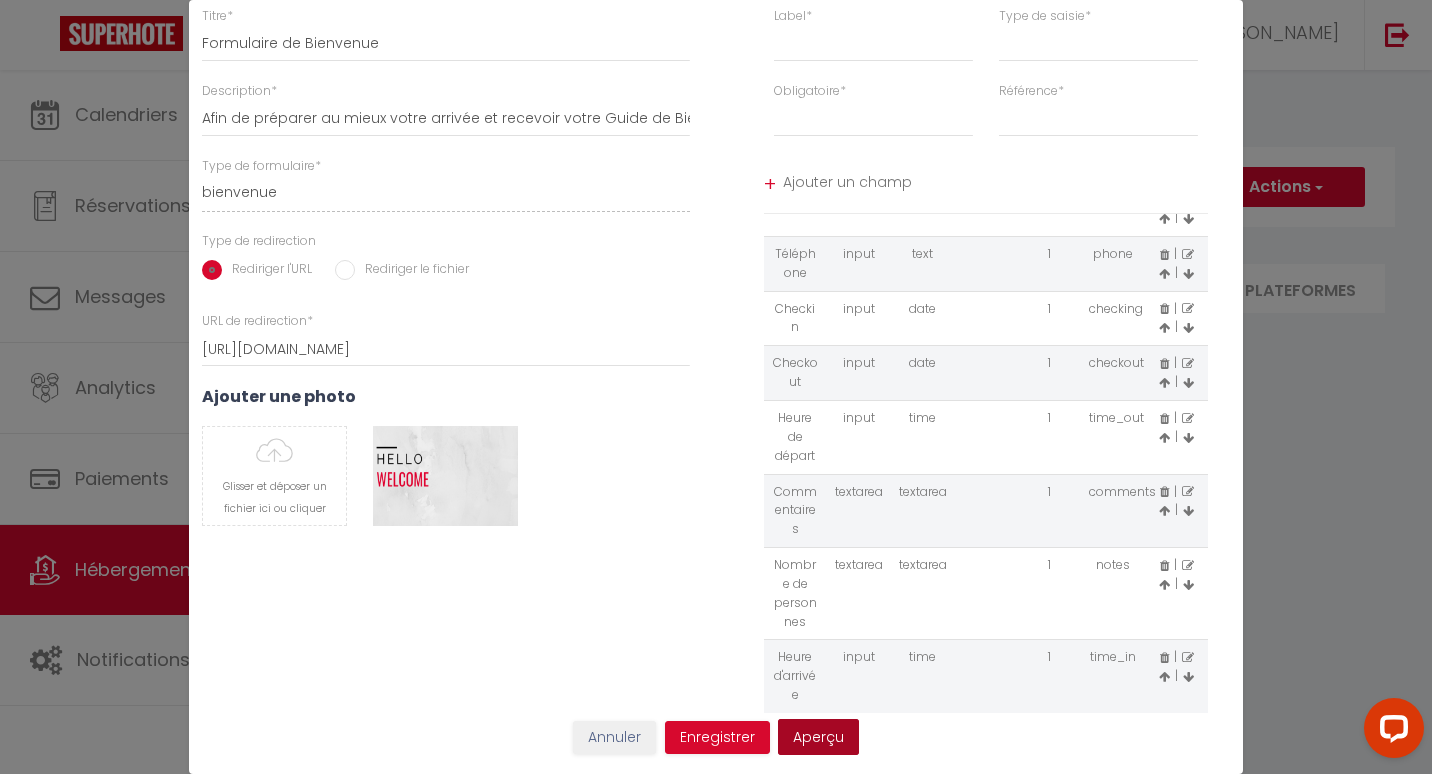 click on "Aperçu" at bounding box center [818, 737] 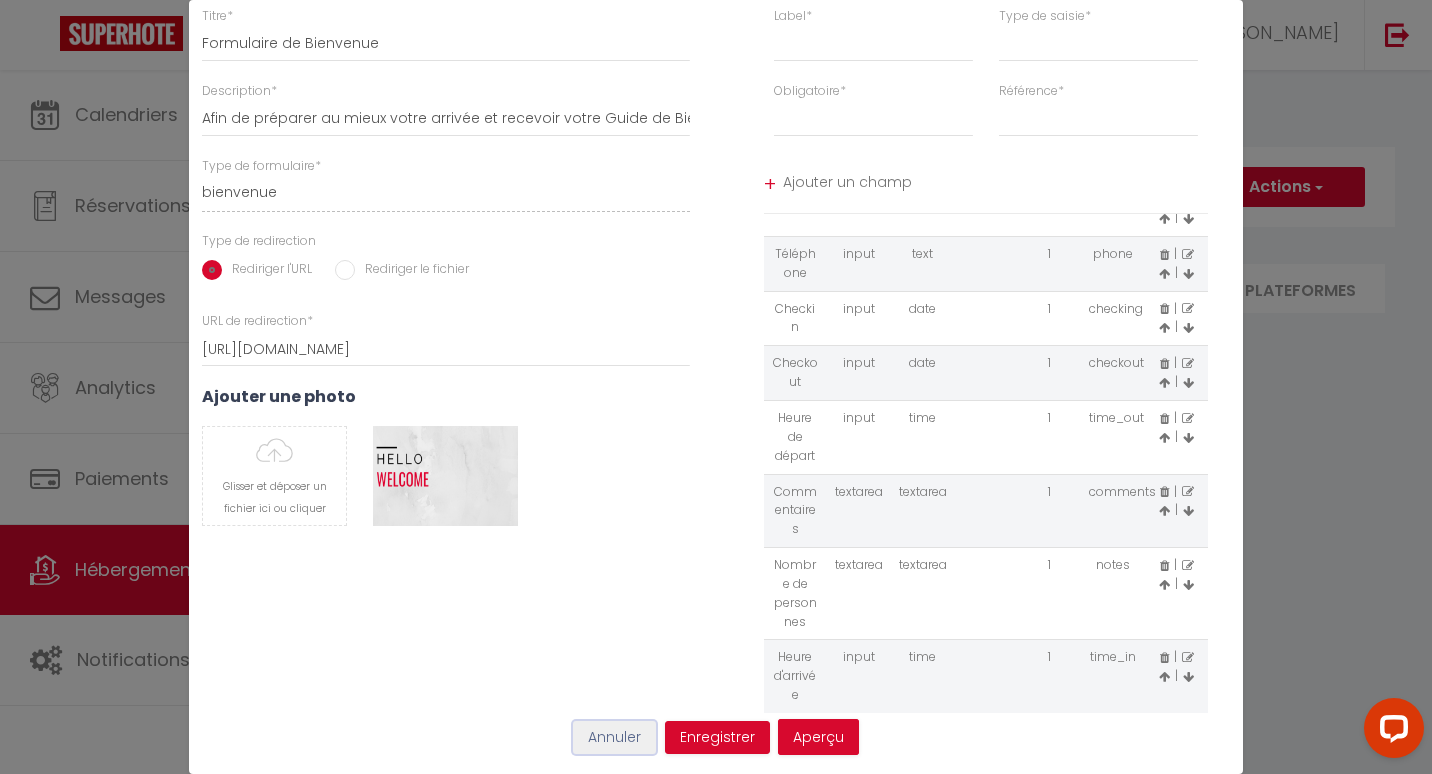 click on "Annuler" at bounding box center (614, 738) 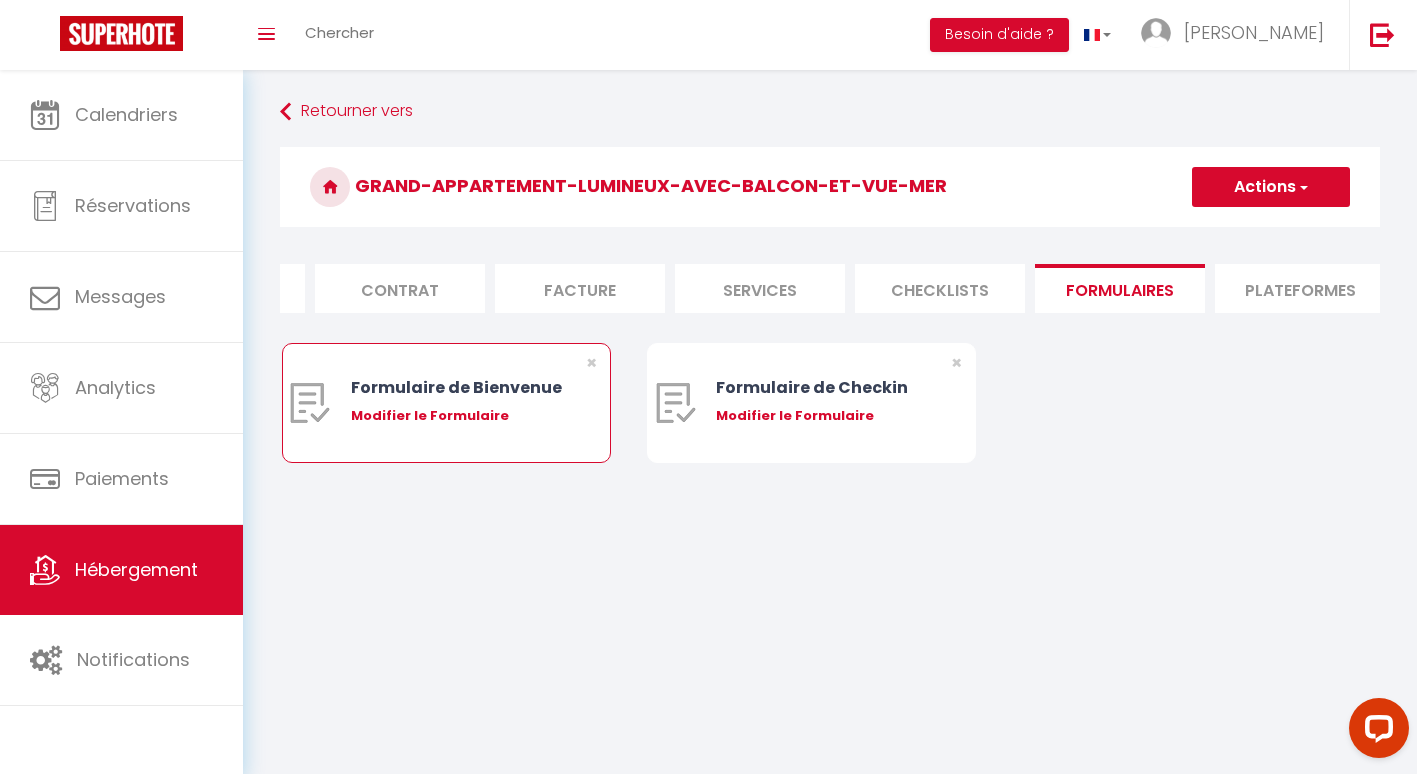 click on "Formulaire de Bienvenue" at bounding box center [460, 387] 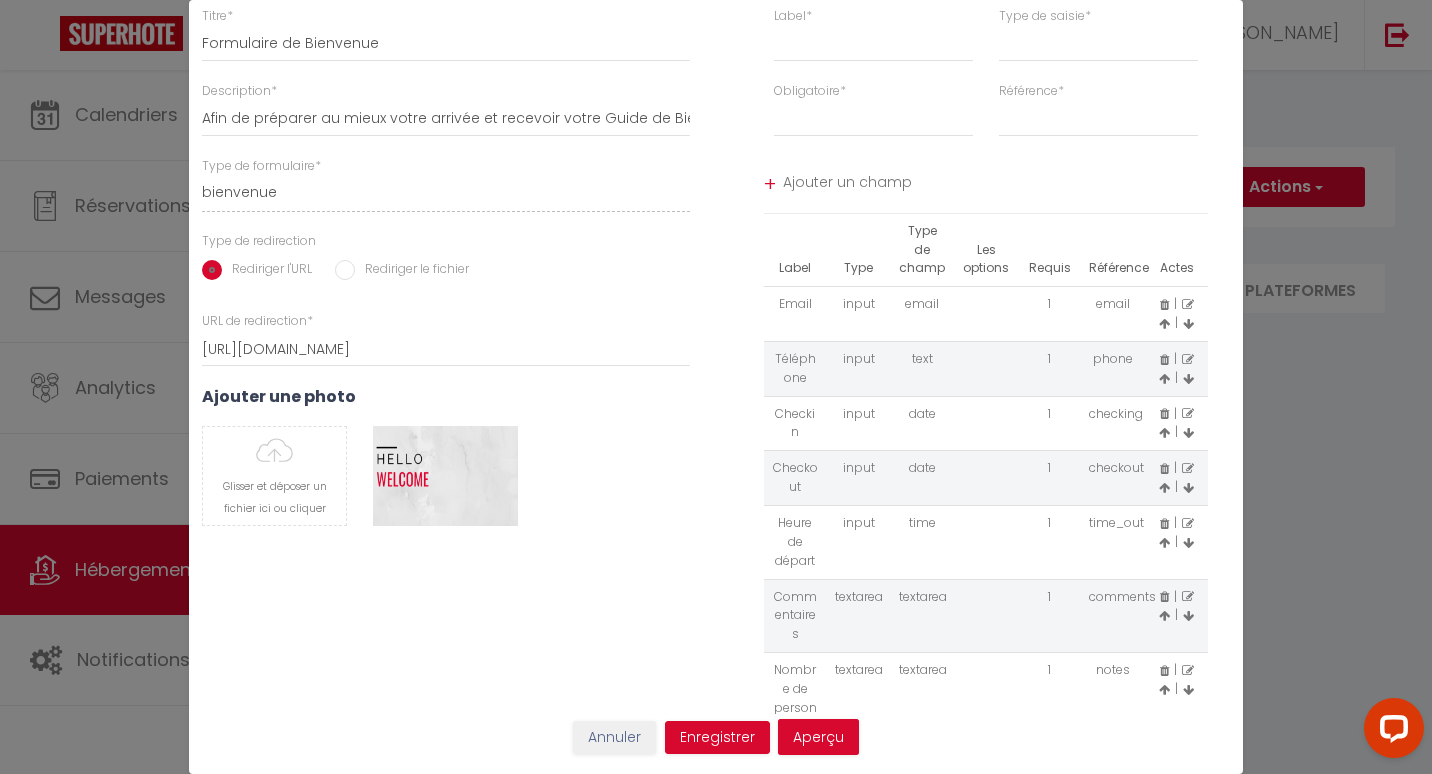 scroll, scrollTop: 0, scrollLeft: 0, axis: both 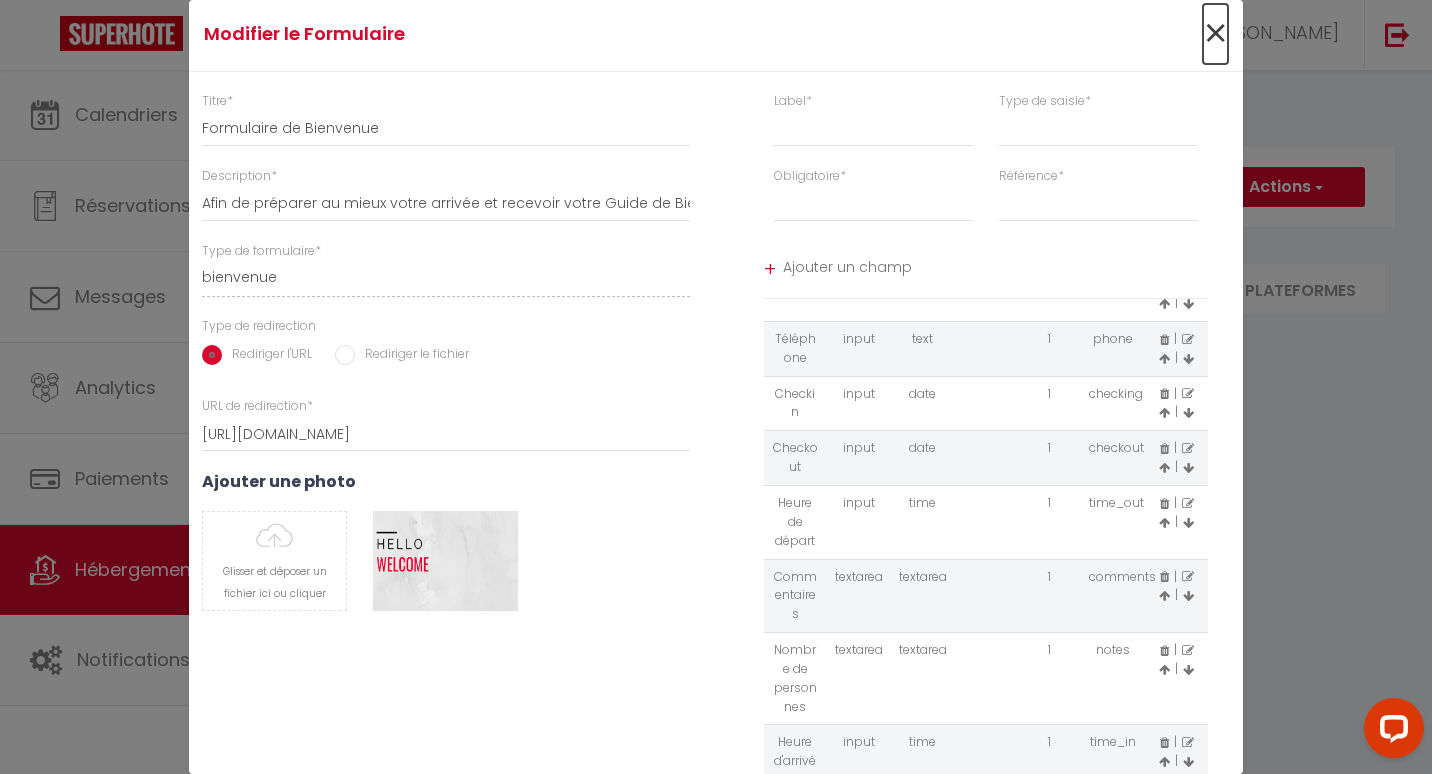 click on "×" at bounding box center [1215, 34] 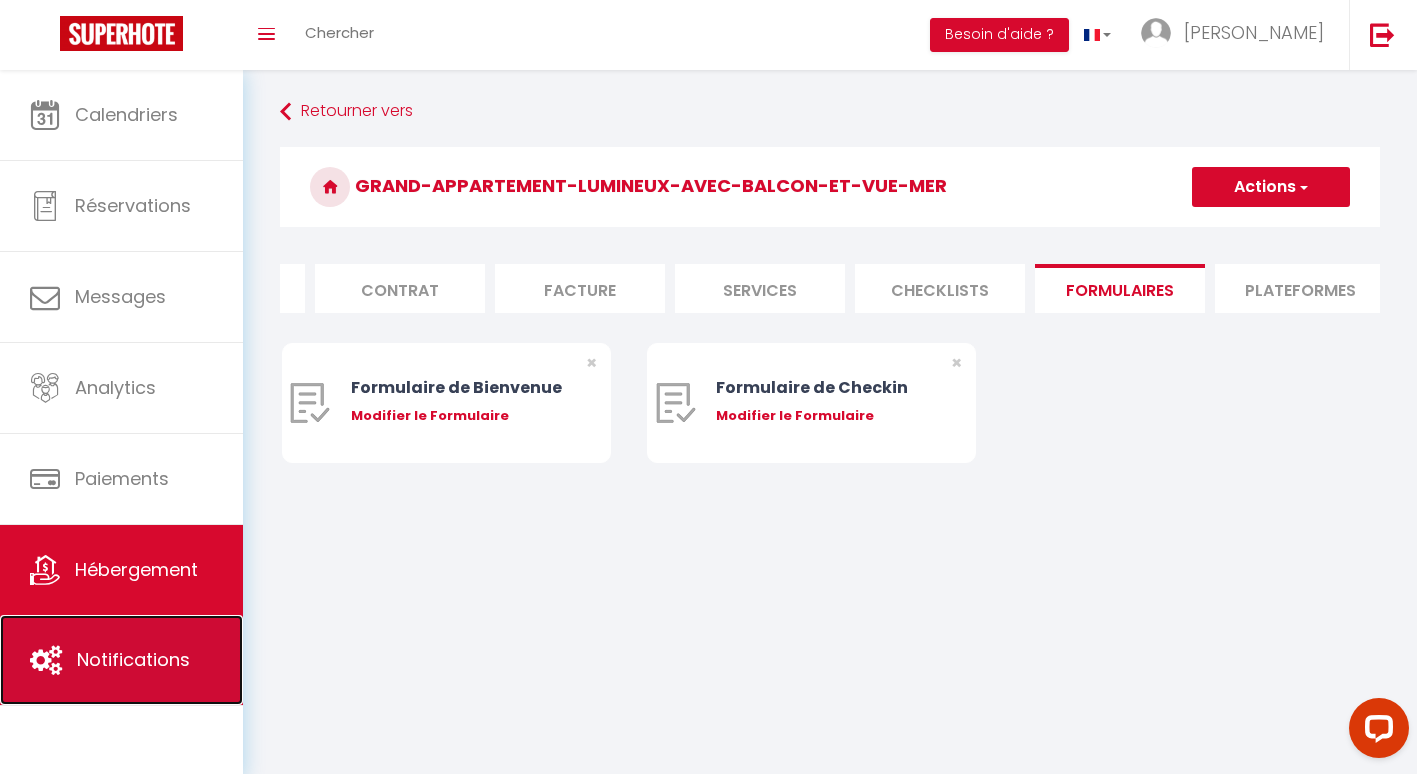 click on "Notifications" at bounding box center (121, 660) 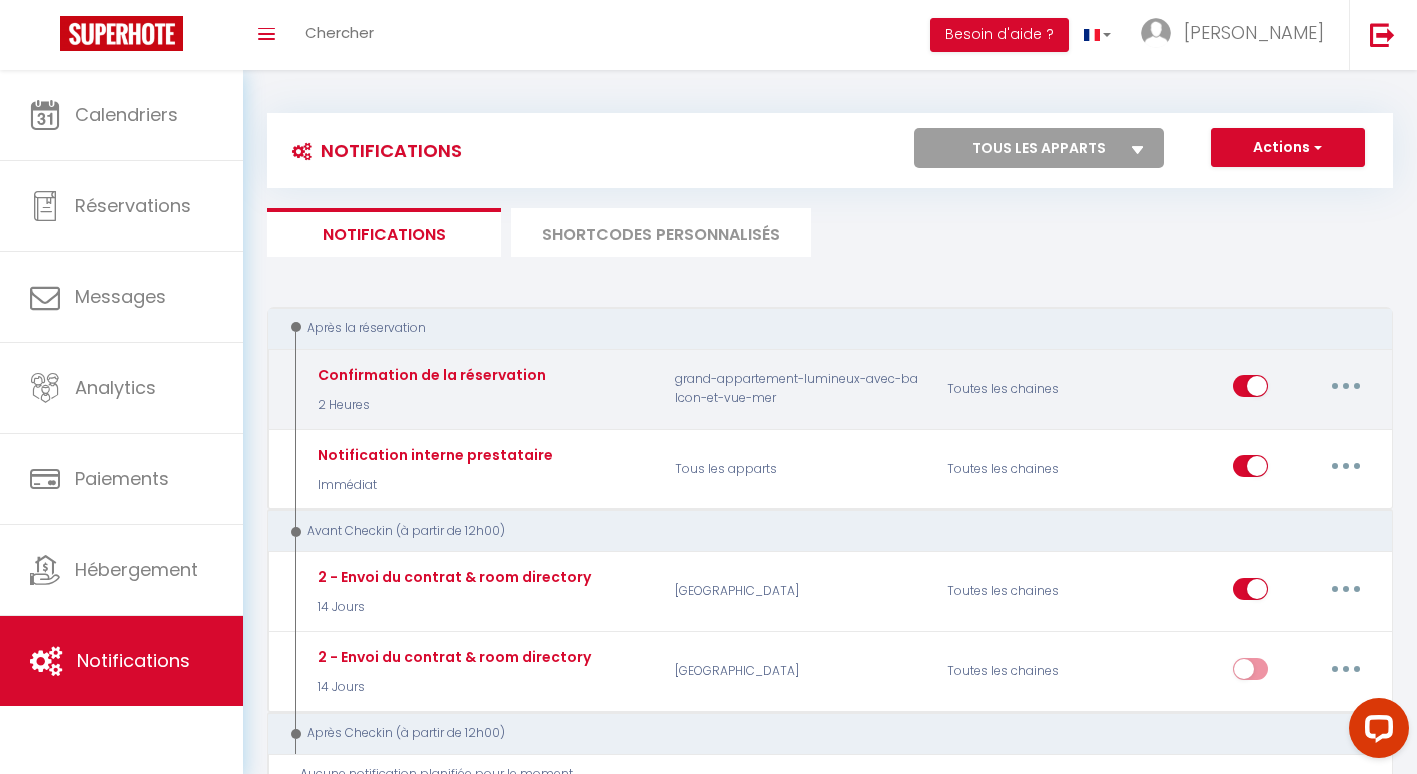 click at bounding box center [1346, 386] 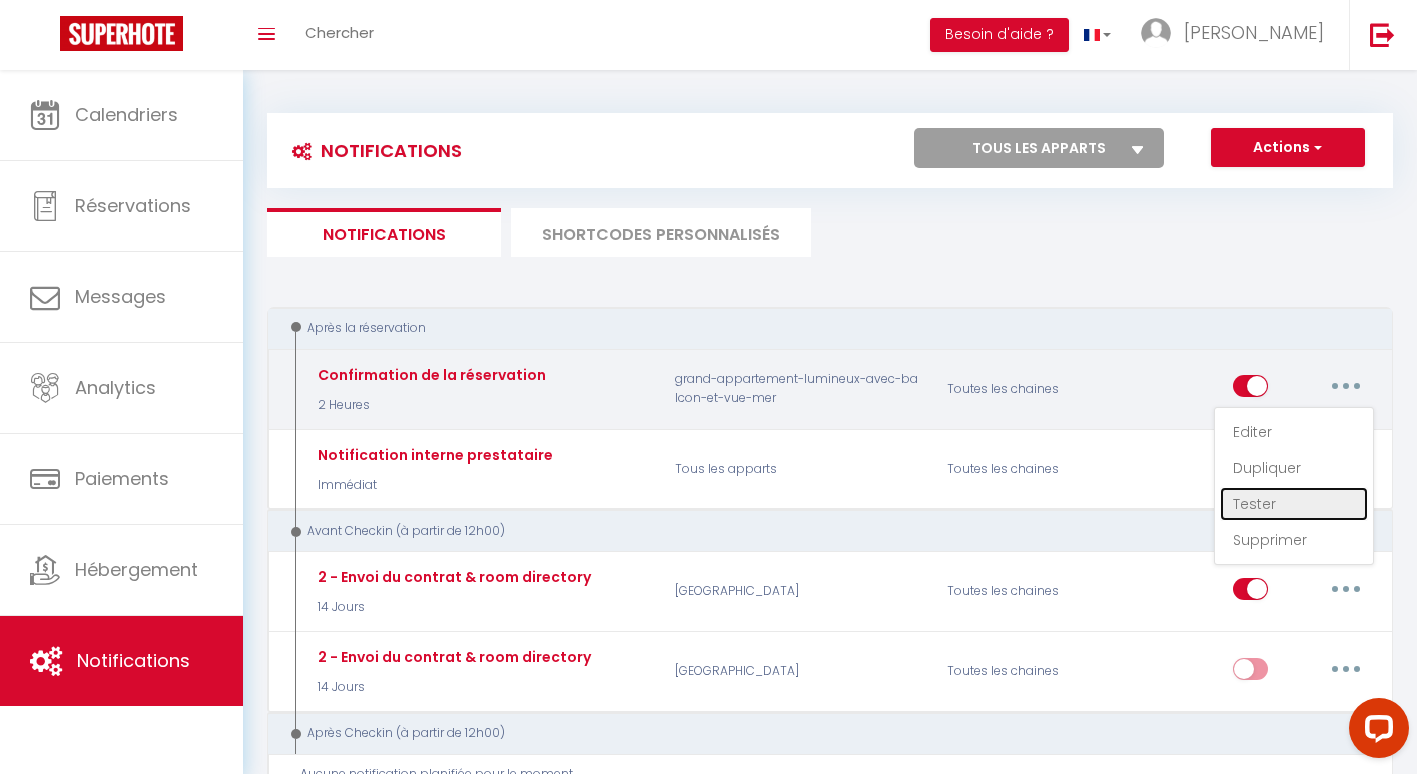 click on "Tester" at bounding box center (1294, 504) 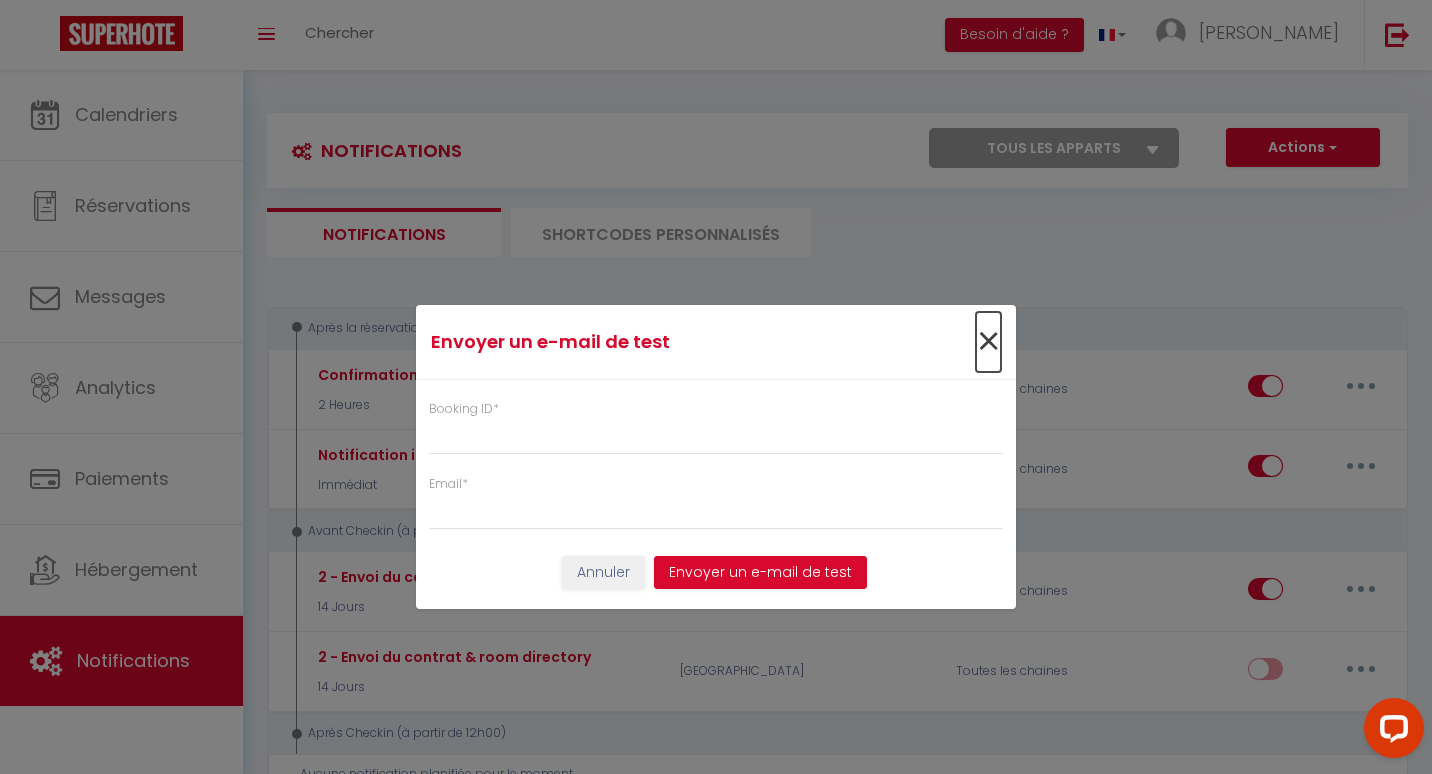 click on "×" at bounding box center (988, 342) 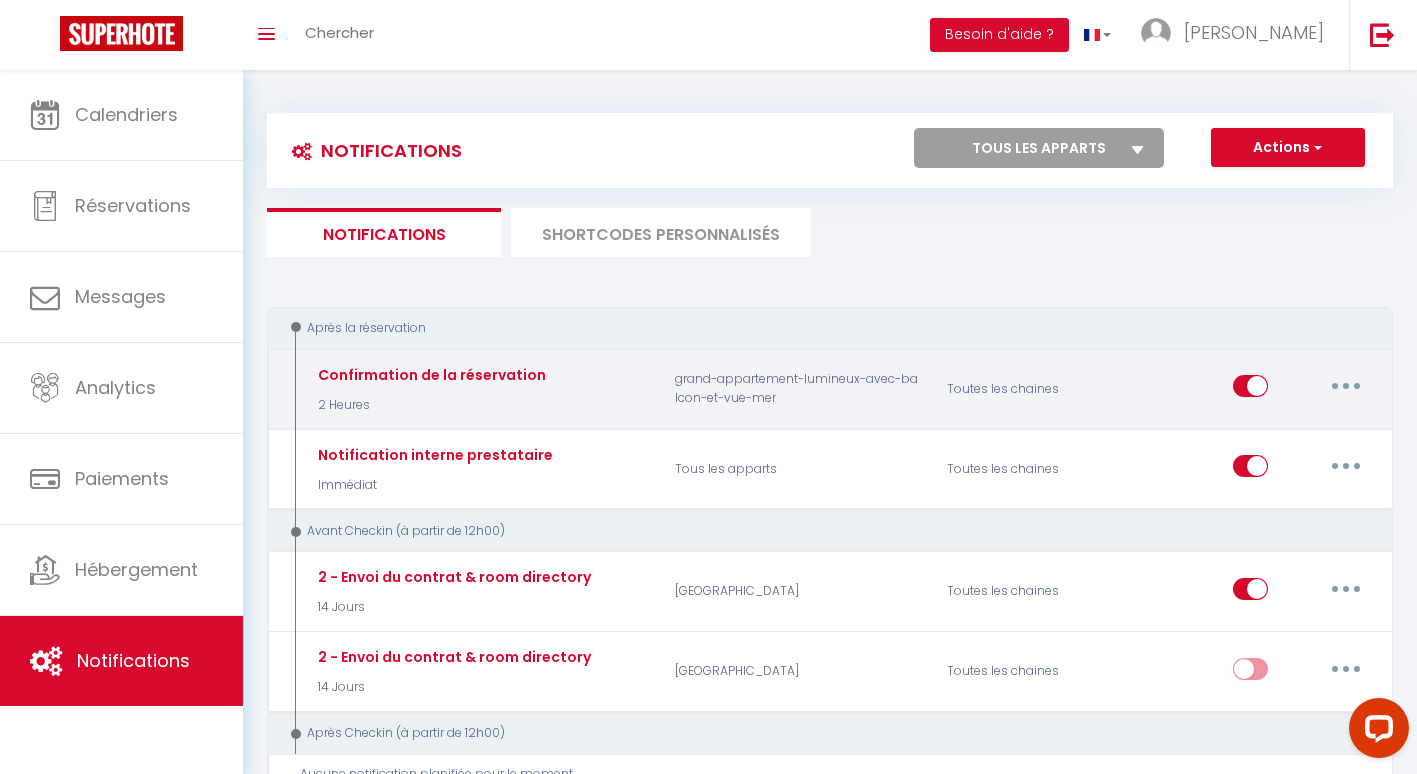 click at bounding box center (1346, 386) 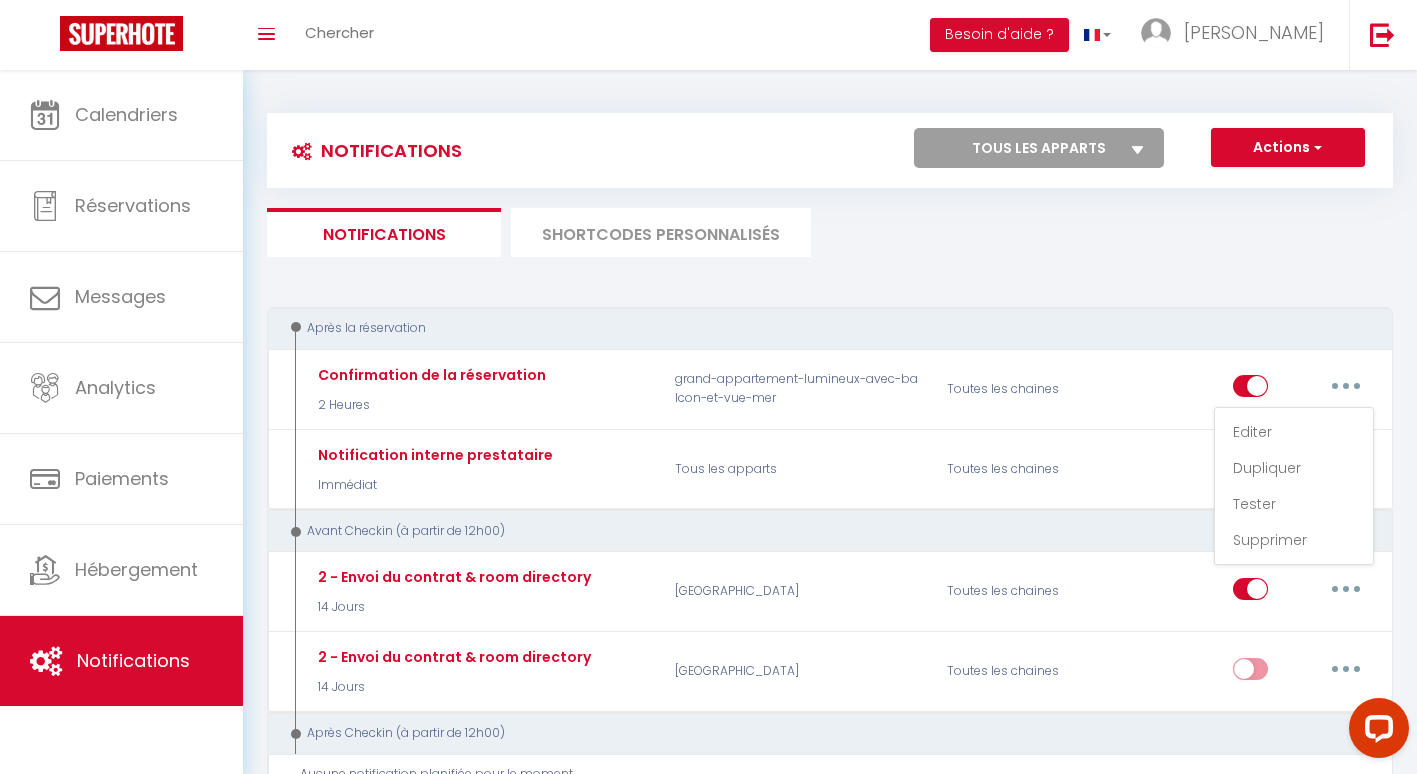 click on "Après la réservation" at bounding box center (830, 328) 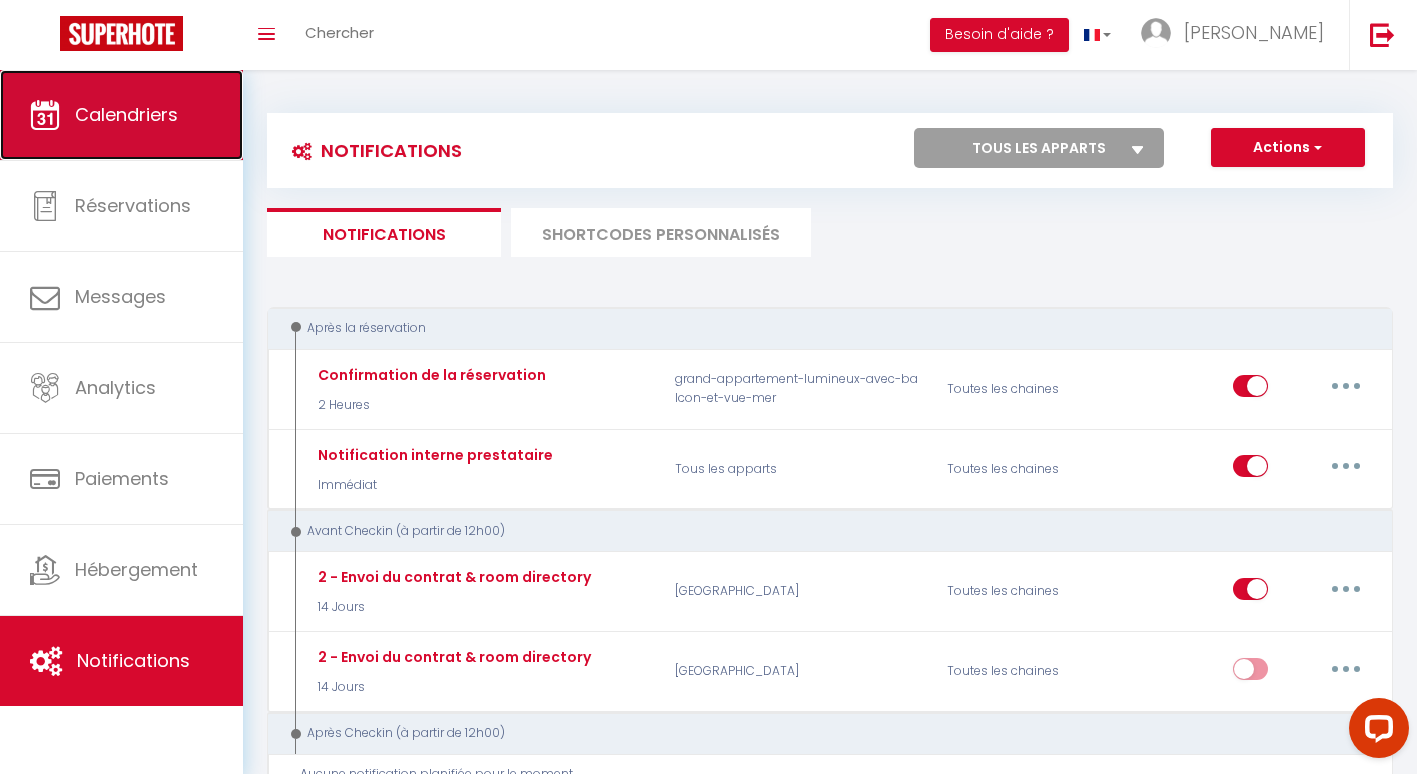click on "Calendriers" at bounding box center (121, 115) 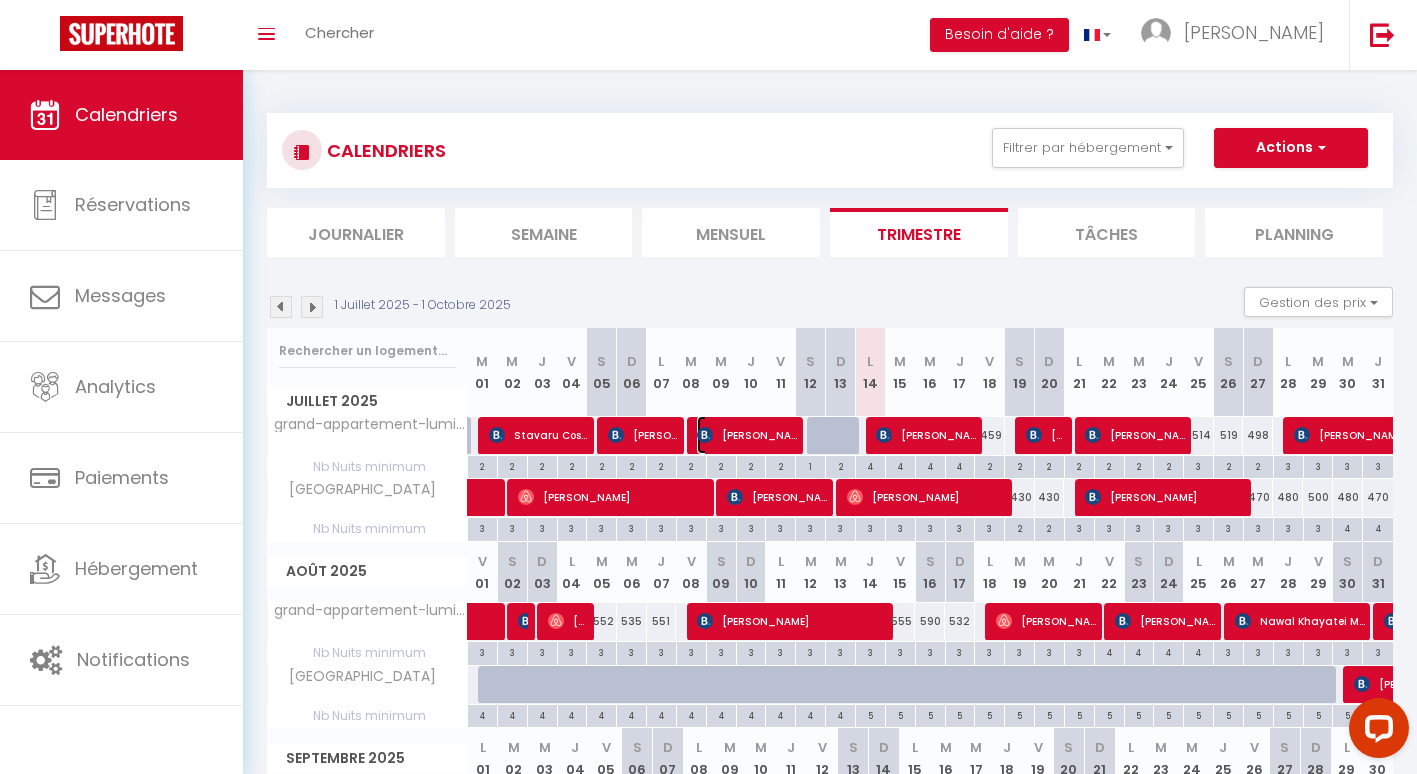 click on "Jonathan Clark" at bounding box center [747, 435] 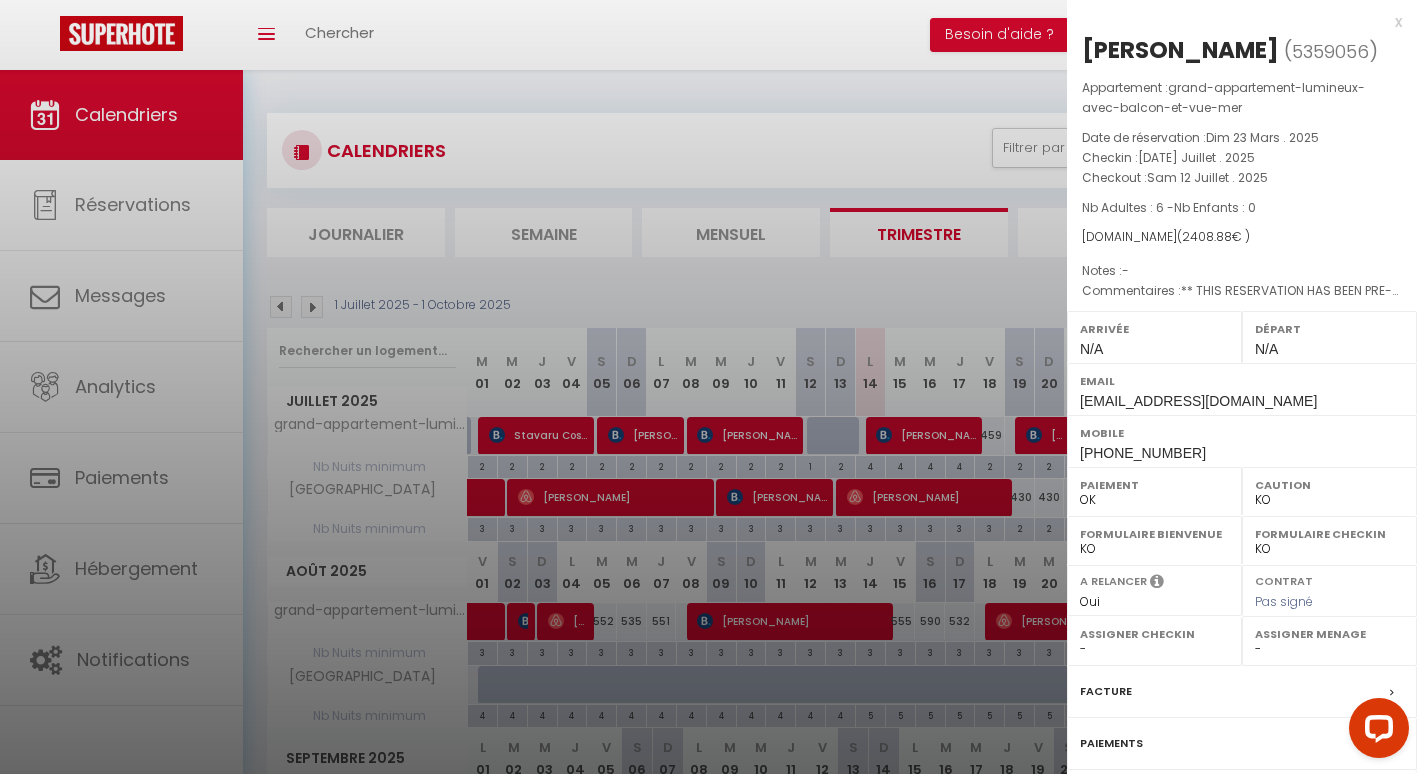 click at bounding box center (708, 387) 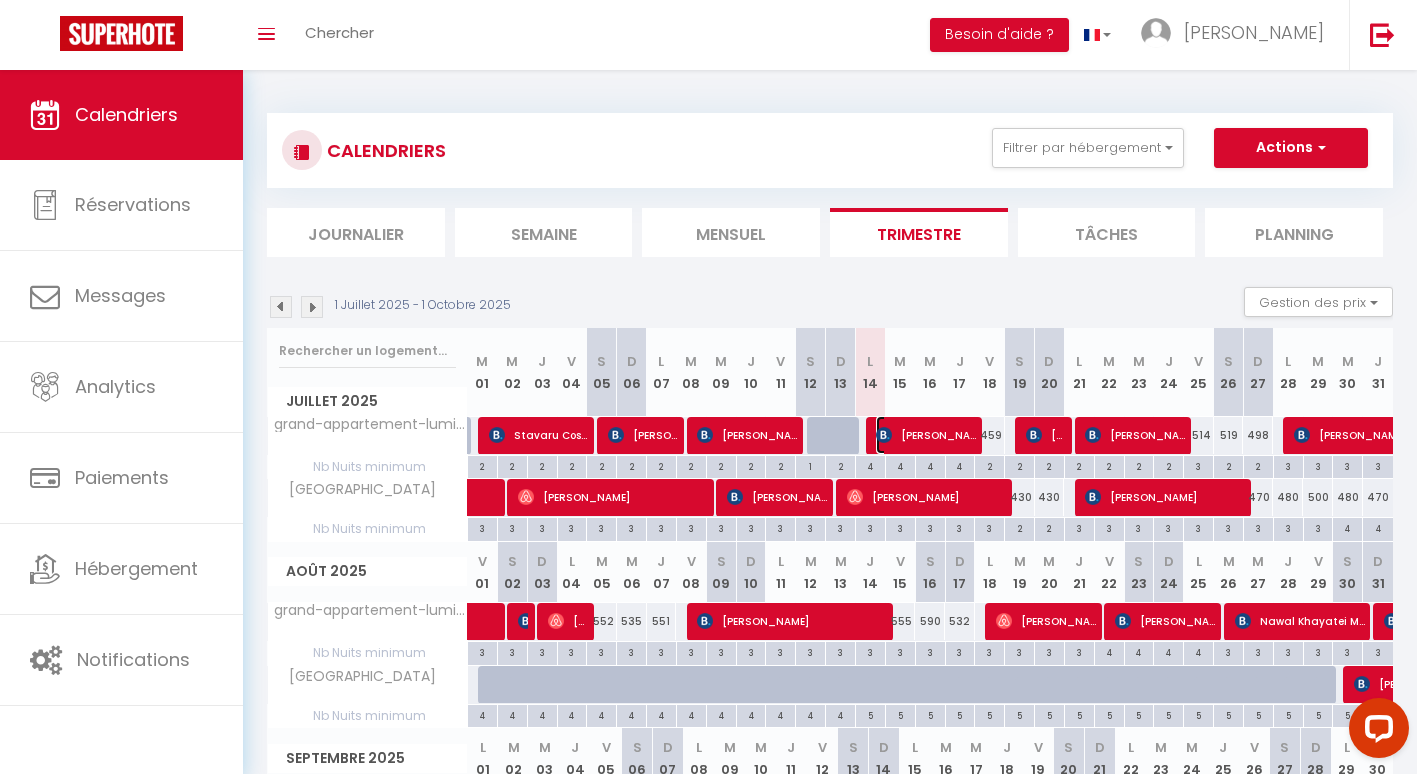 click on "Renata Bruns" at bounding box center (926, 435) 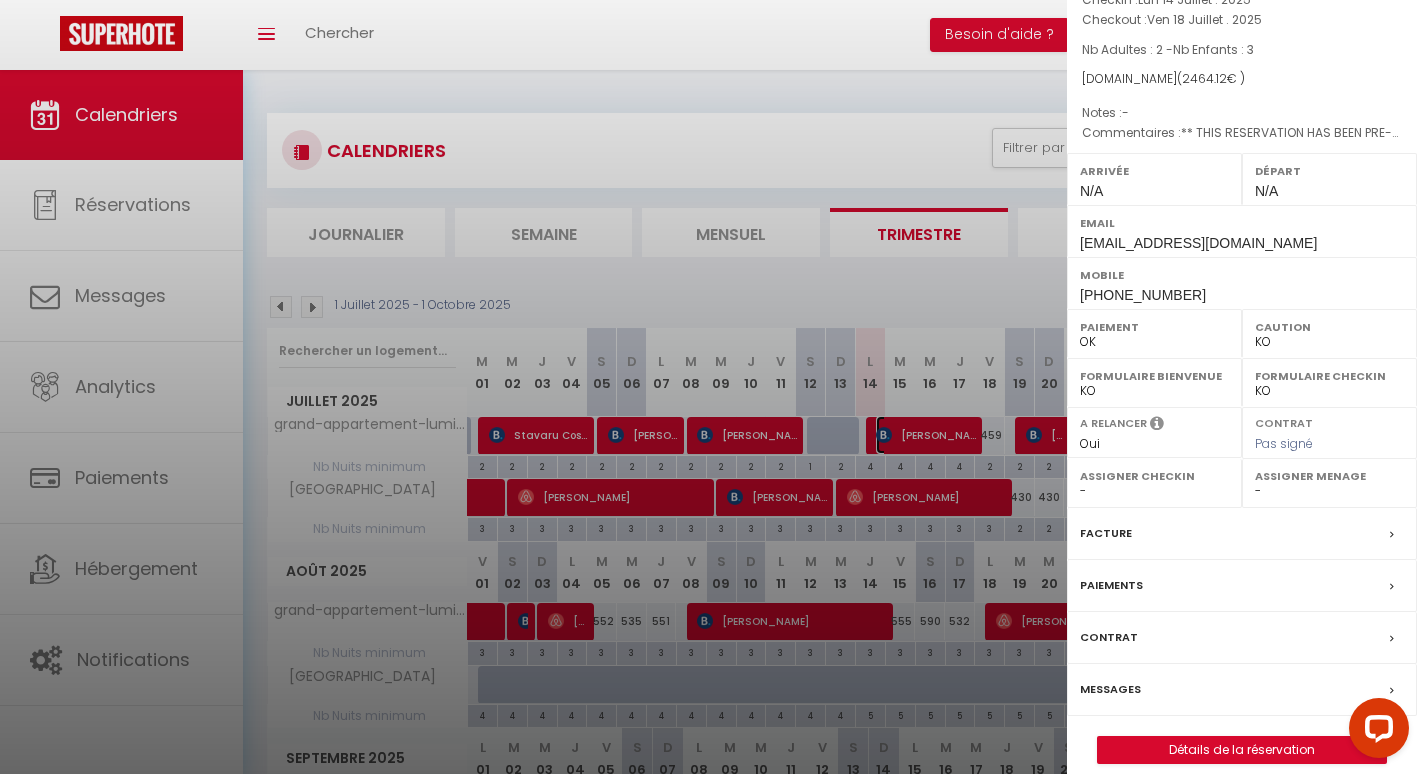 scroll, scrollTop: 178, scrollLeft: 0, axis: vertical 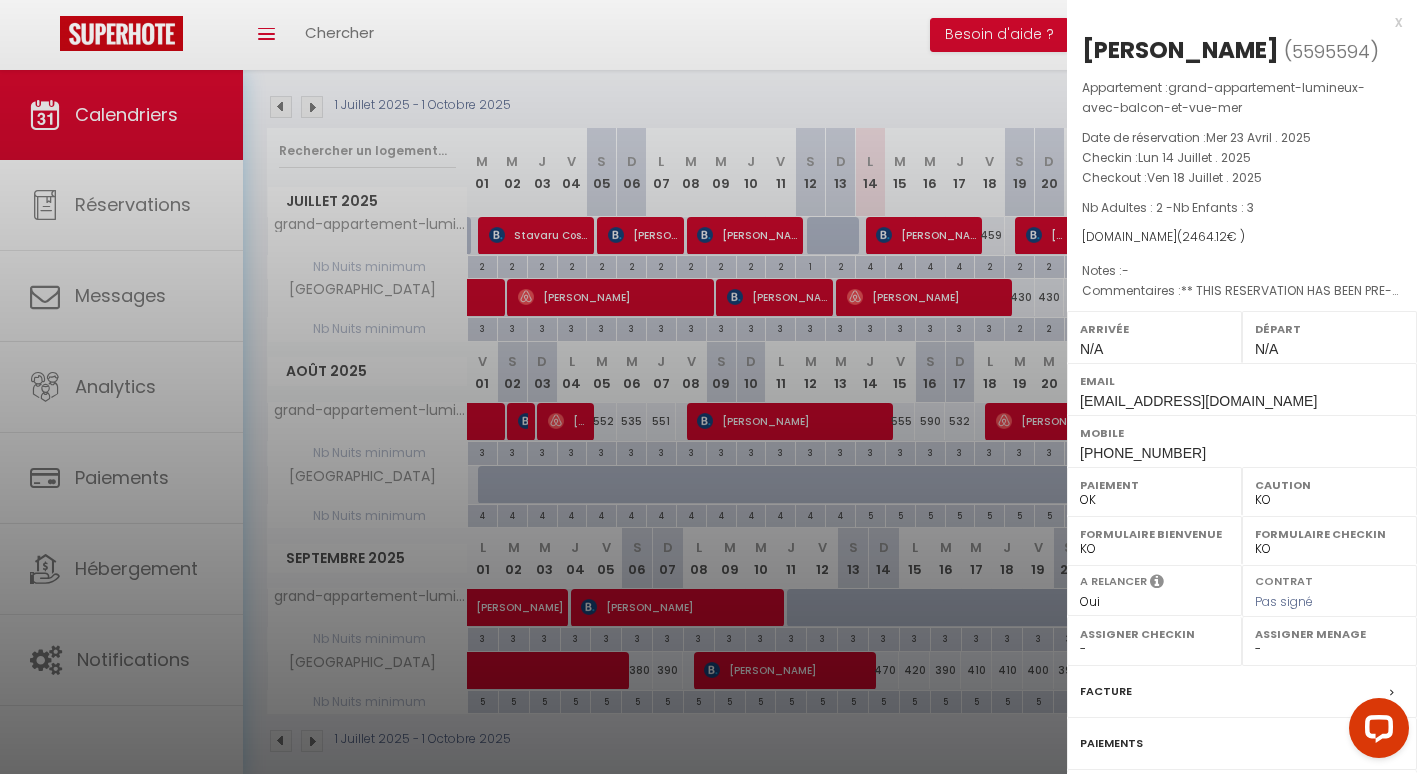 click at bounding box center (708, 387) 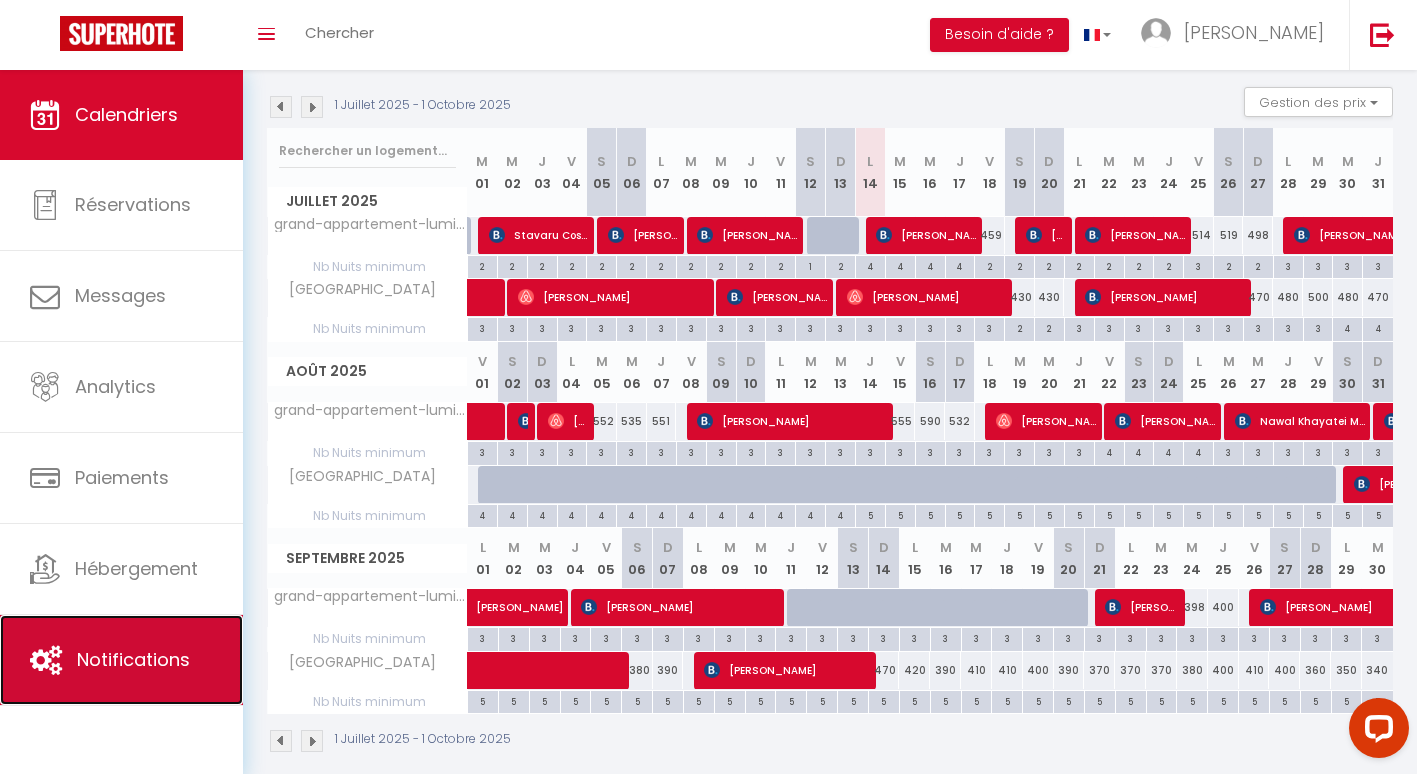 click on "Notifications" at bounding box center (121, 660) 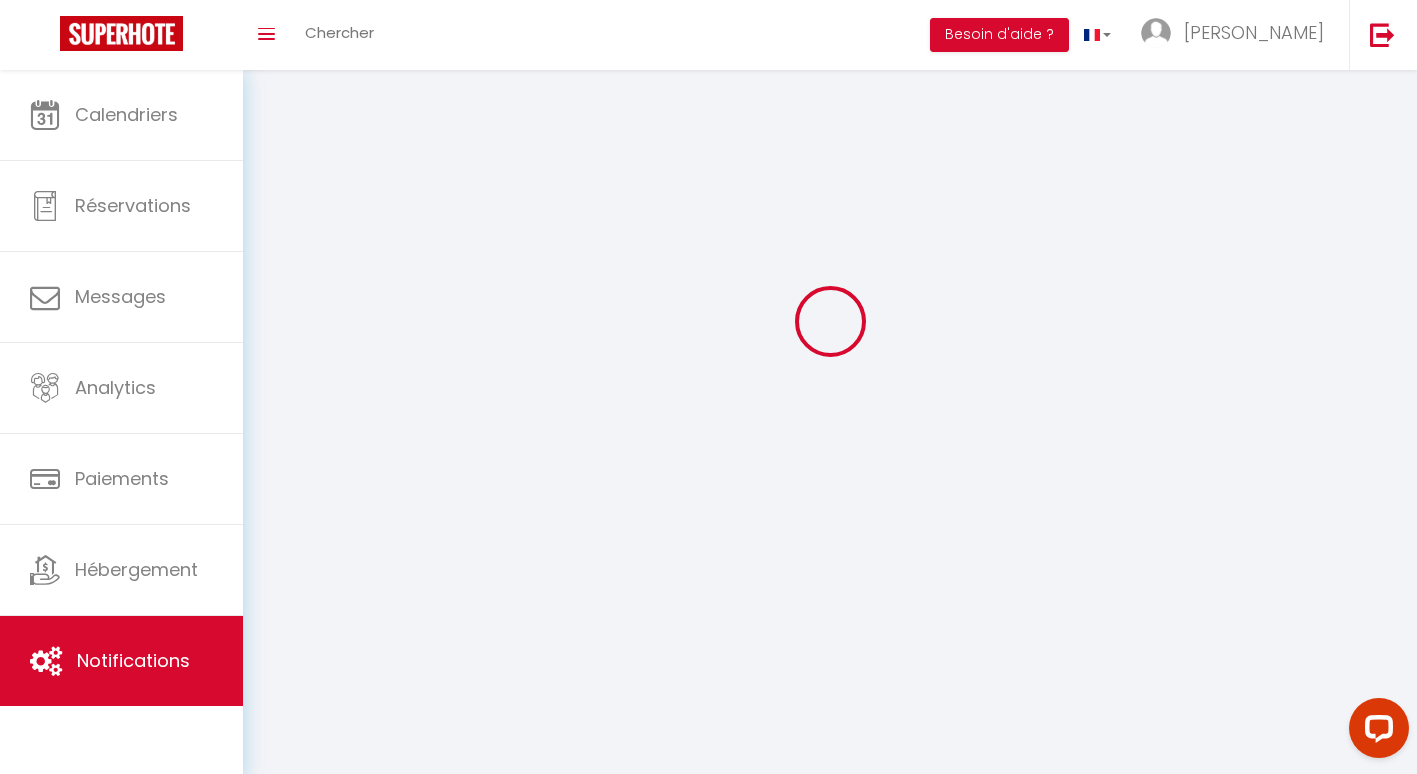 scroll, scrollTop: 0, scrollLeft: 0, axis: both 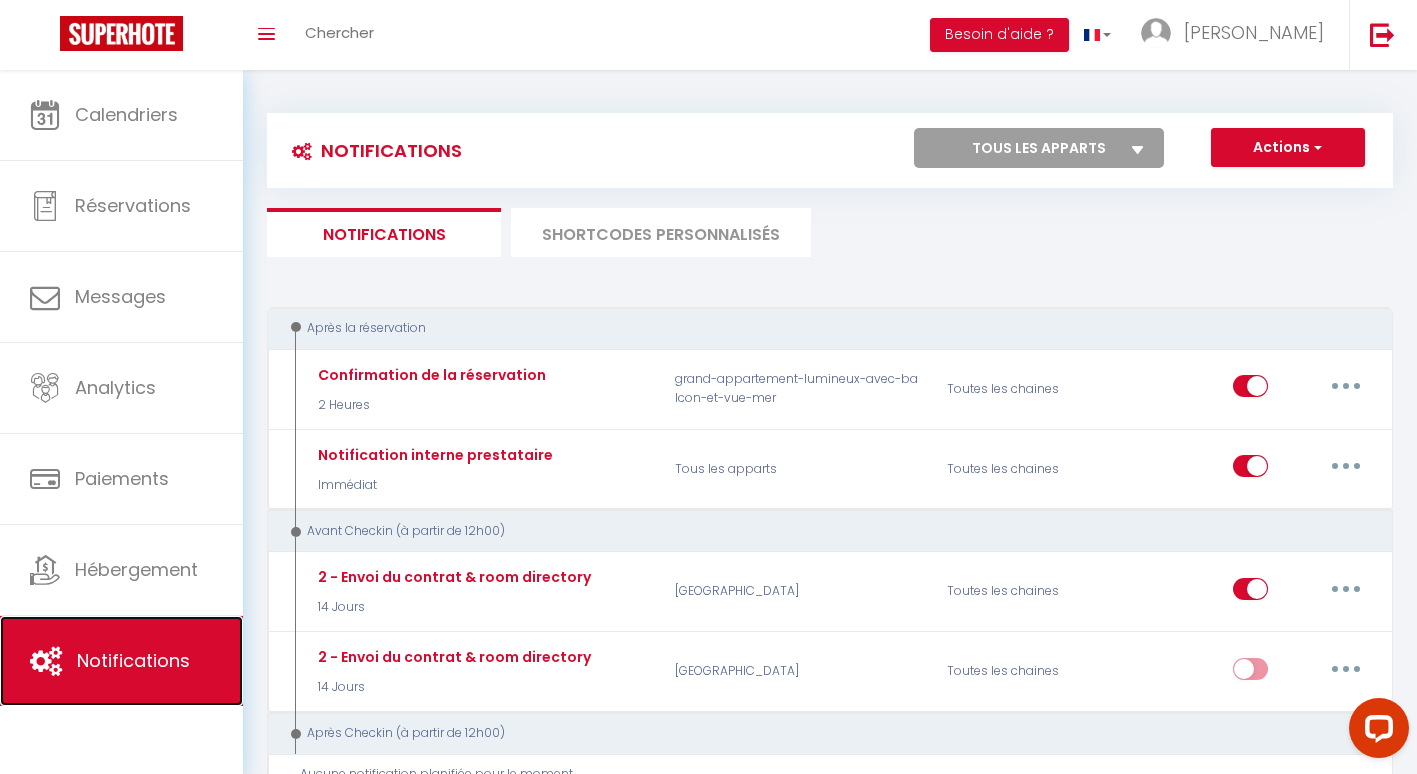 click on "Notifications" at bounding box center [133, 660] 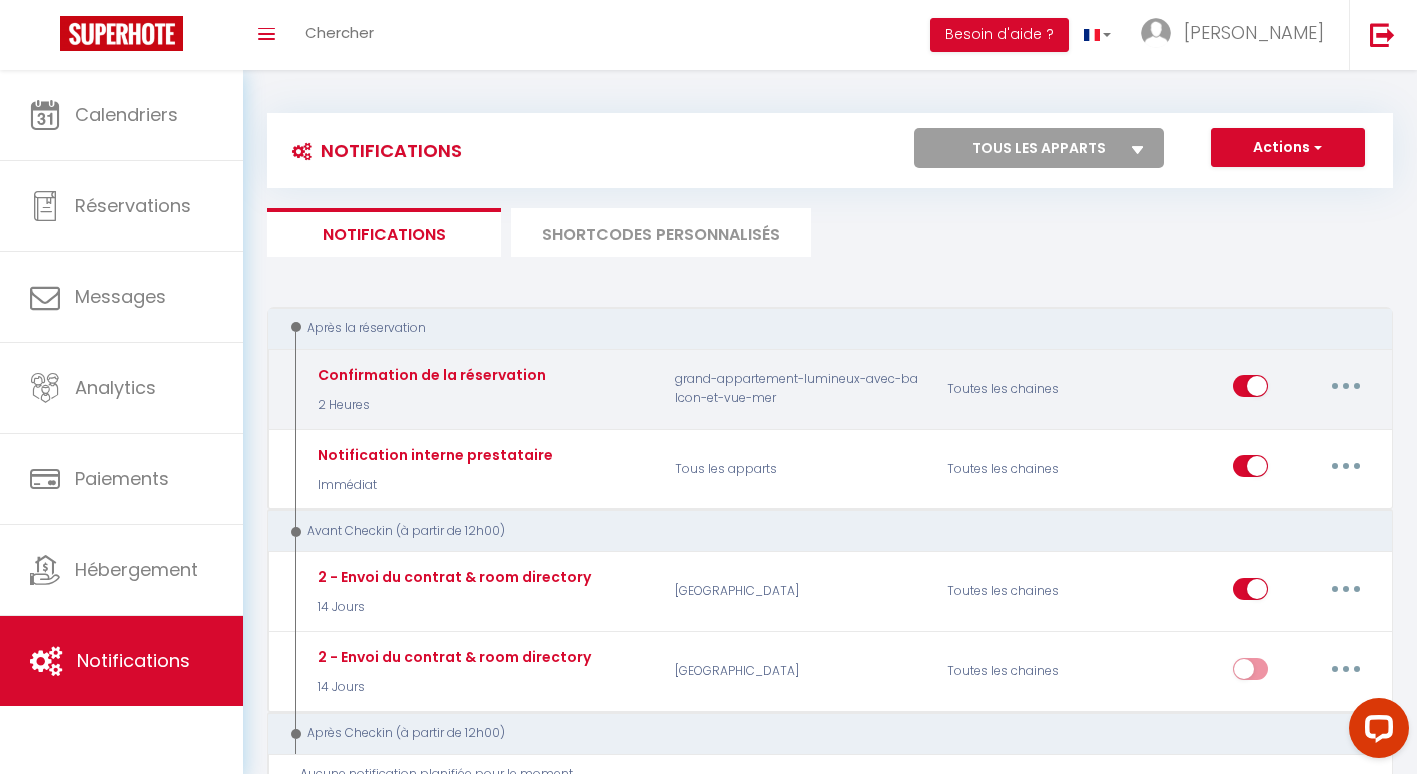 click at bounding box center [1346, 386] 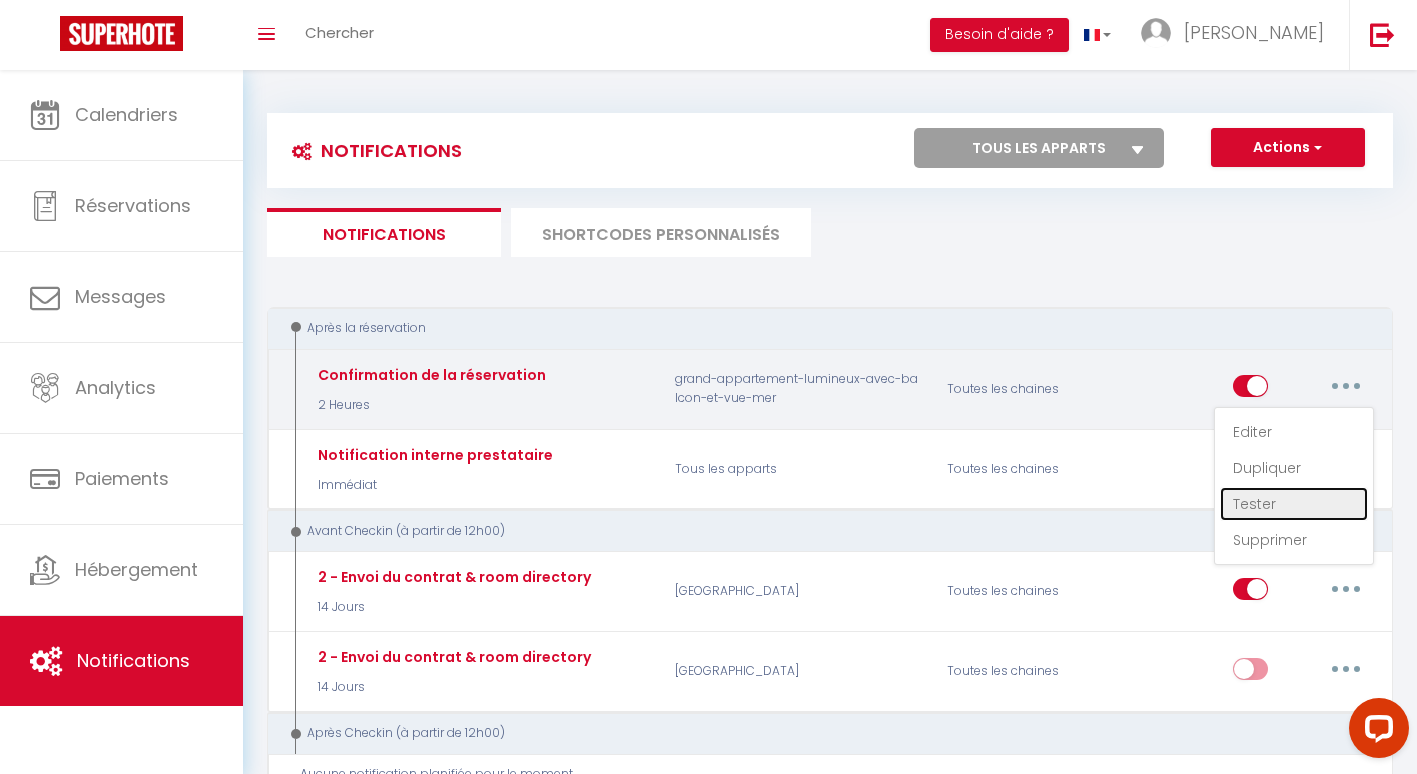 click on "Tester" at bounding box center (1294, 504) 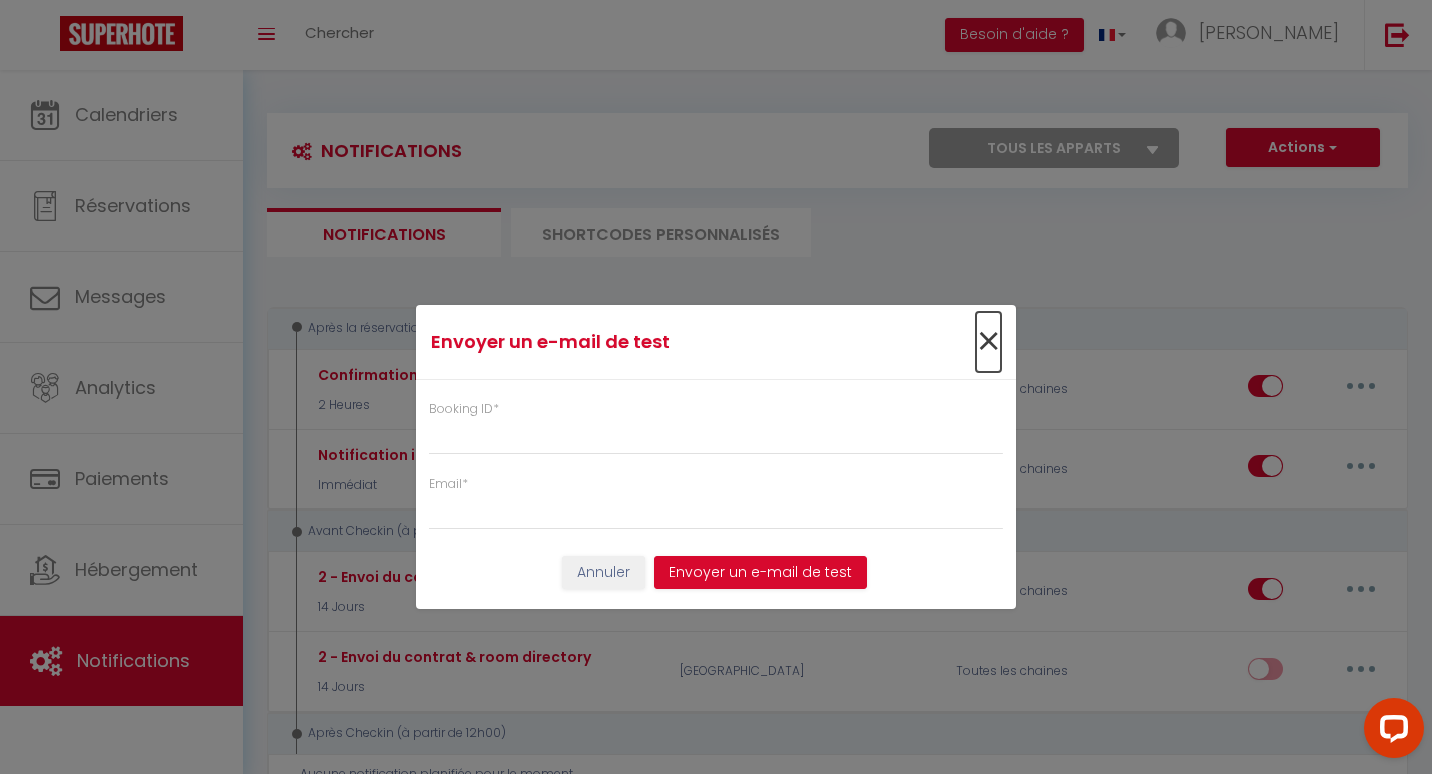 click on "×" at bounding box center (988, 342) 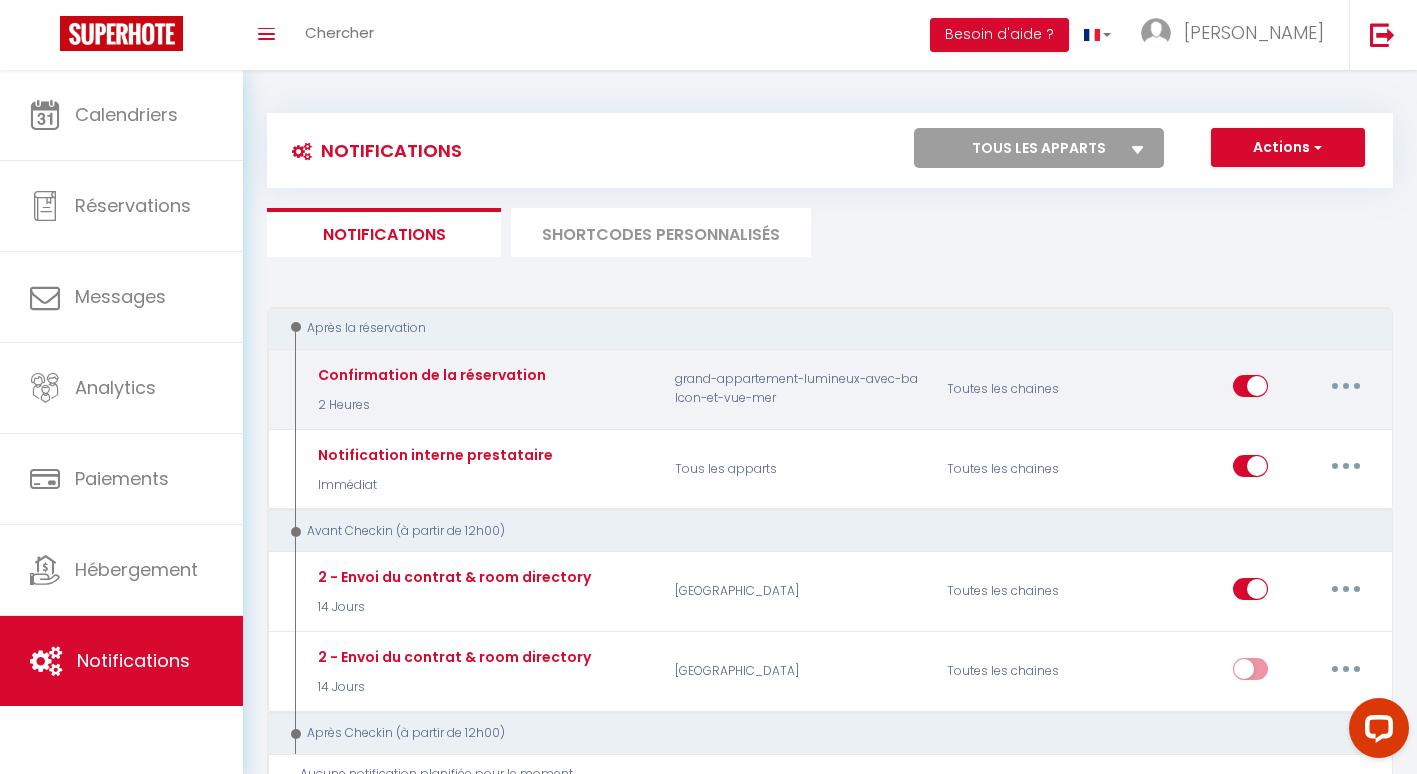 click at bounding box center (1346, 386) 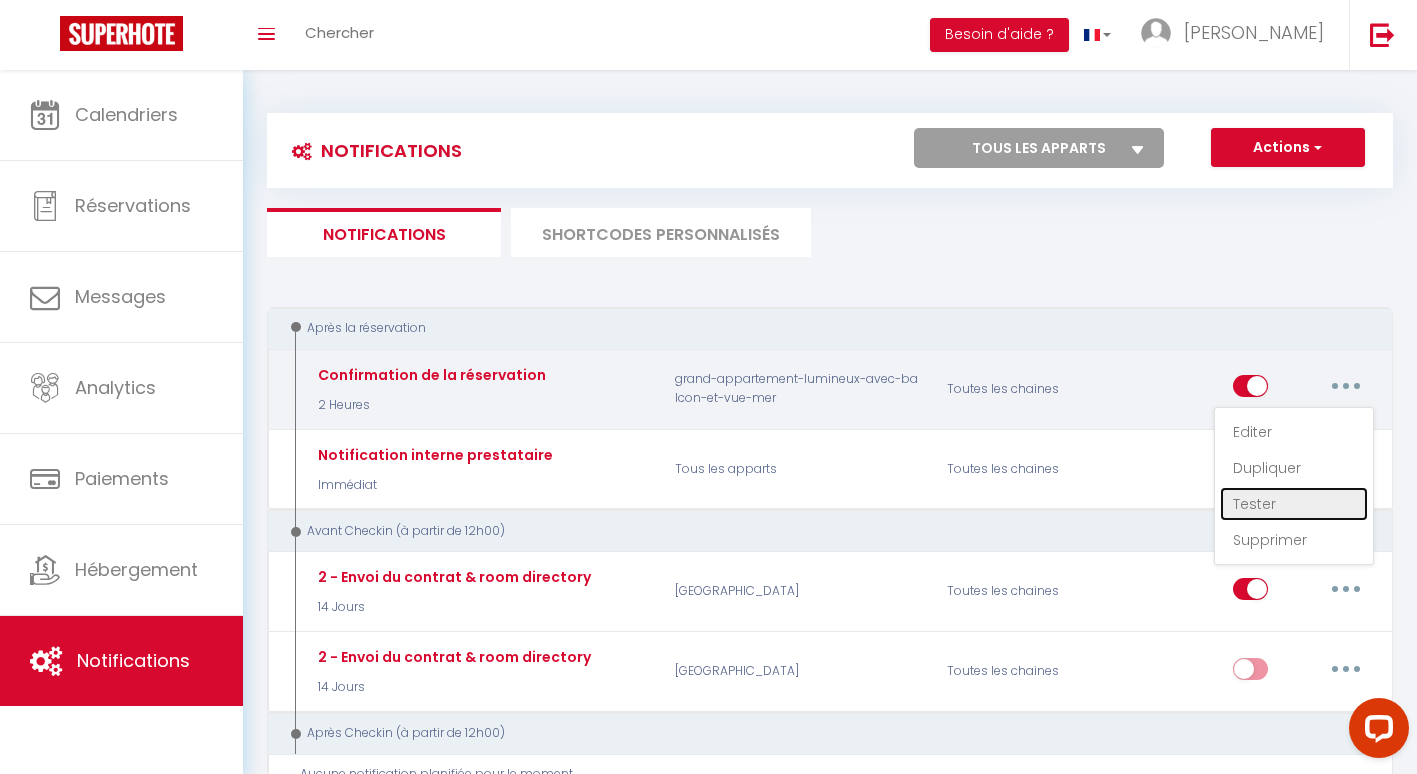 click on "Tester" at bounding box center (1294, 504) 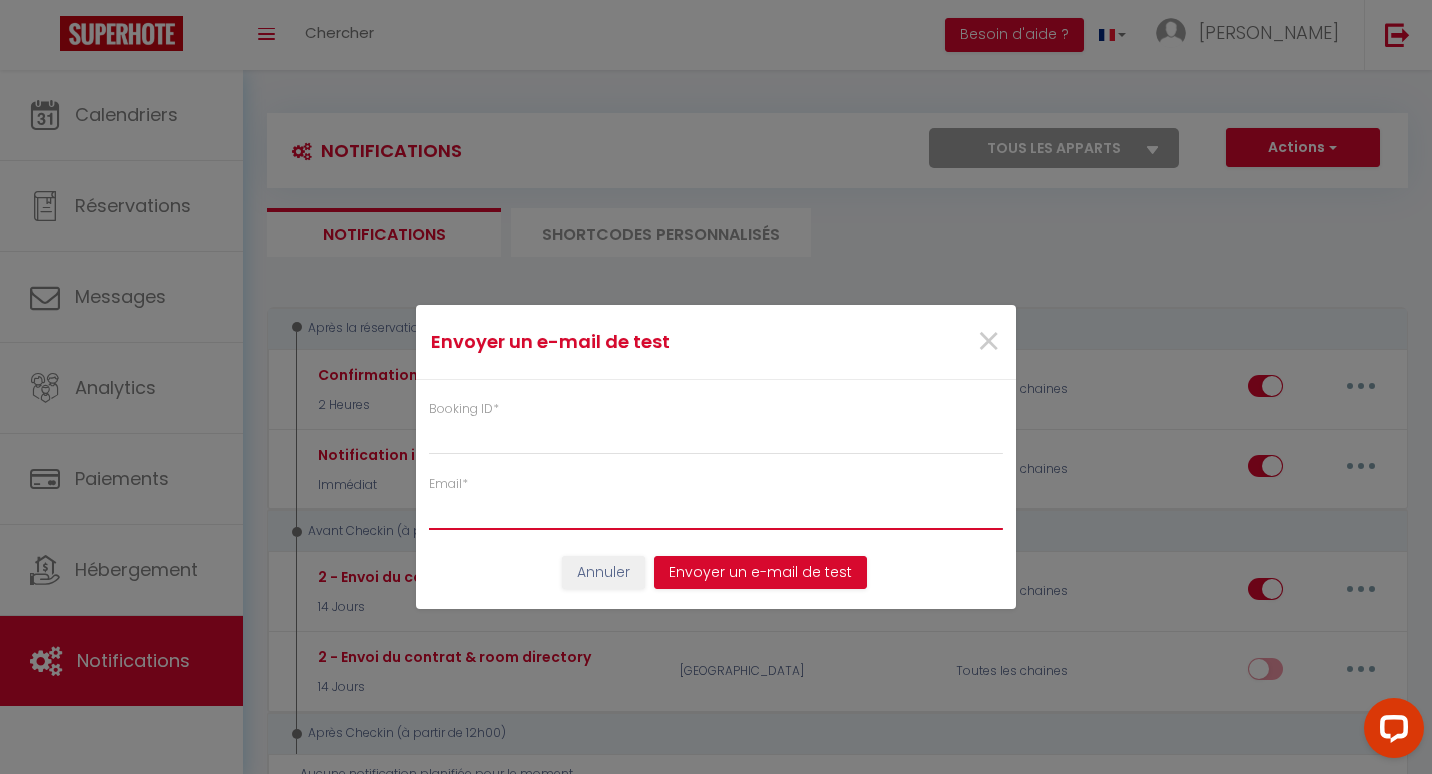 click on "Email
*" at bounding box center [716, 512] 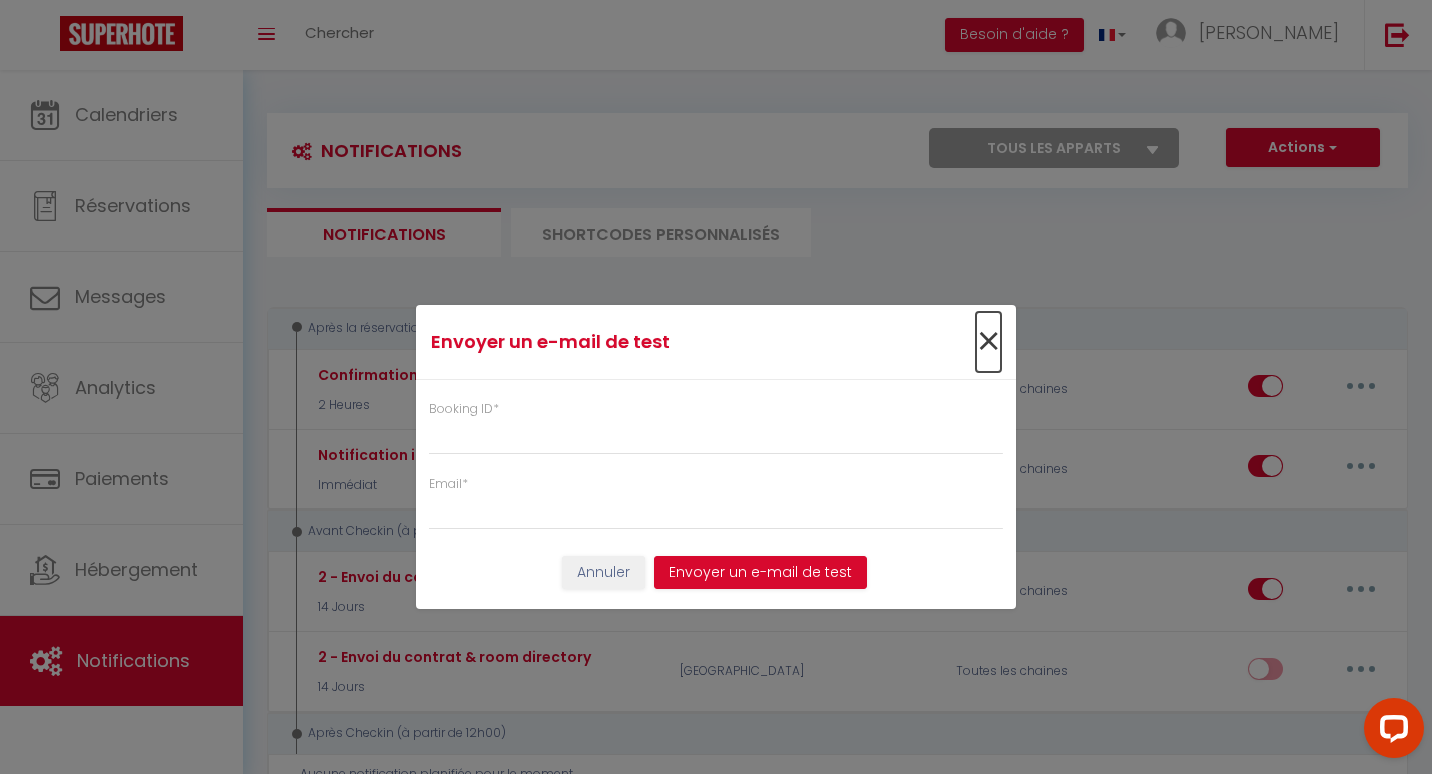 click on "×" at bounding box center (988, 342) 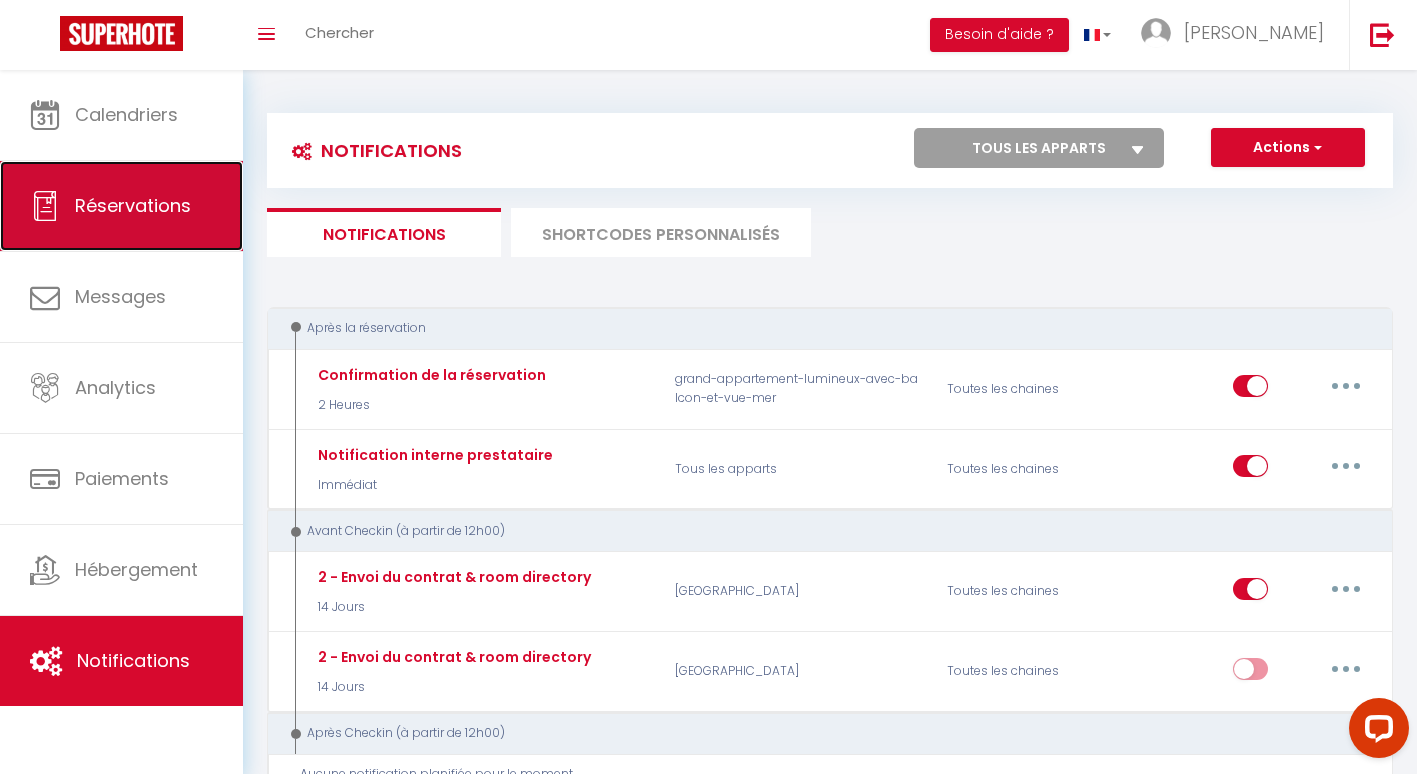 click on "Réservations" at bounding box center (121, 206) 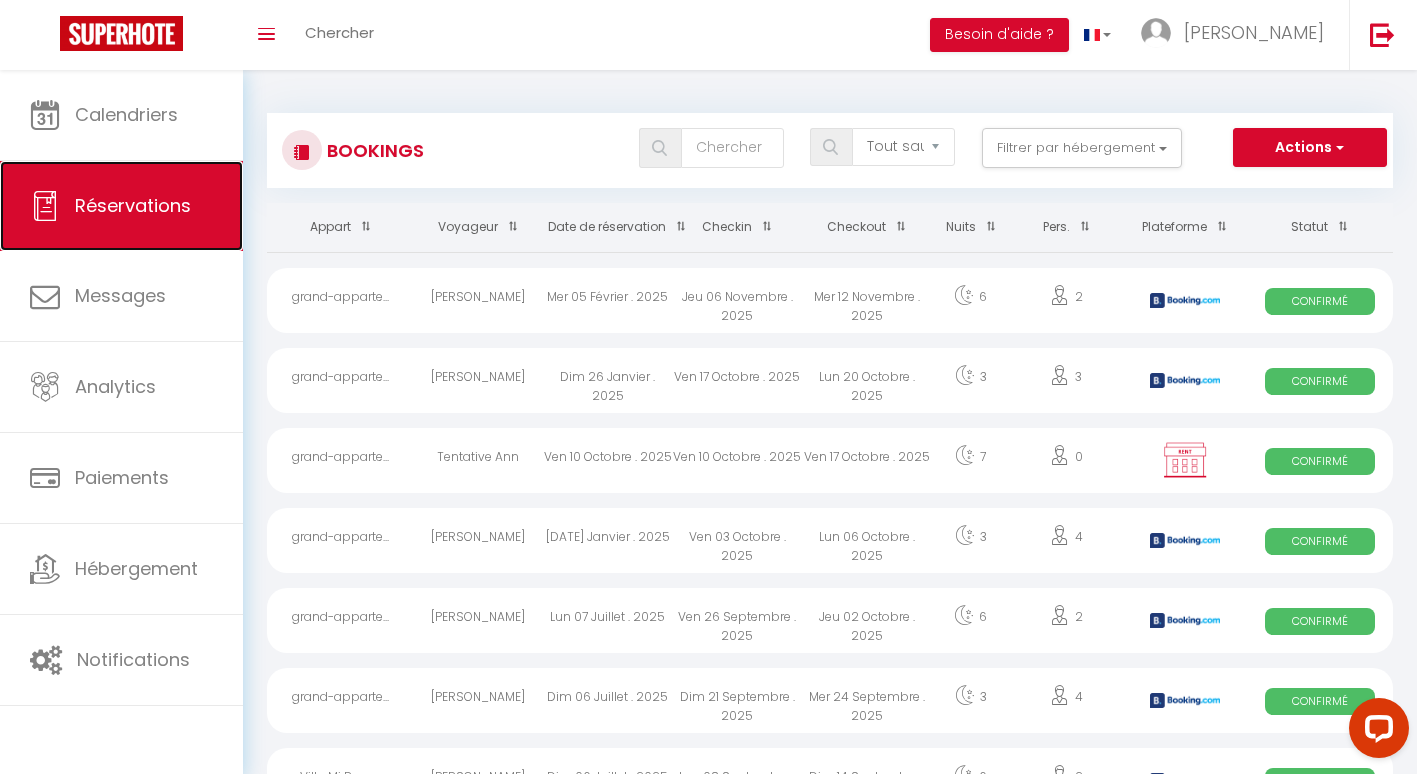 click on "Réservations" at bounding box center [121, 206] 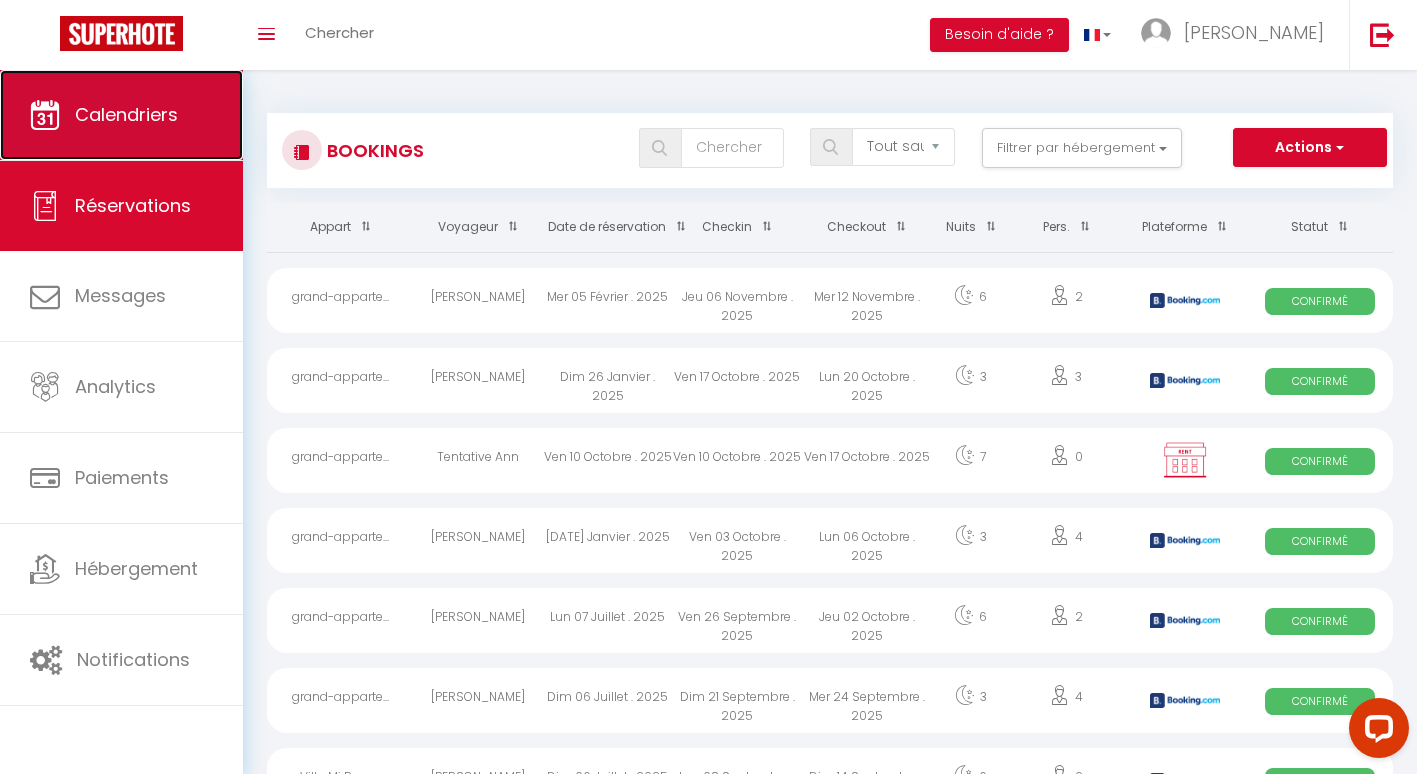 click on "Calendriers" at bounding box center (121, 115) 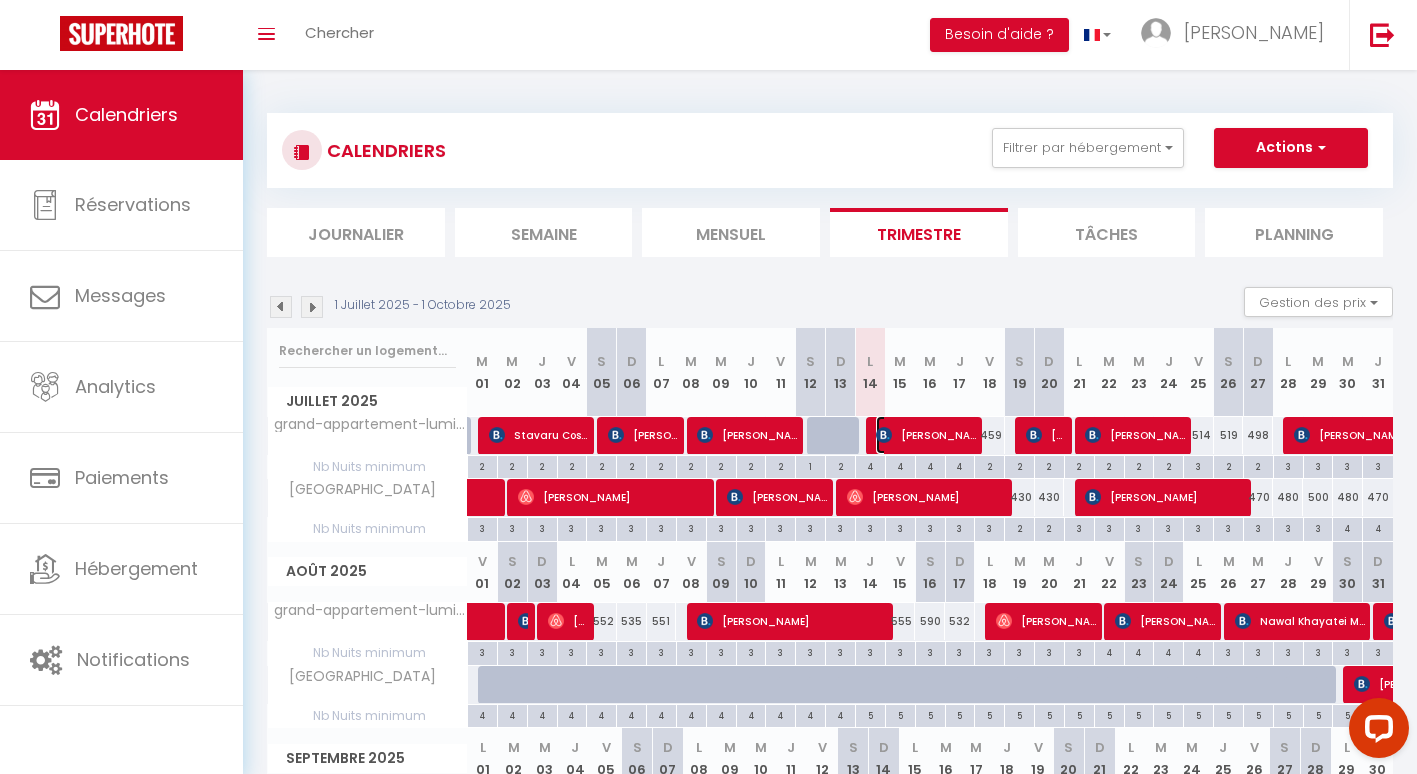 click on "Renata Bruns" at bounding box center (926, 435) 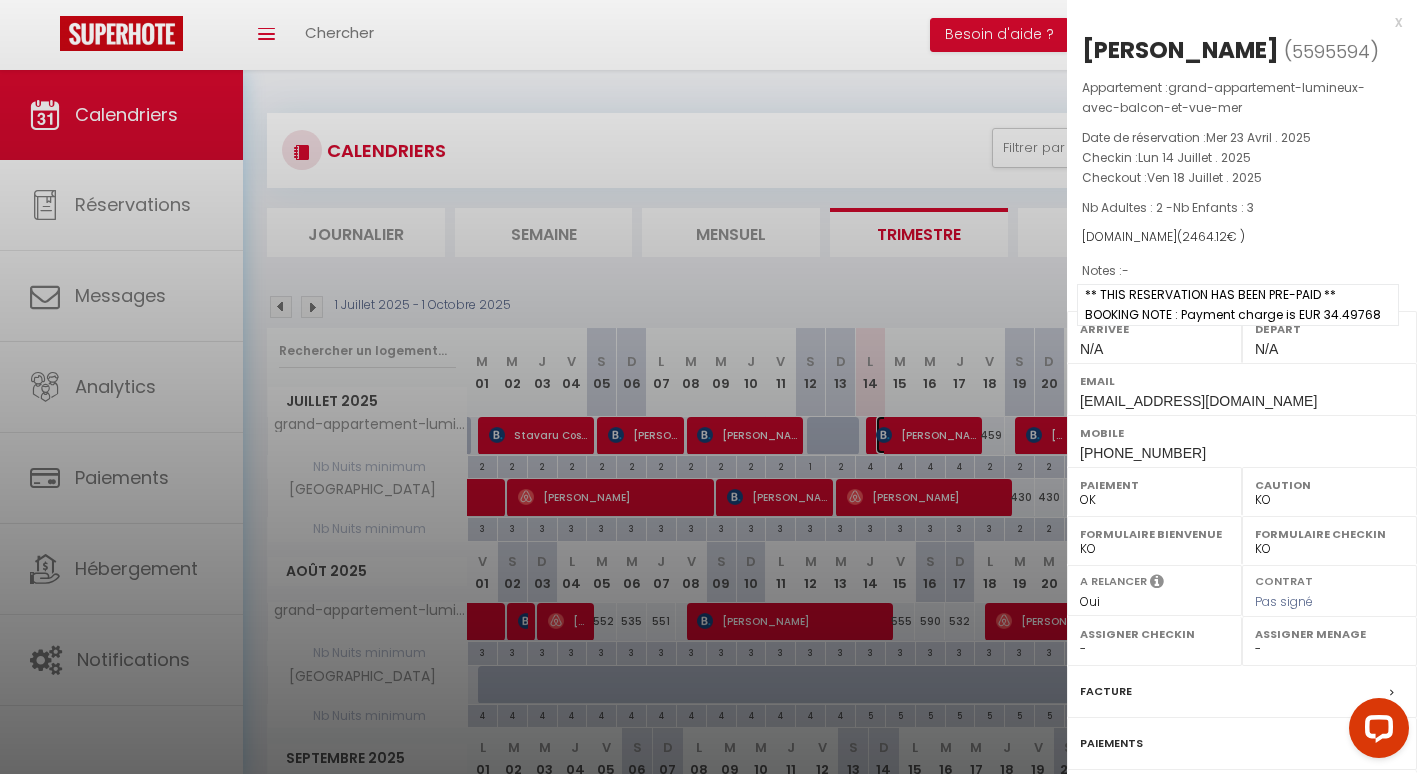 scroll, scrollTop: 178, scrollLeft: 0, axis: vertical 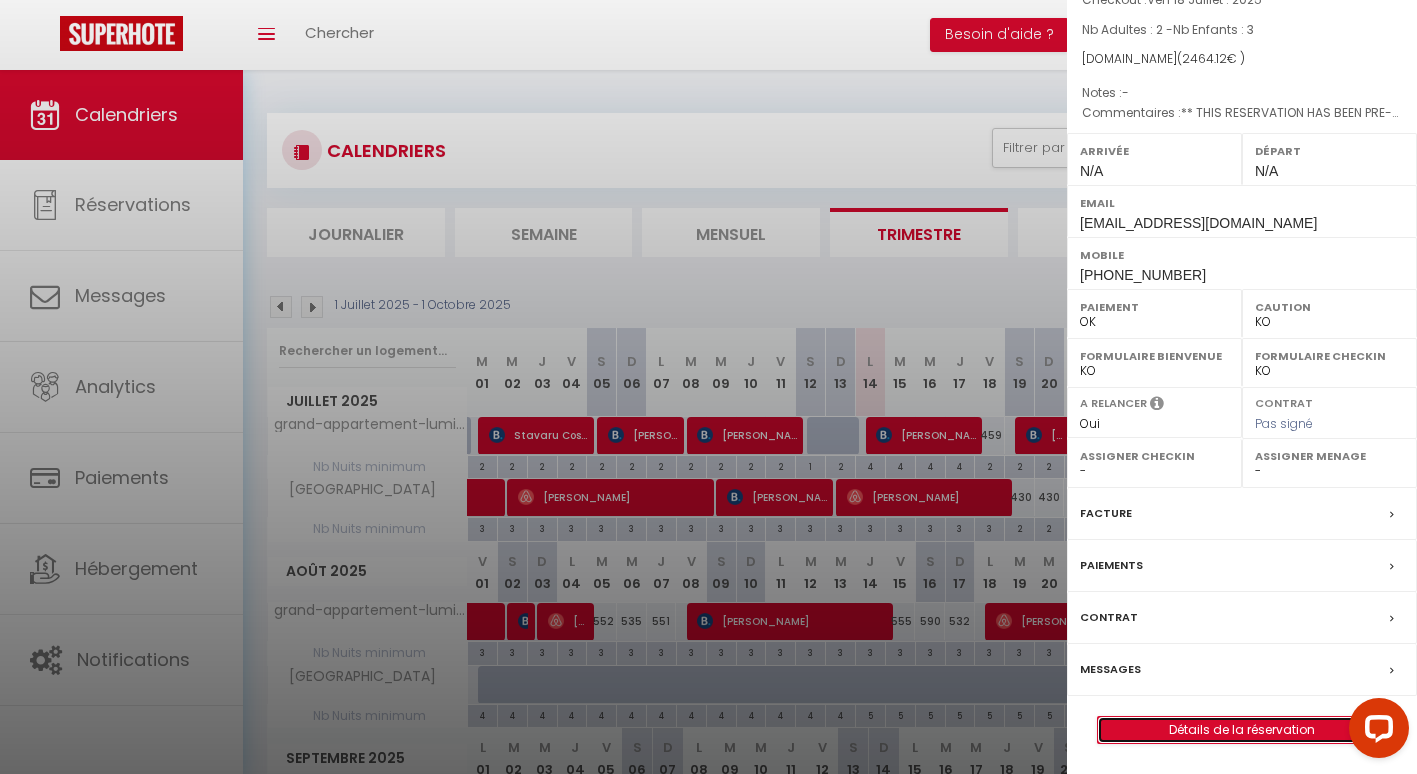 click on "Détails de la réservation" at bounding box center [1242, 730] 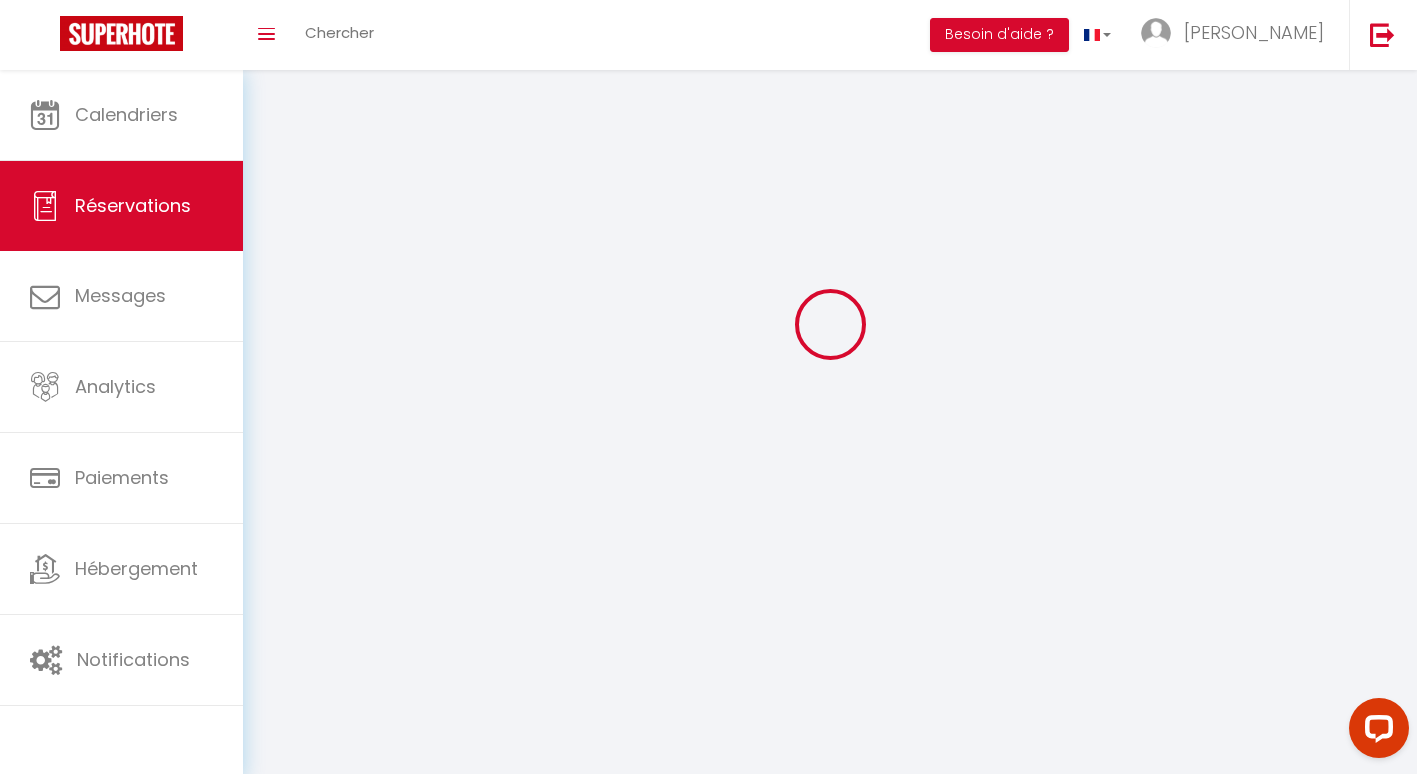 scroll, scrollTop: 70, scrollLeft: 0, axis: vertical 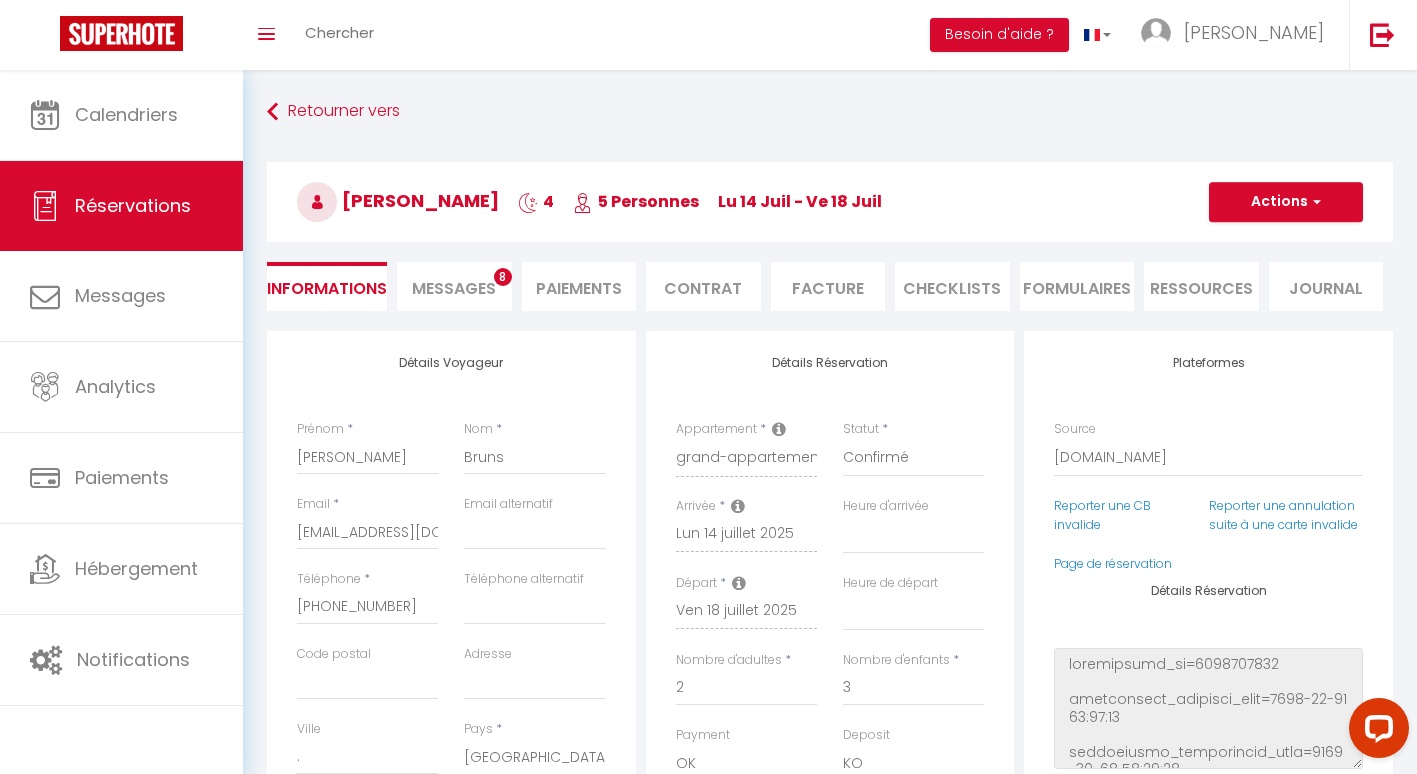 click on "Messages" at bounding box center [454, 288] 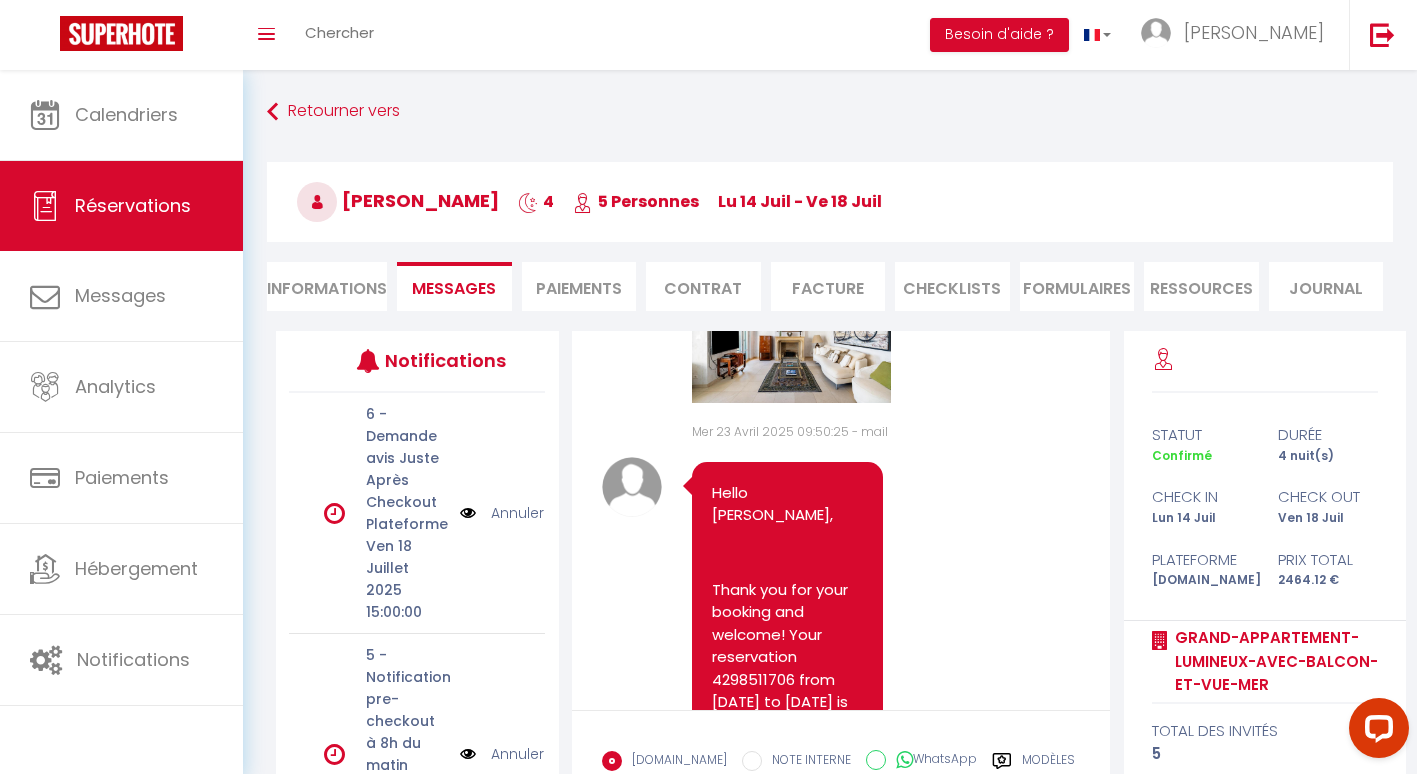 scroll, scrollTop: 200, scrollLeft: 0, axis: vertical 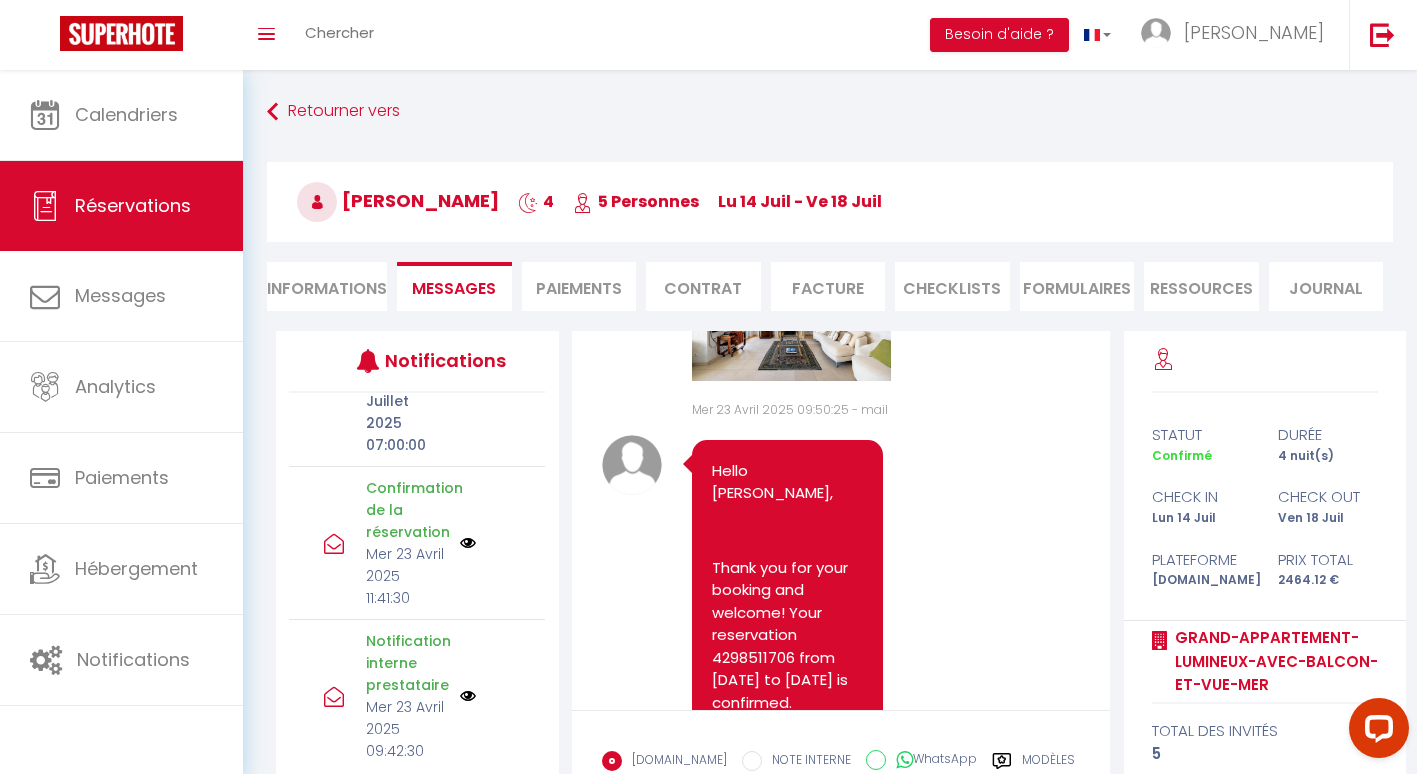 click at bounding box center (468, 696) 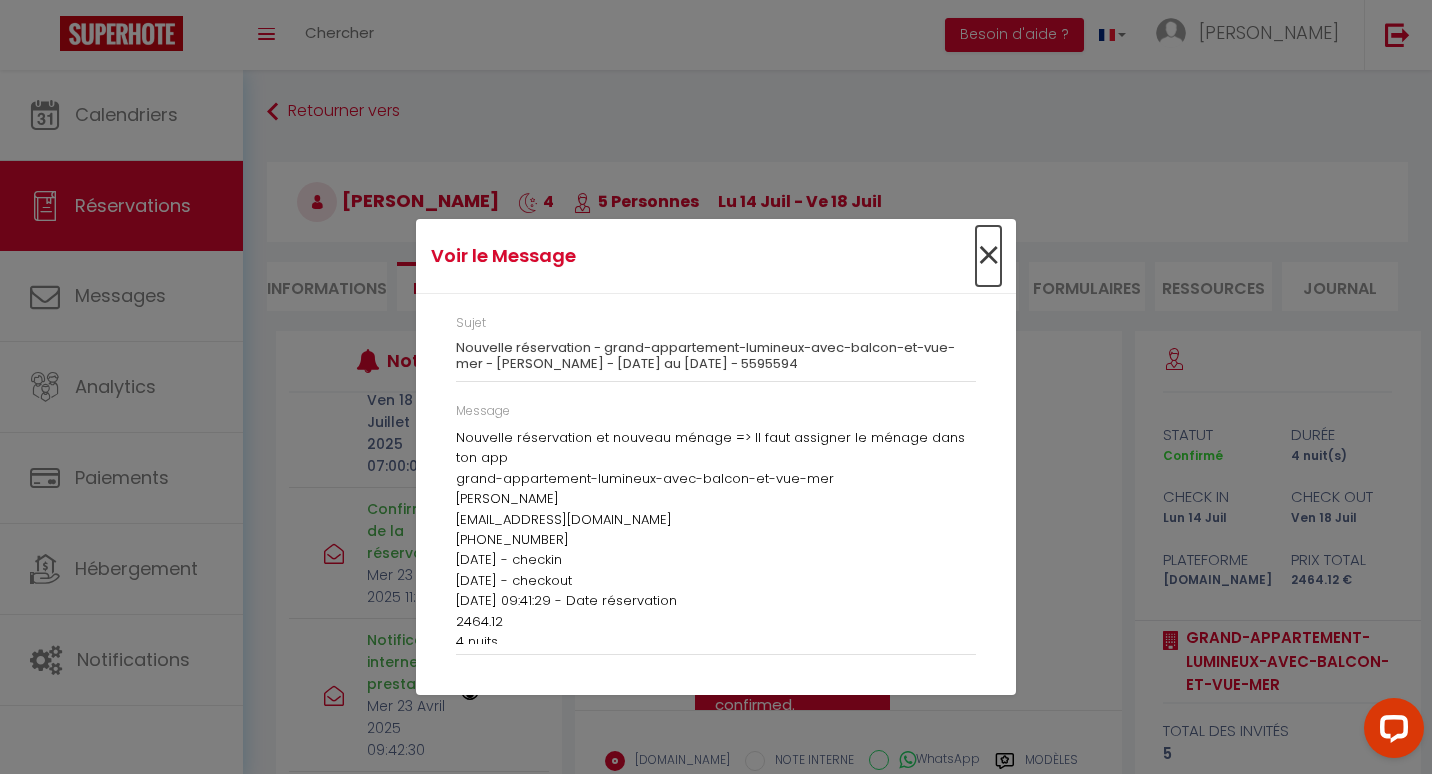 click on "×" at bounding box center (988, 256) 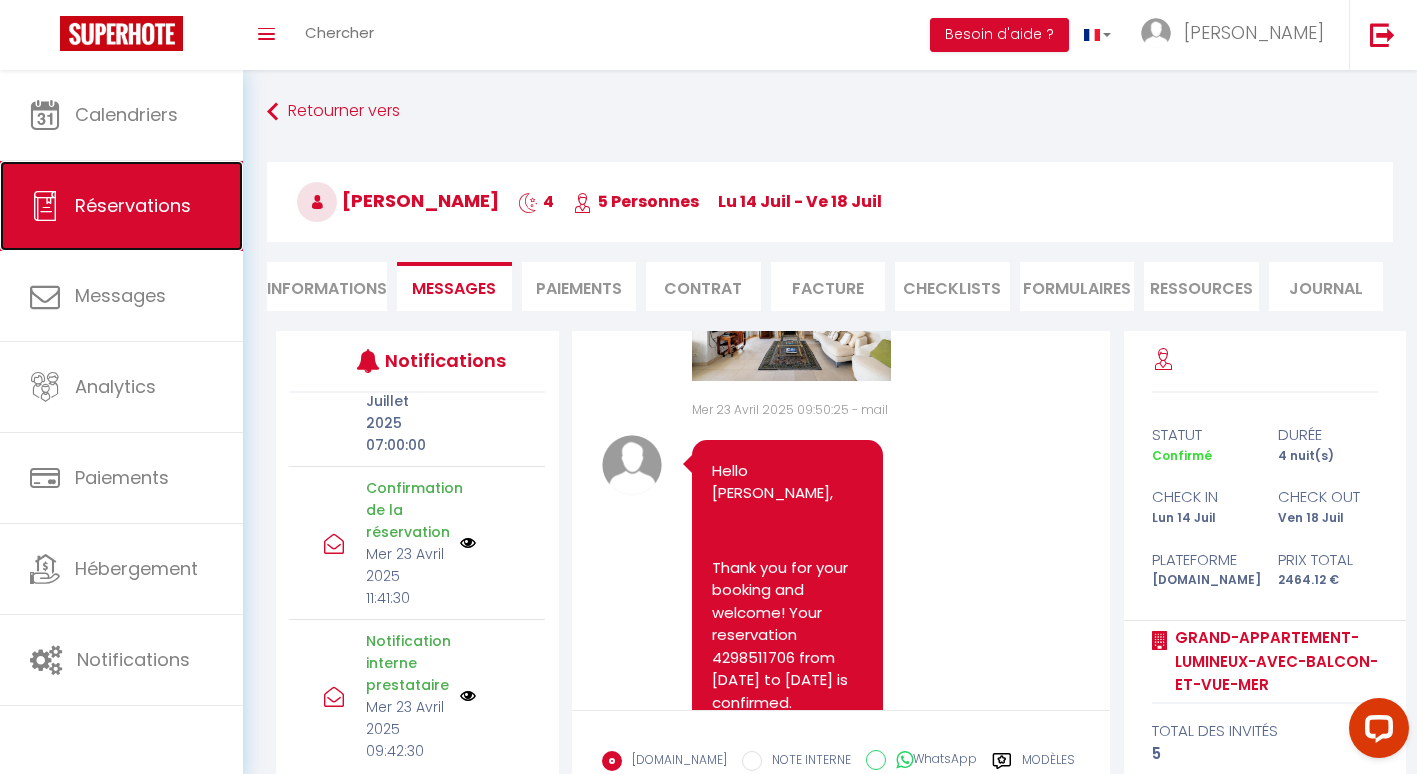 click on "Réservations" at bounding box center (121, 206) 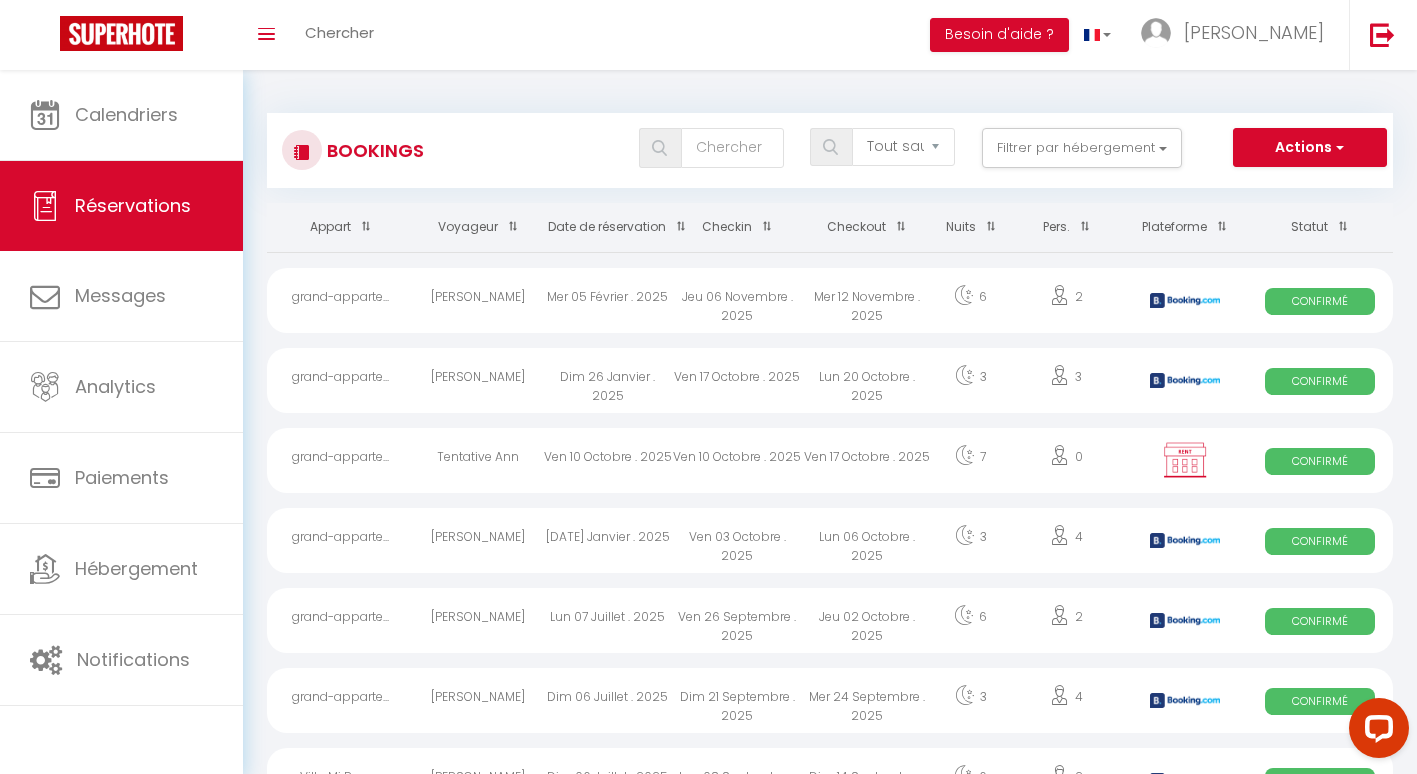 click on "6" at bounding box center [970, 300] 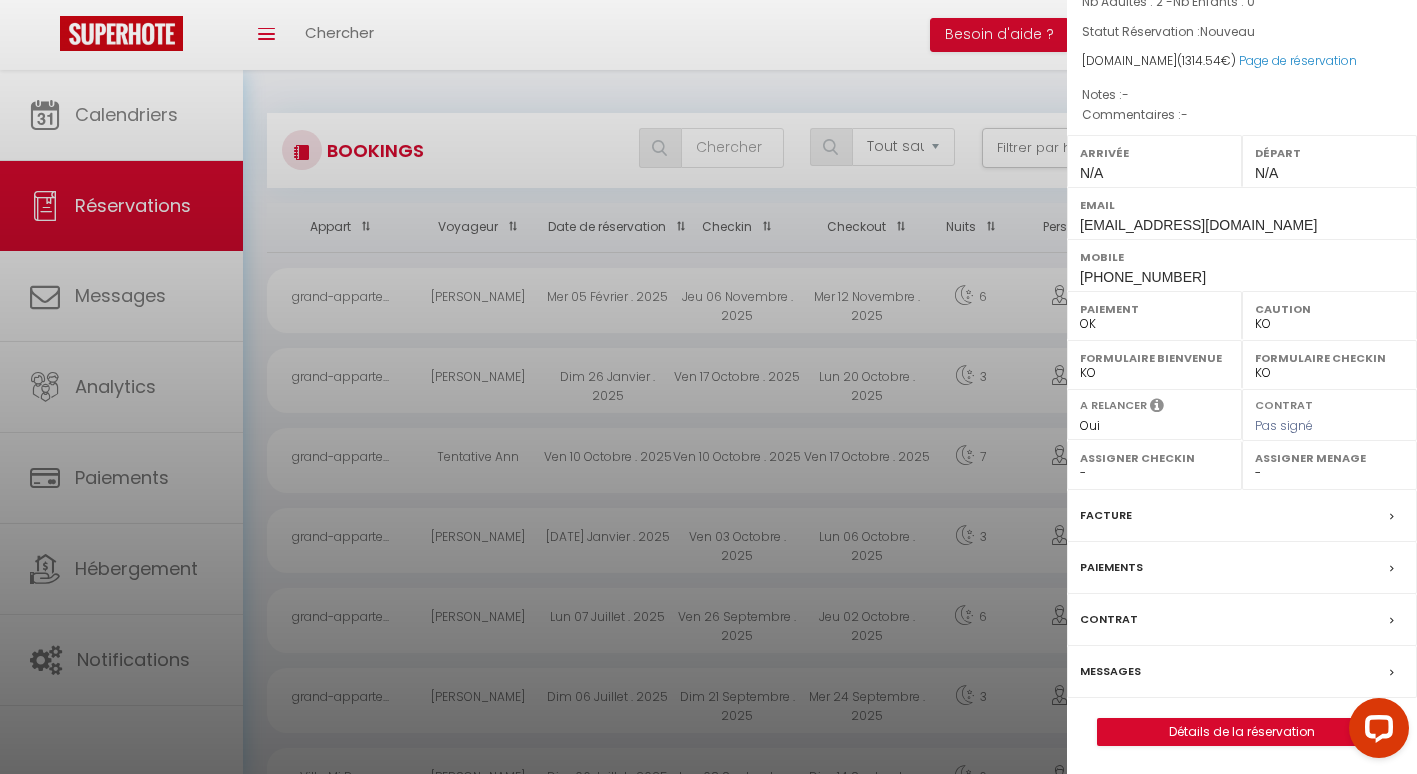 scroll, scrollTop: 208, scrollLeft: 0, axis: vertical 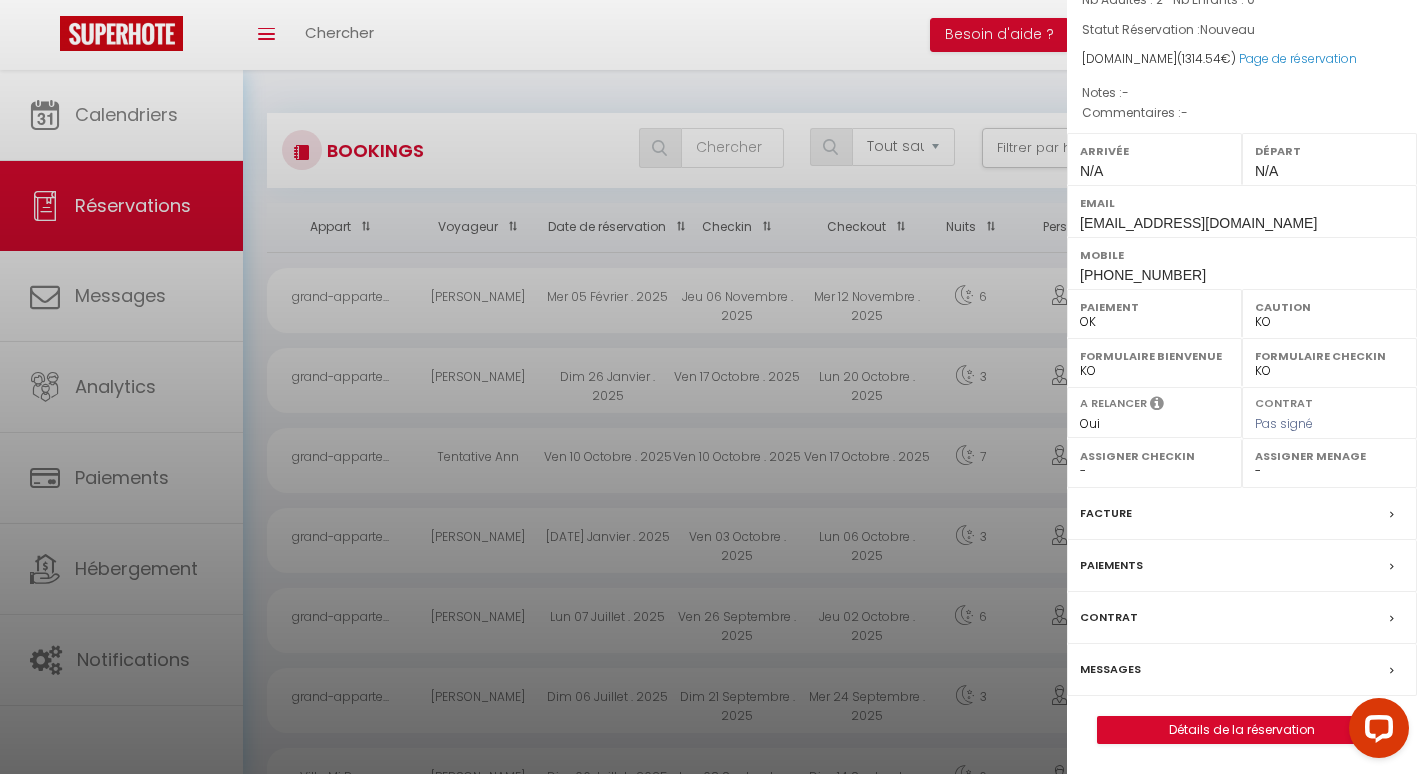 click at bounding box center (708, 387) 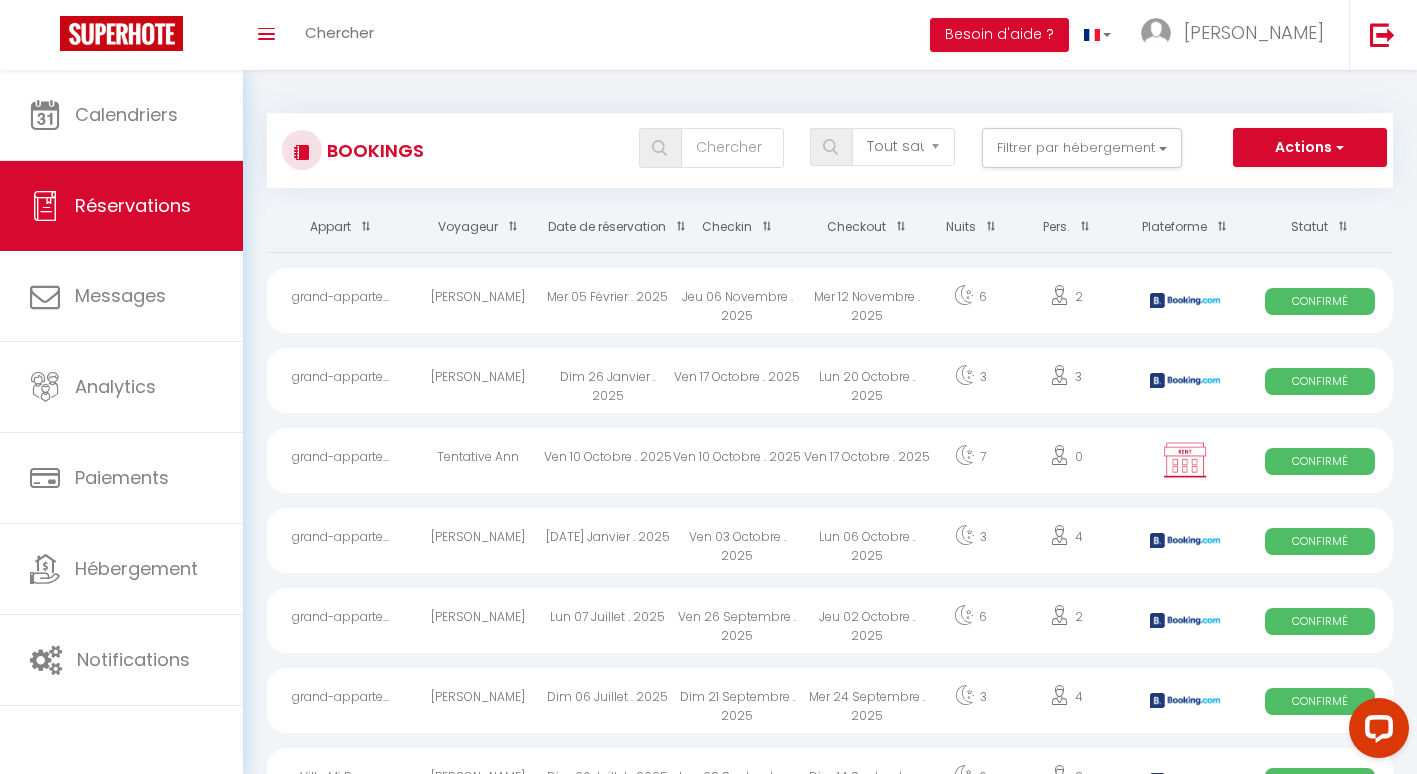 click on "Confirmé" at bounding box center [1320, 301] 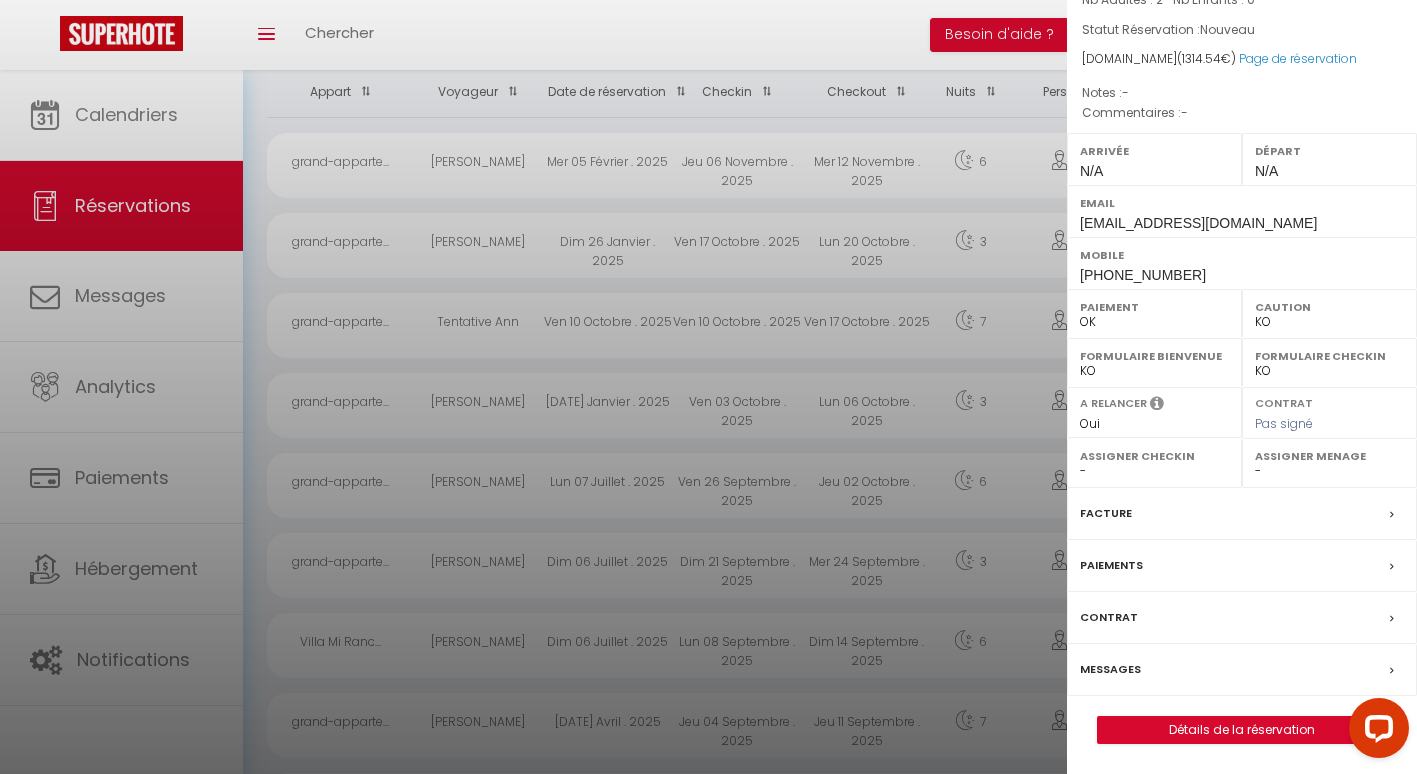 scroll, scrollTop: 300, scrollLeft: 0, axis: vertical 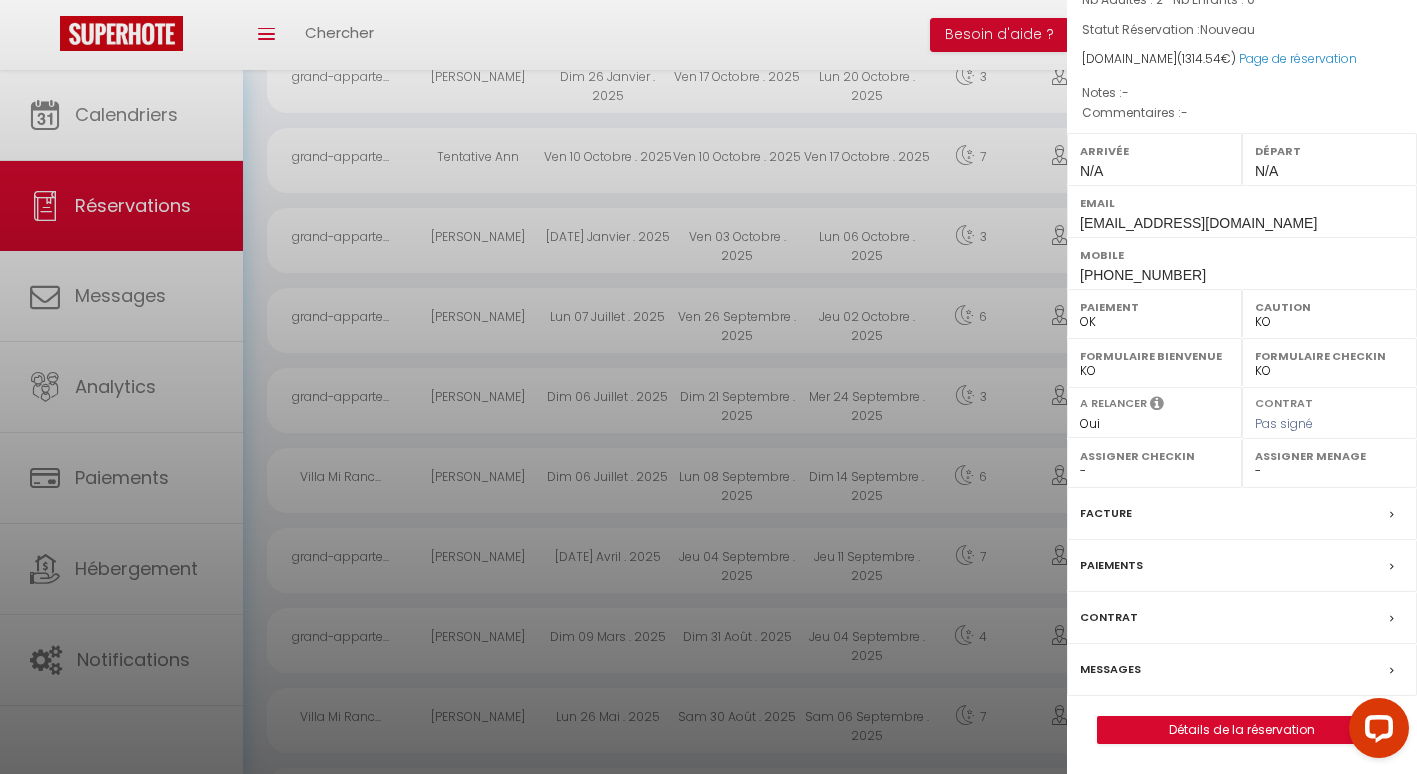 click on "Contrat" at bounding box center [1242, 618] 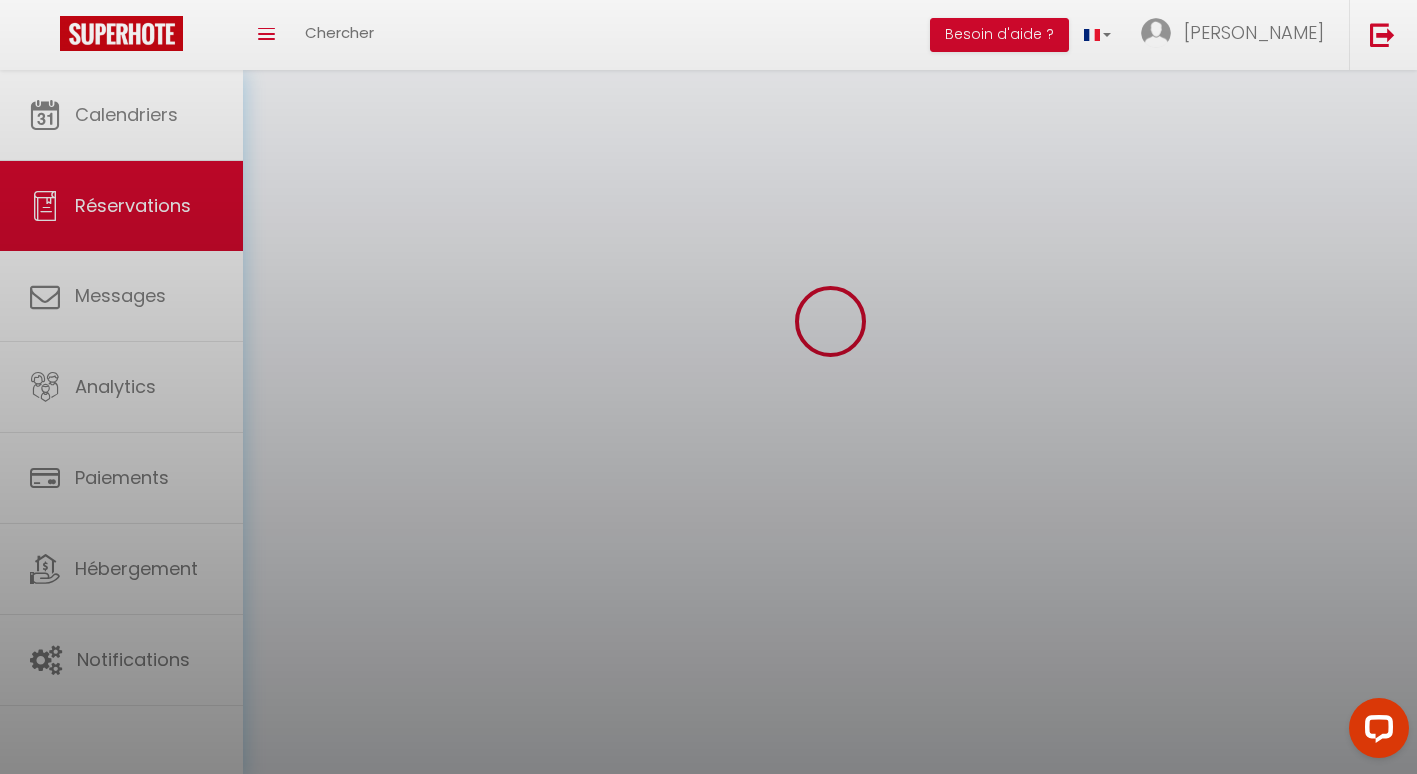 scroll, scrollTop: 0, scrollLeft: 0, axis: both 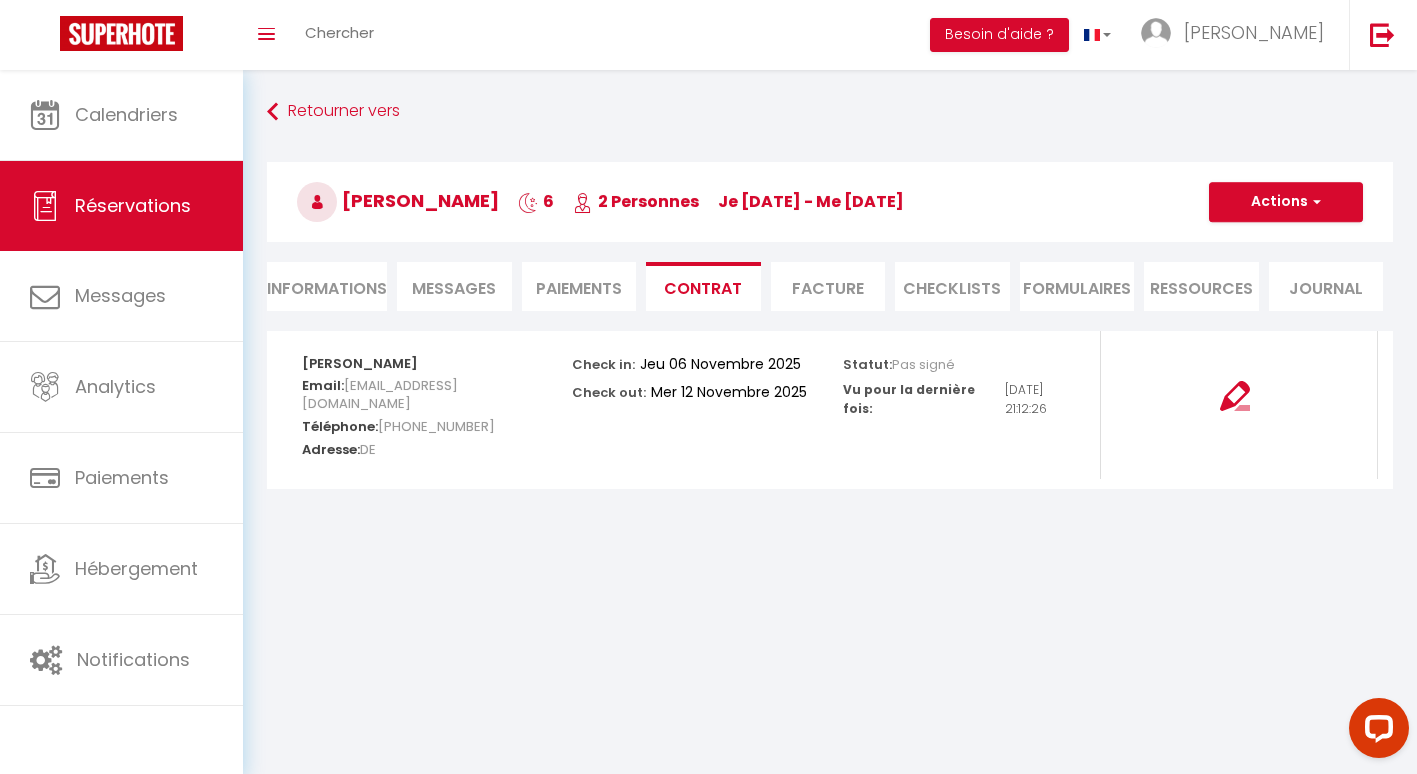 click on "Informations" at bounding box center (327, 286) 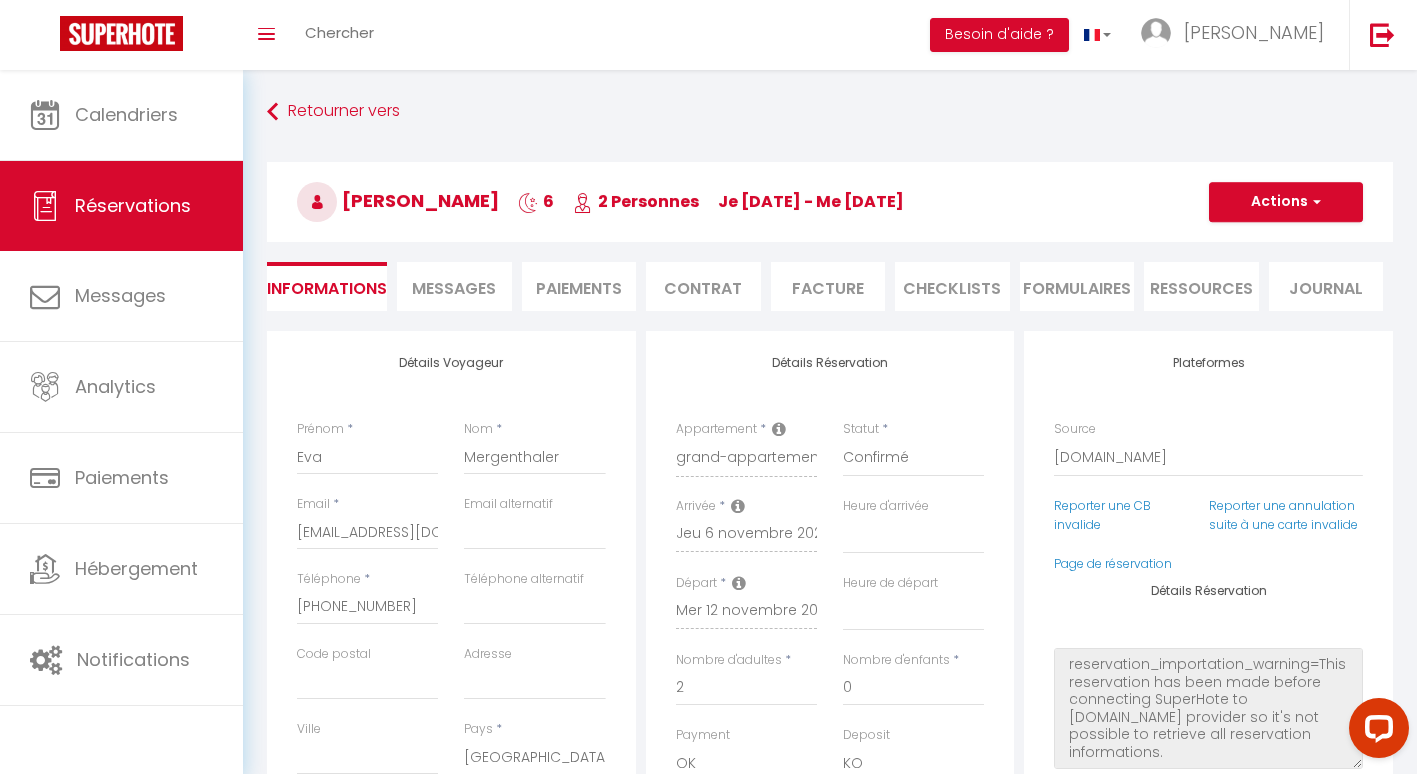 click on "Contrat" at bounding box center (703, 286) 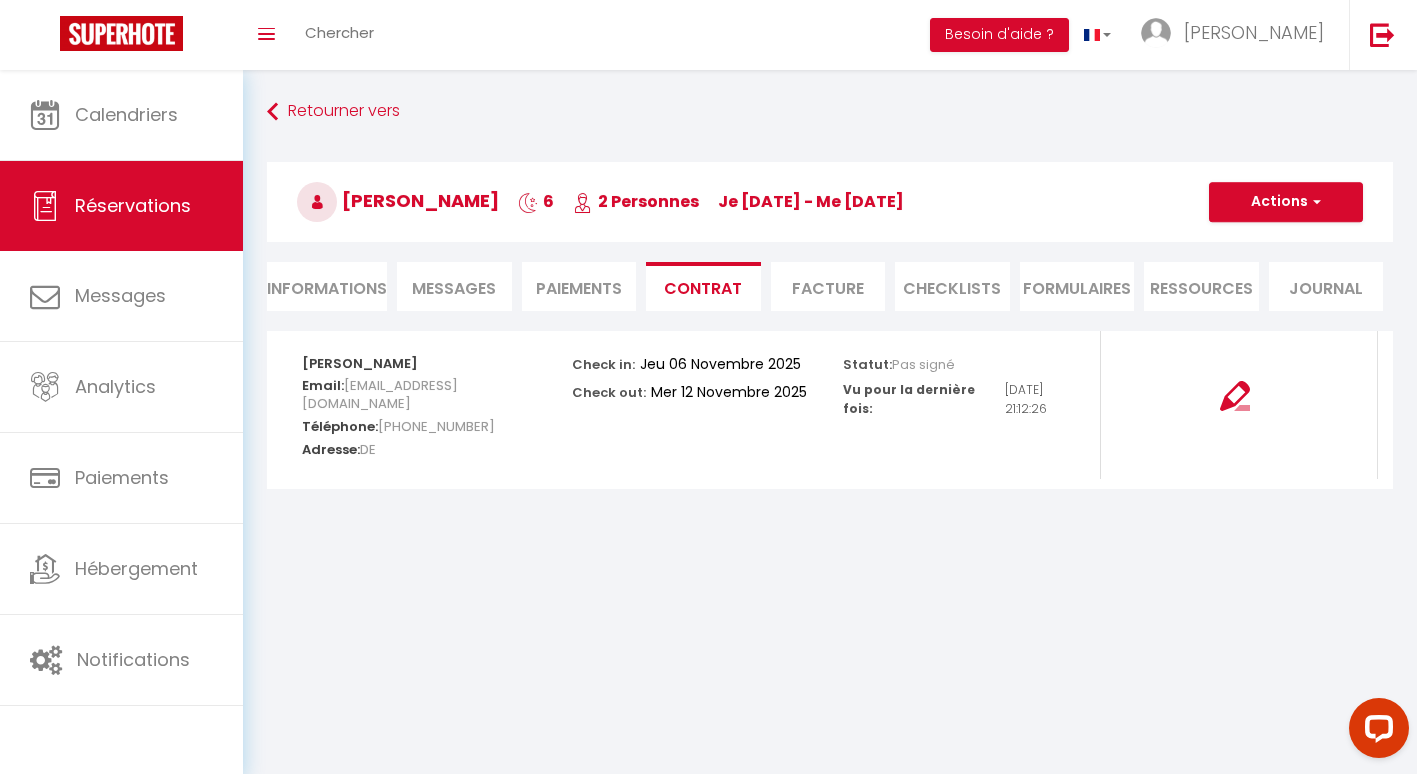 click on "FORMULAIRES" at bounding box center [1077, 286] 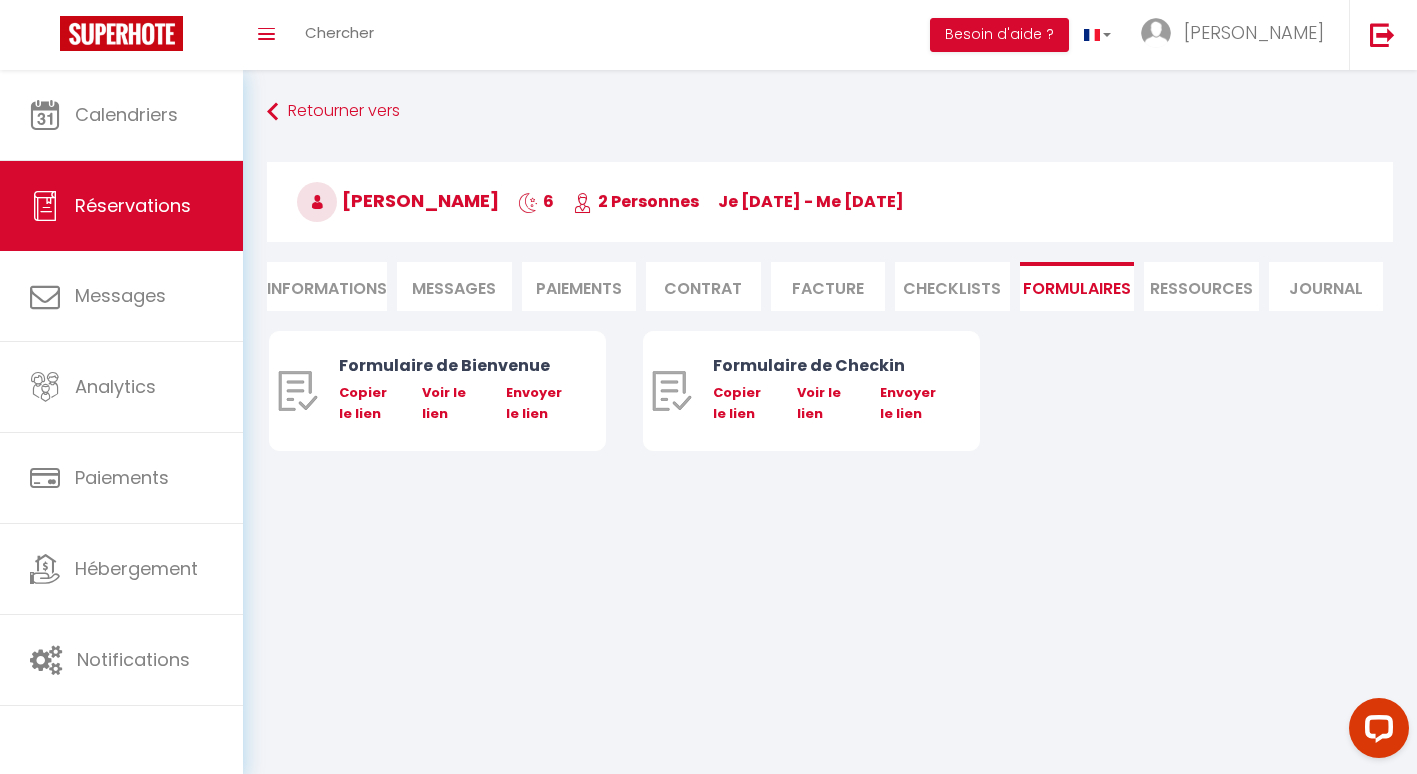 click on "Informations" at bounding box center (327, 286) 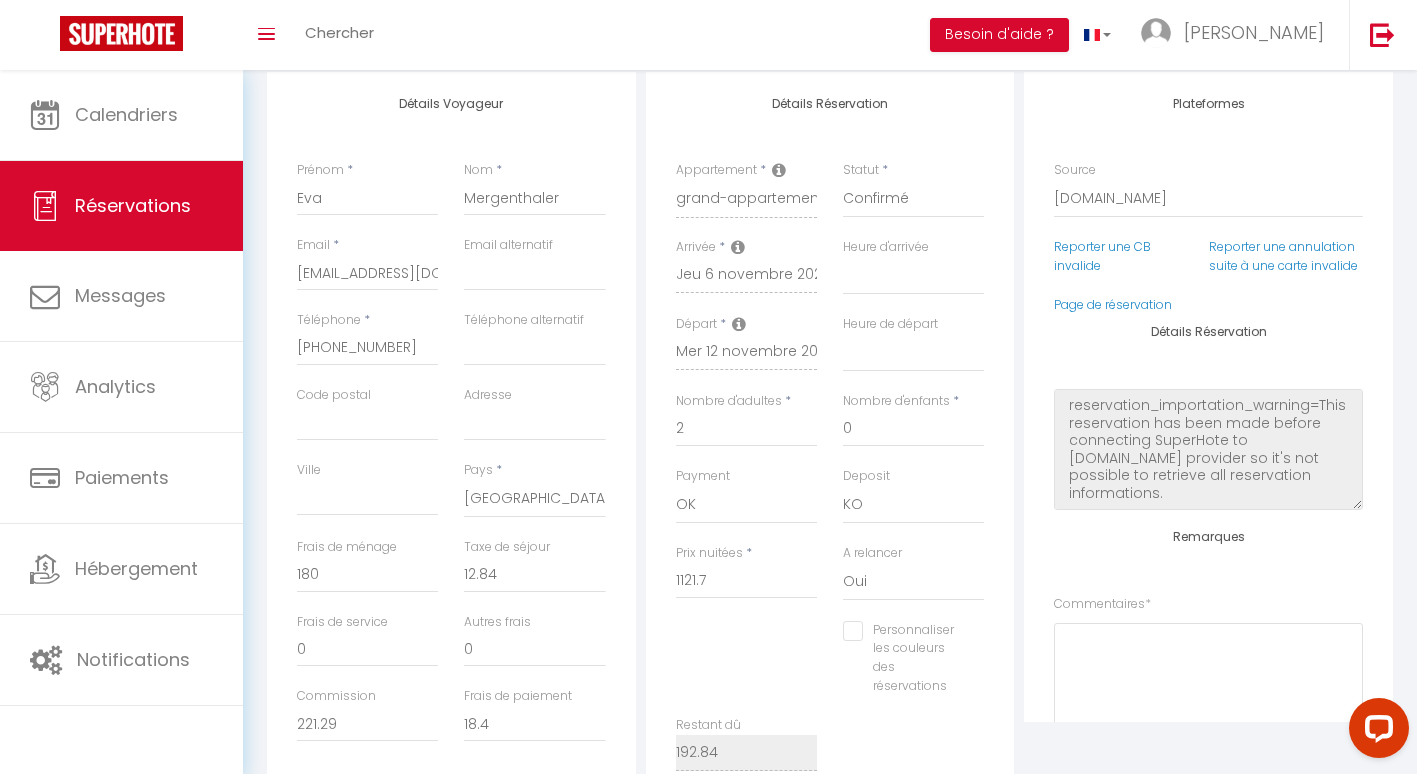 scroll, scrollTop: 300, scrollLeft: 0, axis: vertical 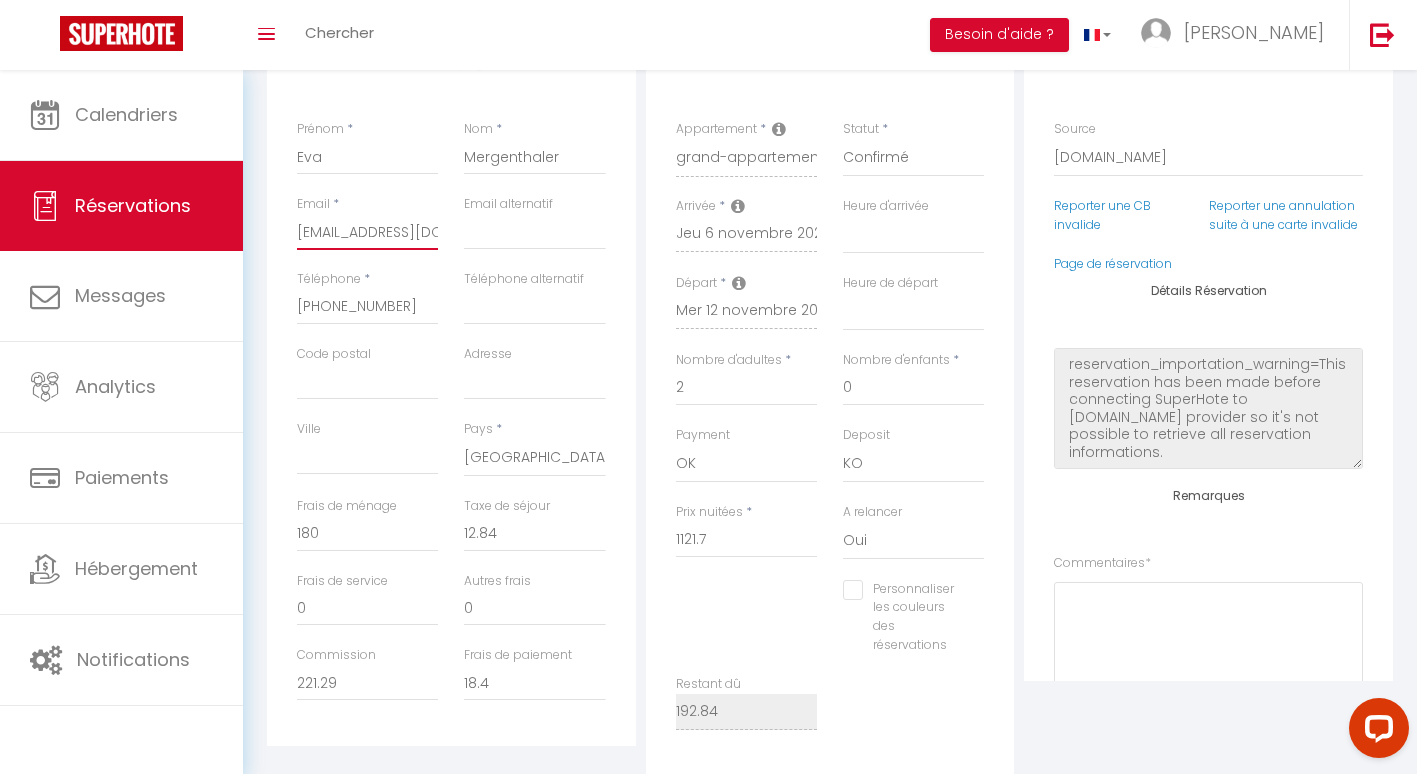 click on "emerge.139731@guest.booking.com" at bounding box center [367, 232] 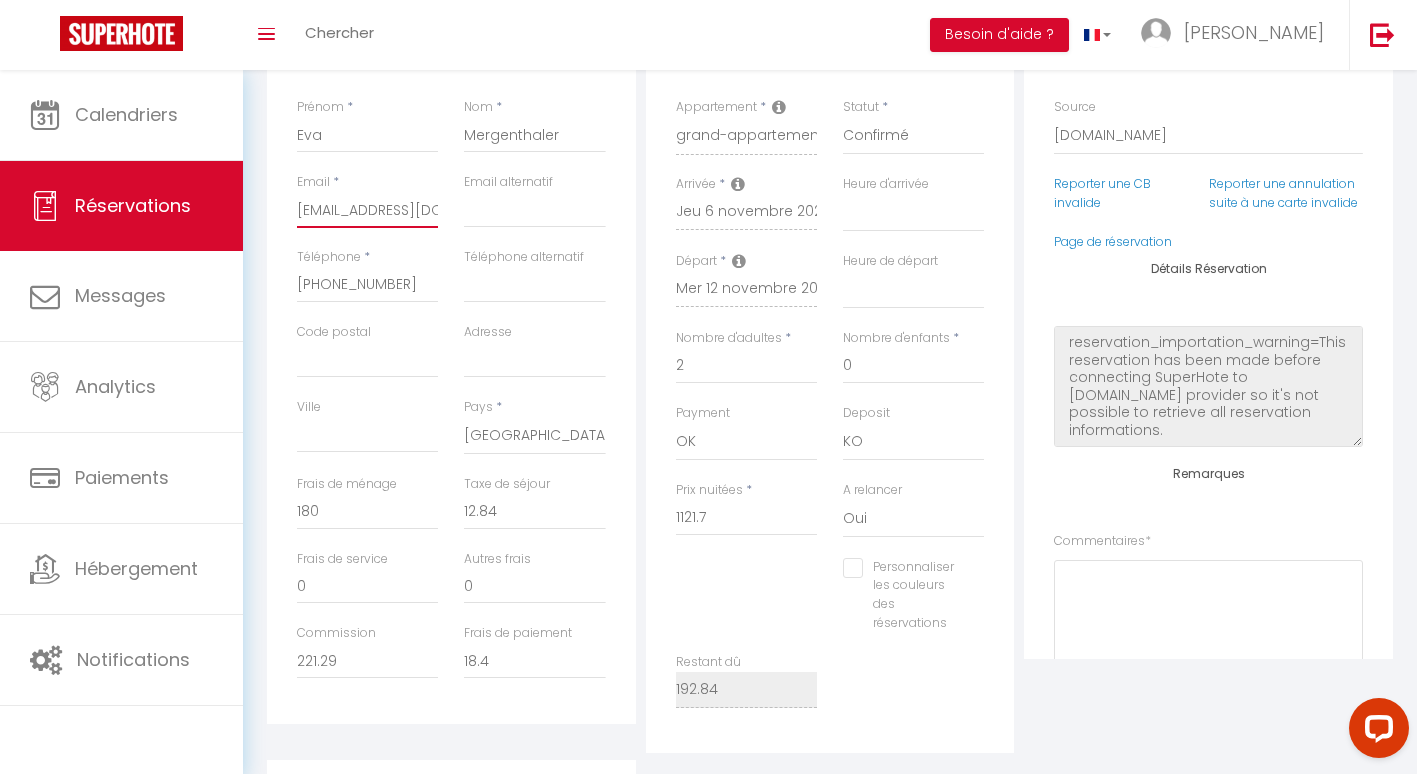 scroll, scrollTop: 200, scrollLeft: 0, axis: vertical 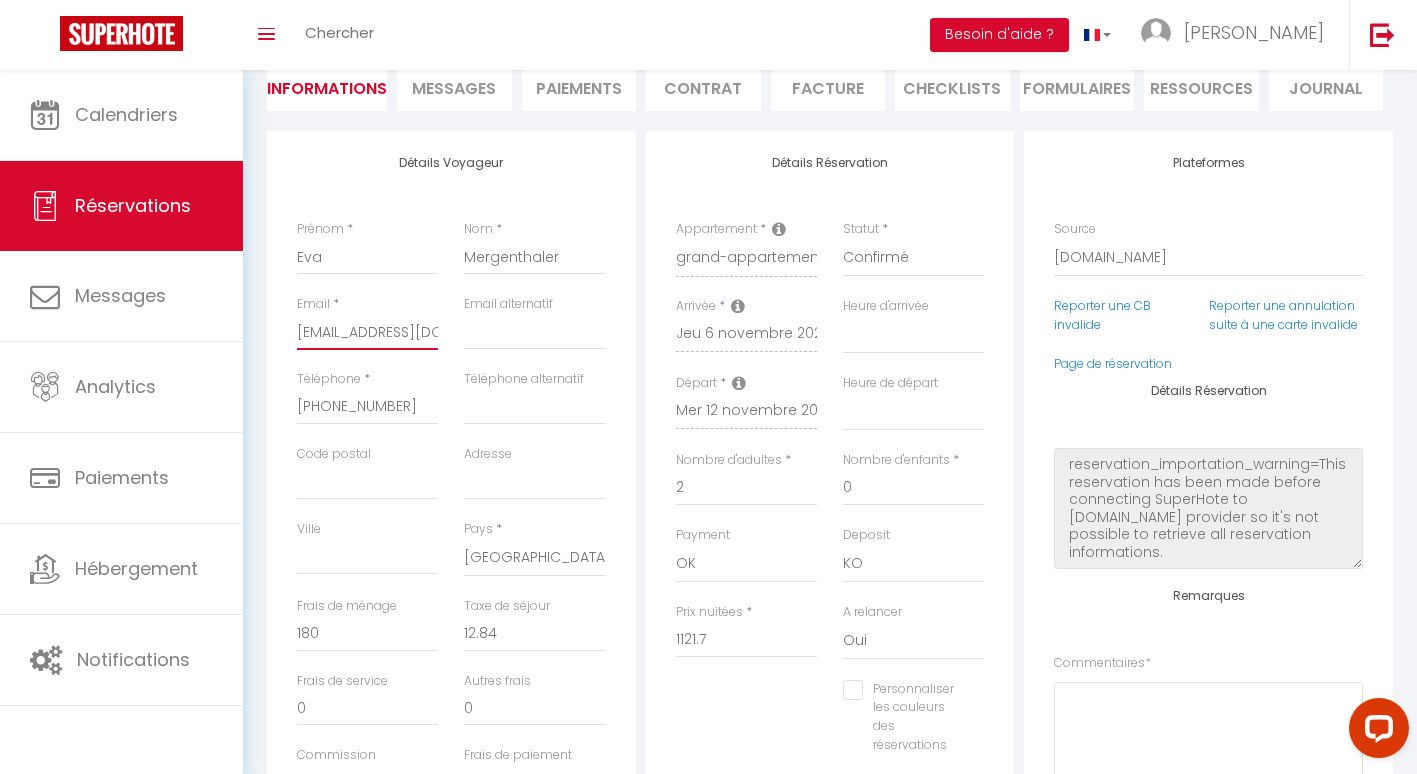 click on "emerge.139731@guest.booking.com" at bounding box center [367, 332] 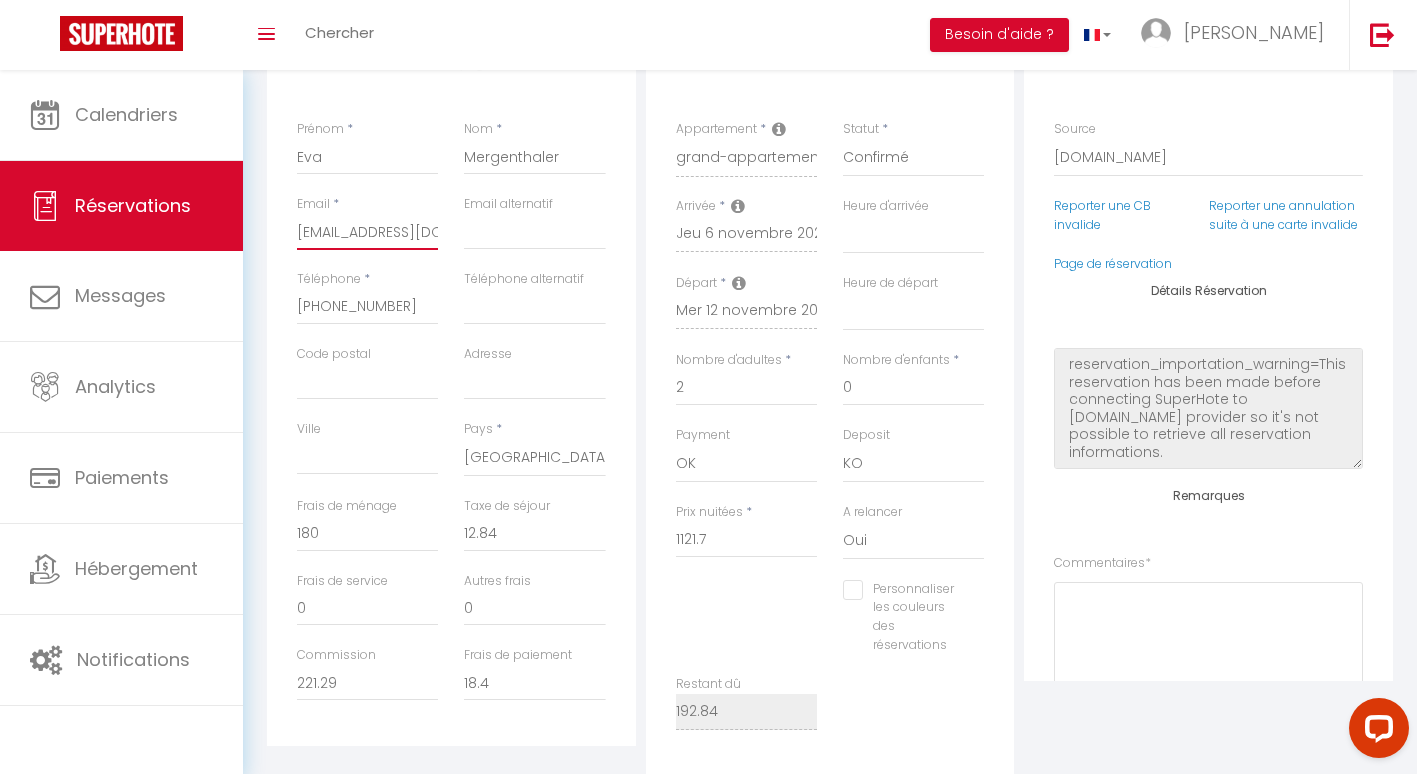 scroll, scrollTop: 200, scrollLeft: 0, axis: vertical 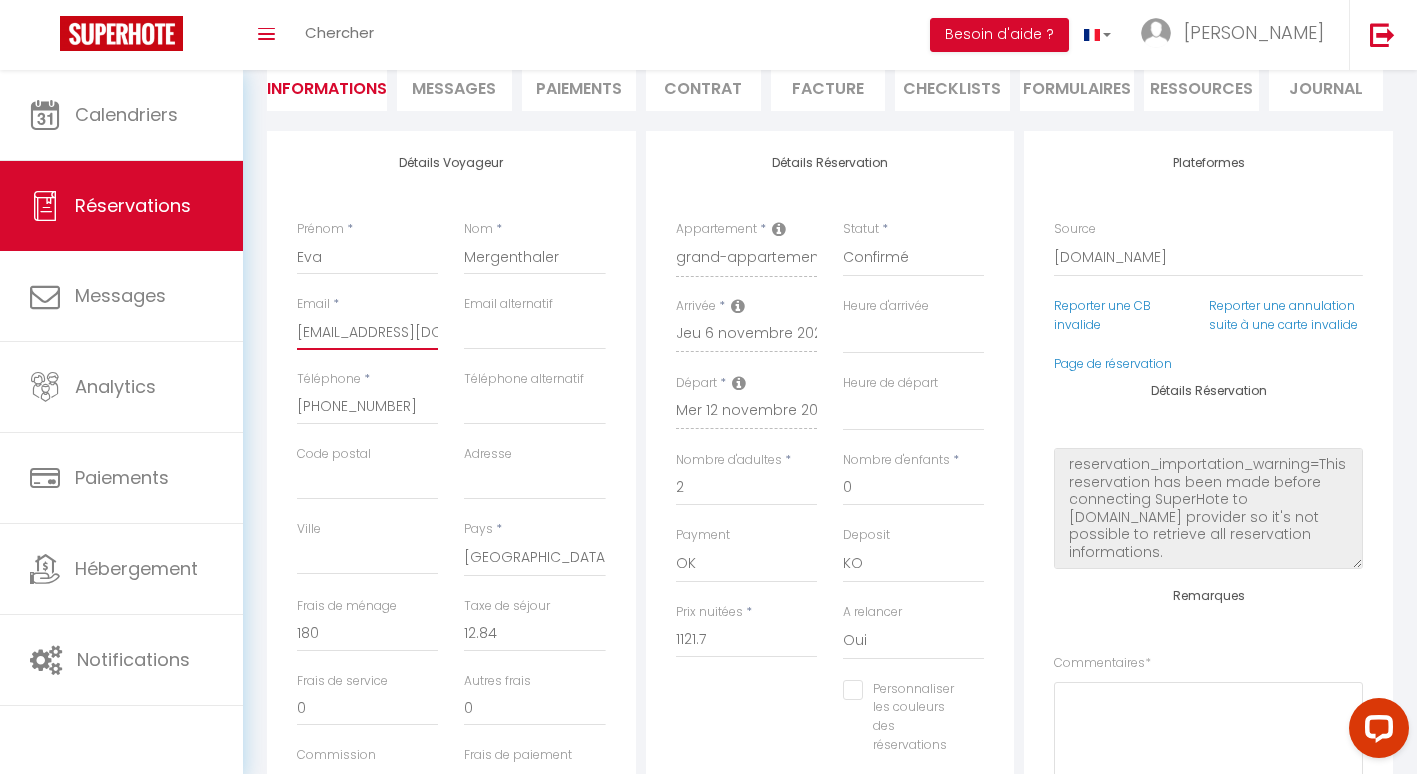 click on "emerge.139731@guest.booking.com" at bounding box center [367, 332] 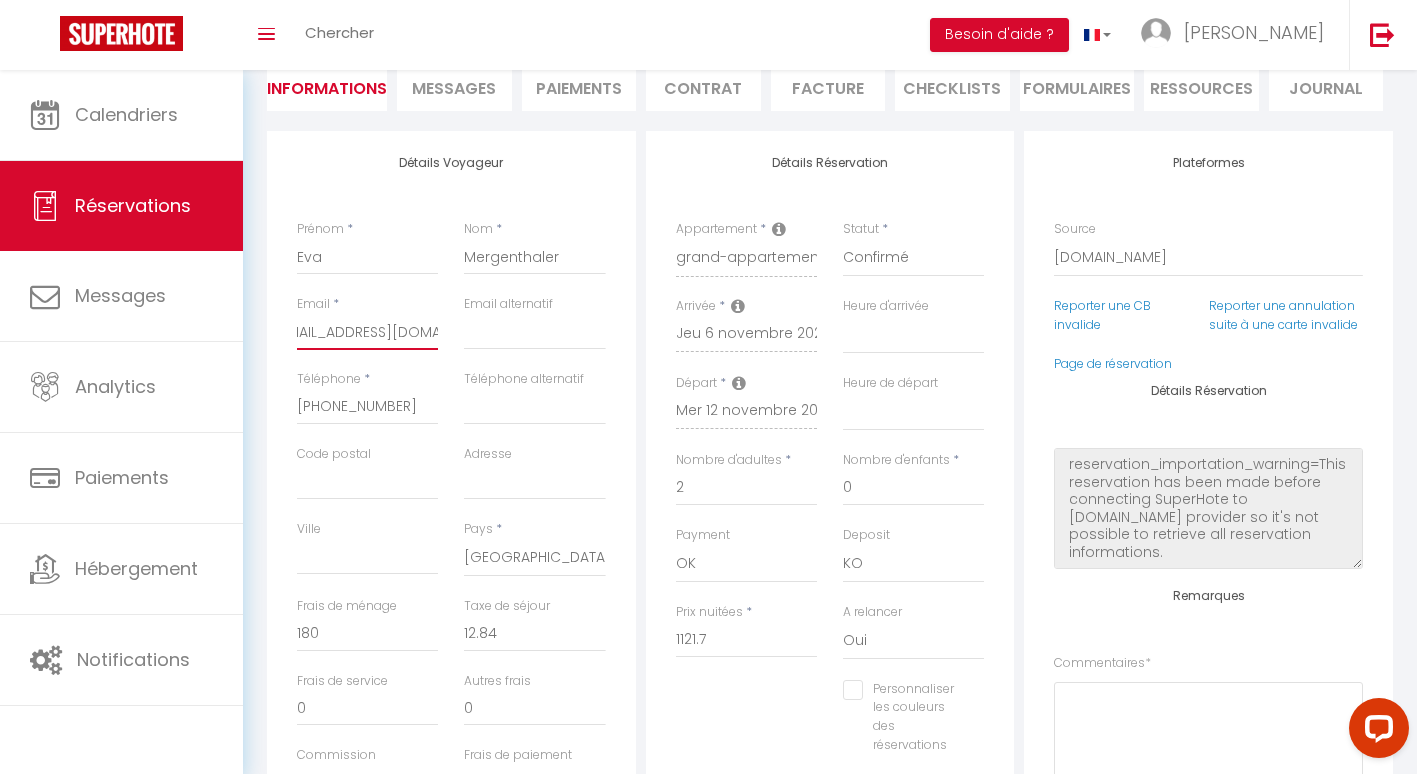 scroll, scrollTop: 0, scrollLeft: 32, axis: horizontal 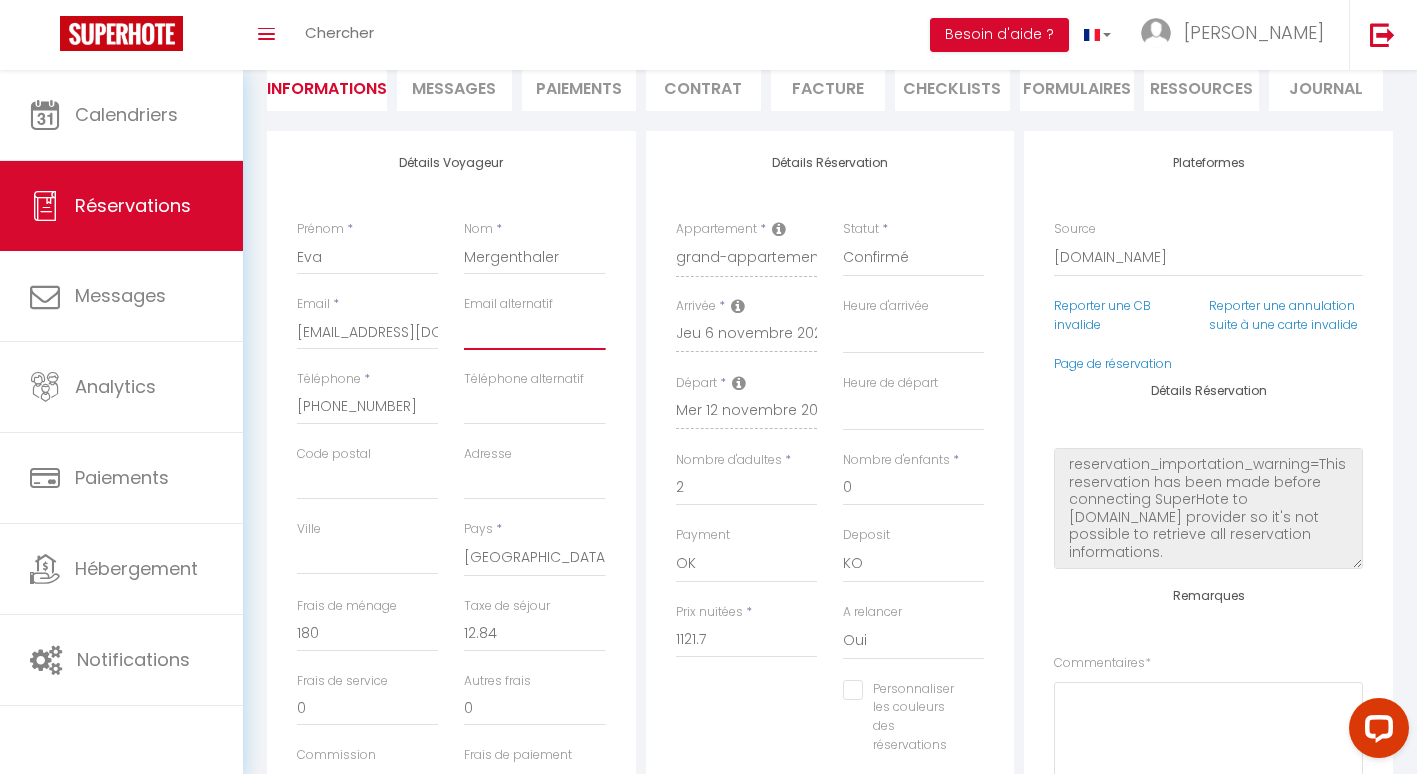 click at bounding box center [534, 332] 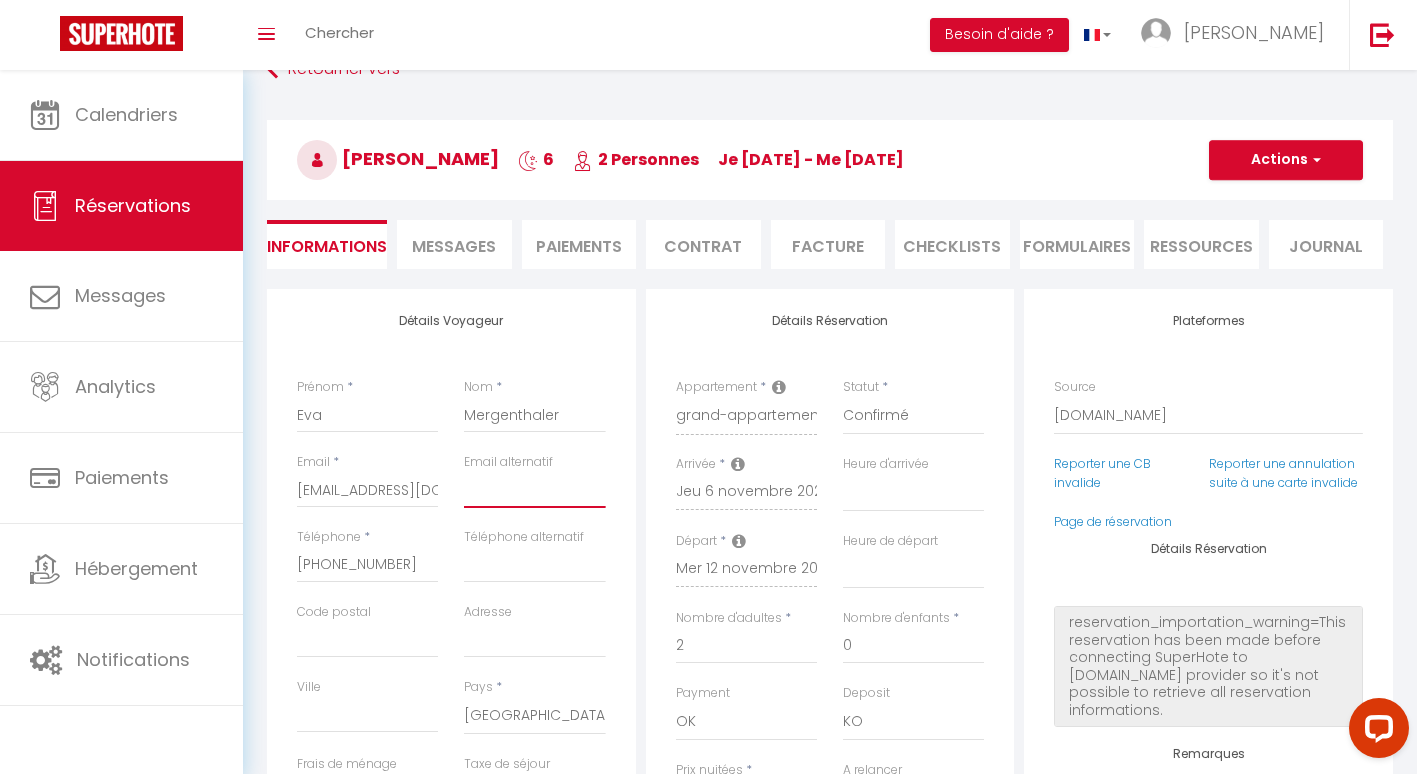 scroll, scrollTop: 0, scrollLeft: 0, axis: both 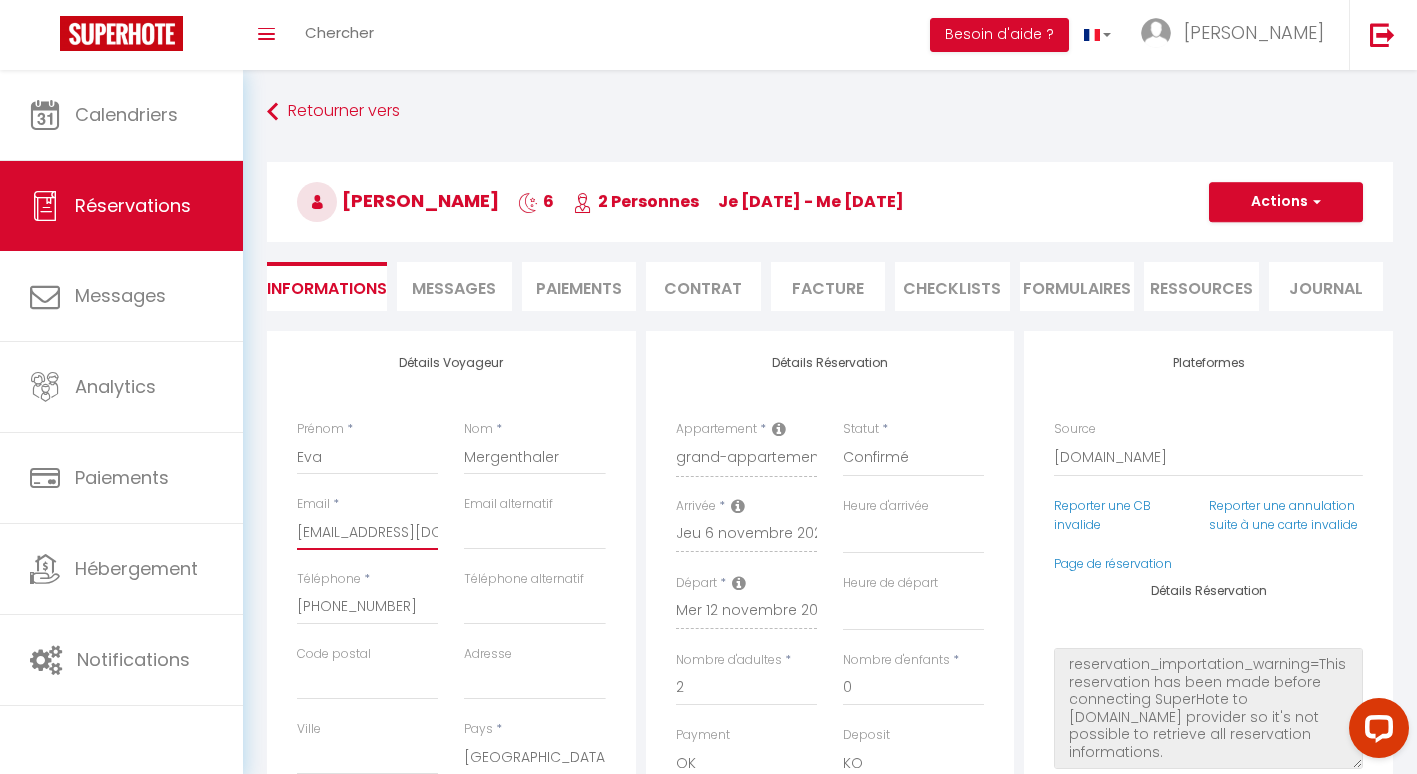 click on "emerge.139731@guest.booking.com" at bounding box center [367, 532] 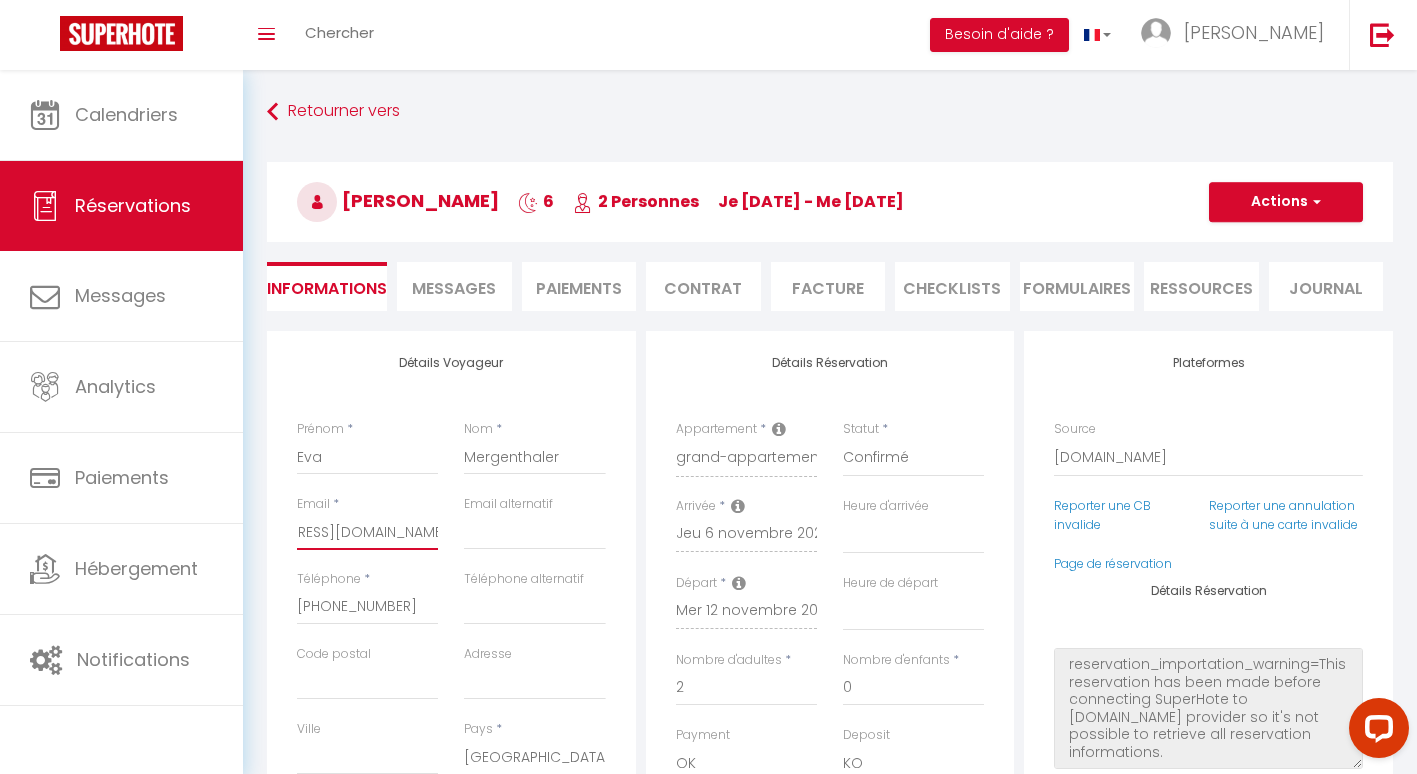 scroll, scrollTop: 0, scrollLeft: 103, axis: horizontal 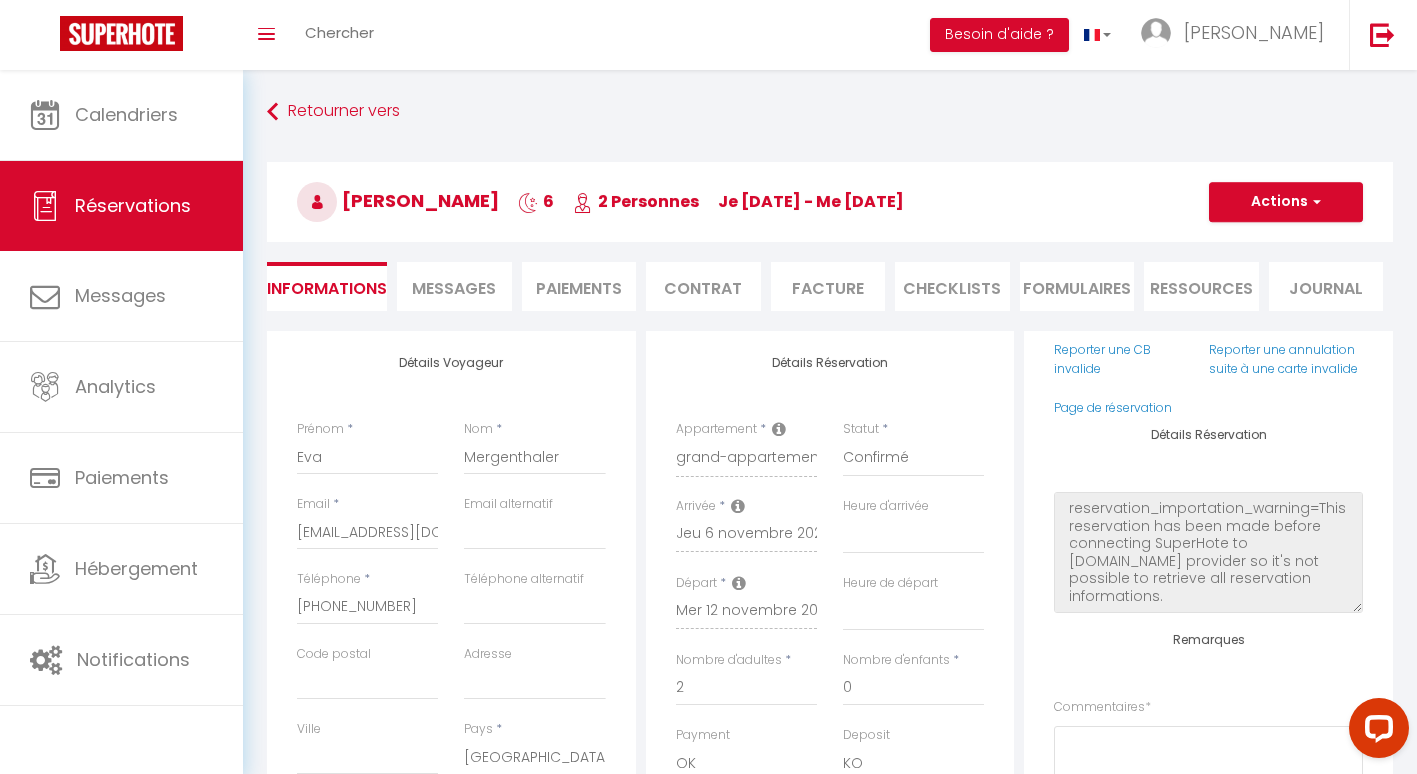 click on "Contrat" at bounding box center (703, 286) 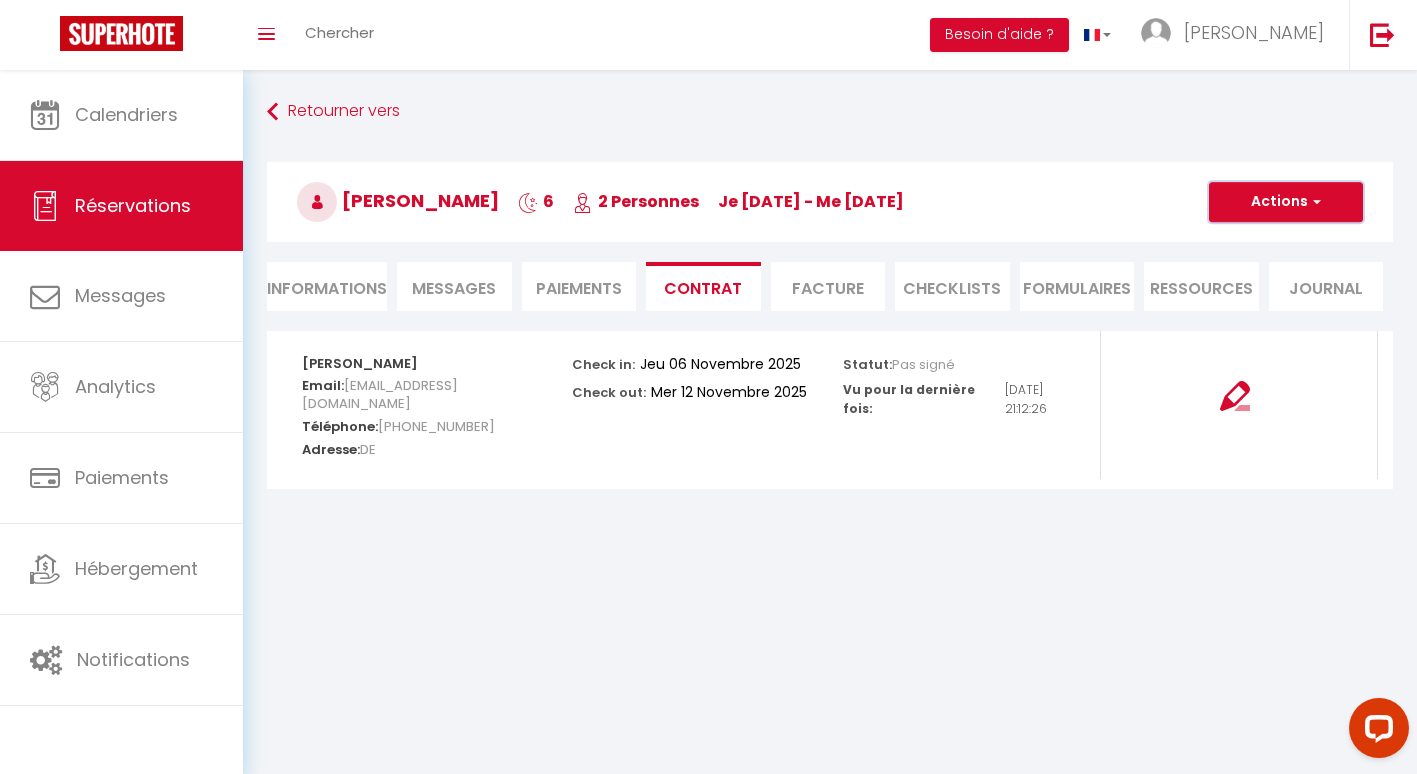 click on "Actions" at bounding box center (1286, 202) 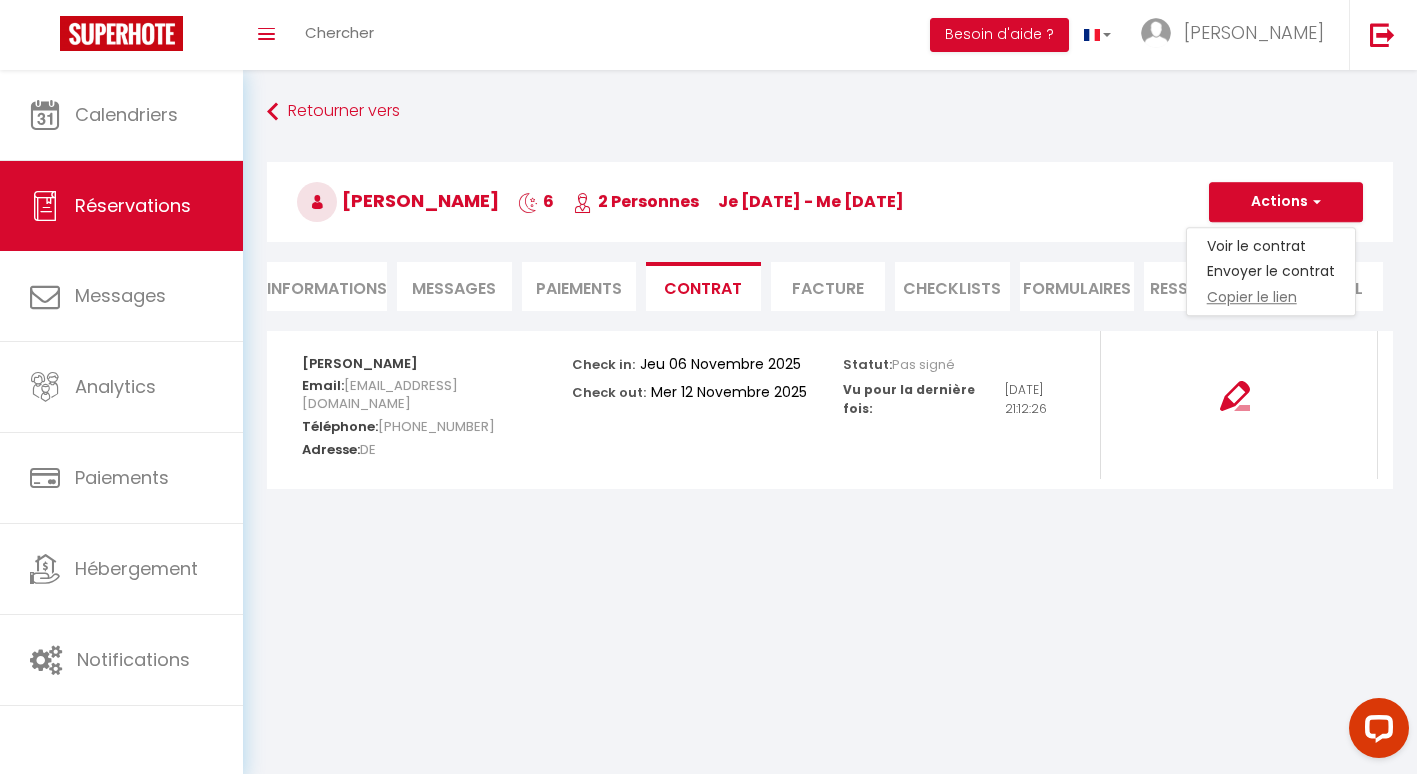 click on "Copier le lien" at bounding box center [1271, 298] 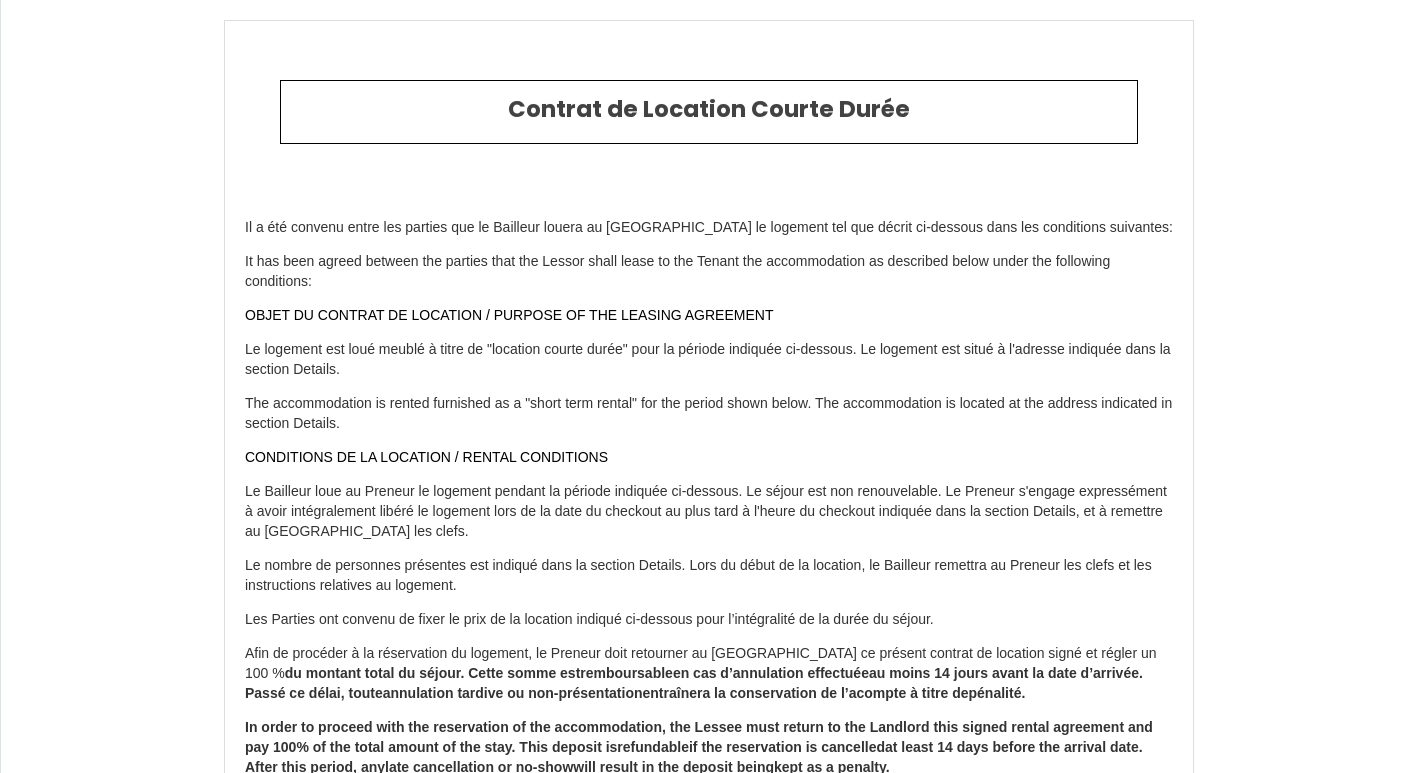 select on "GB" 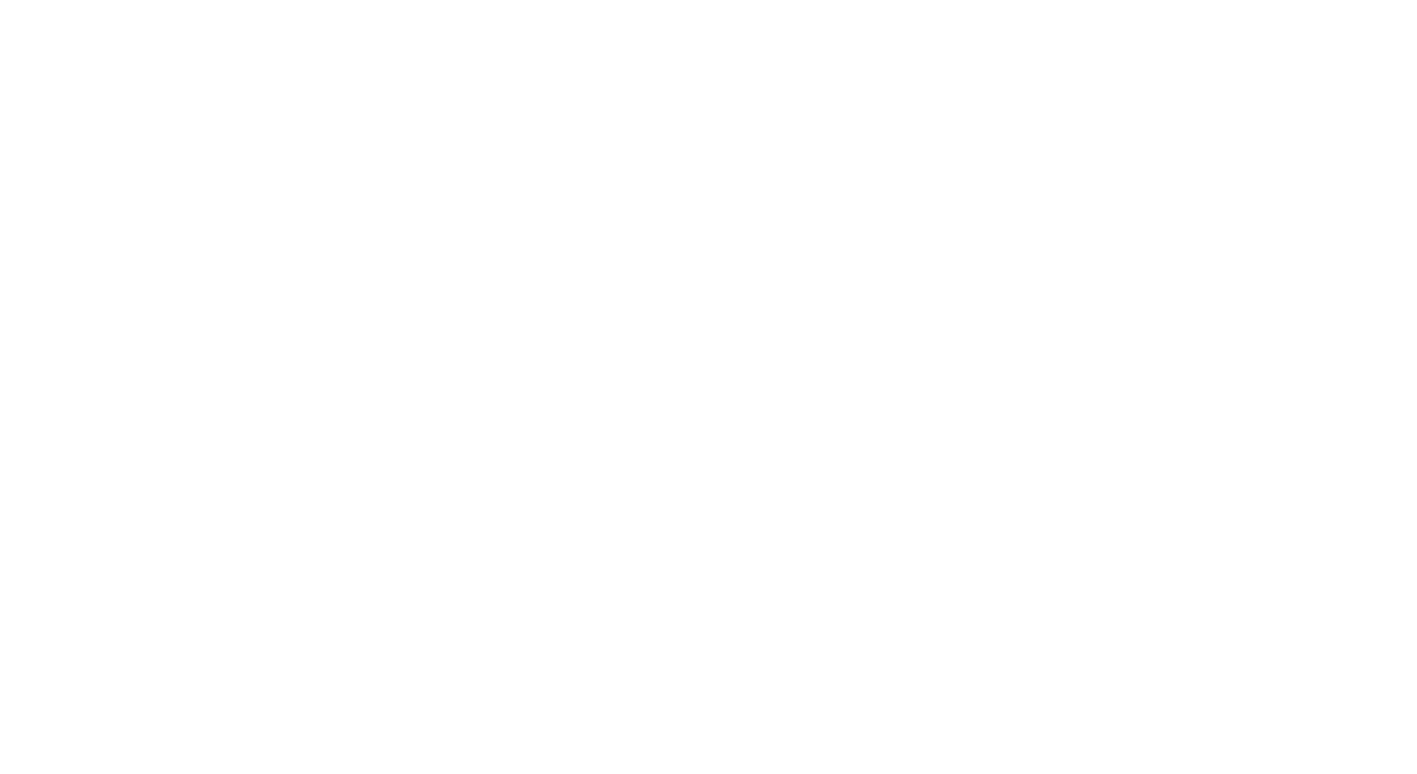 scroll, scrollTop: 0, scrollLeft: 0, axis: both 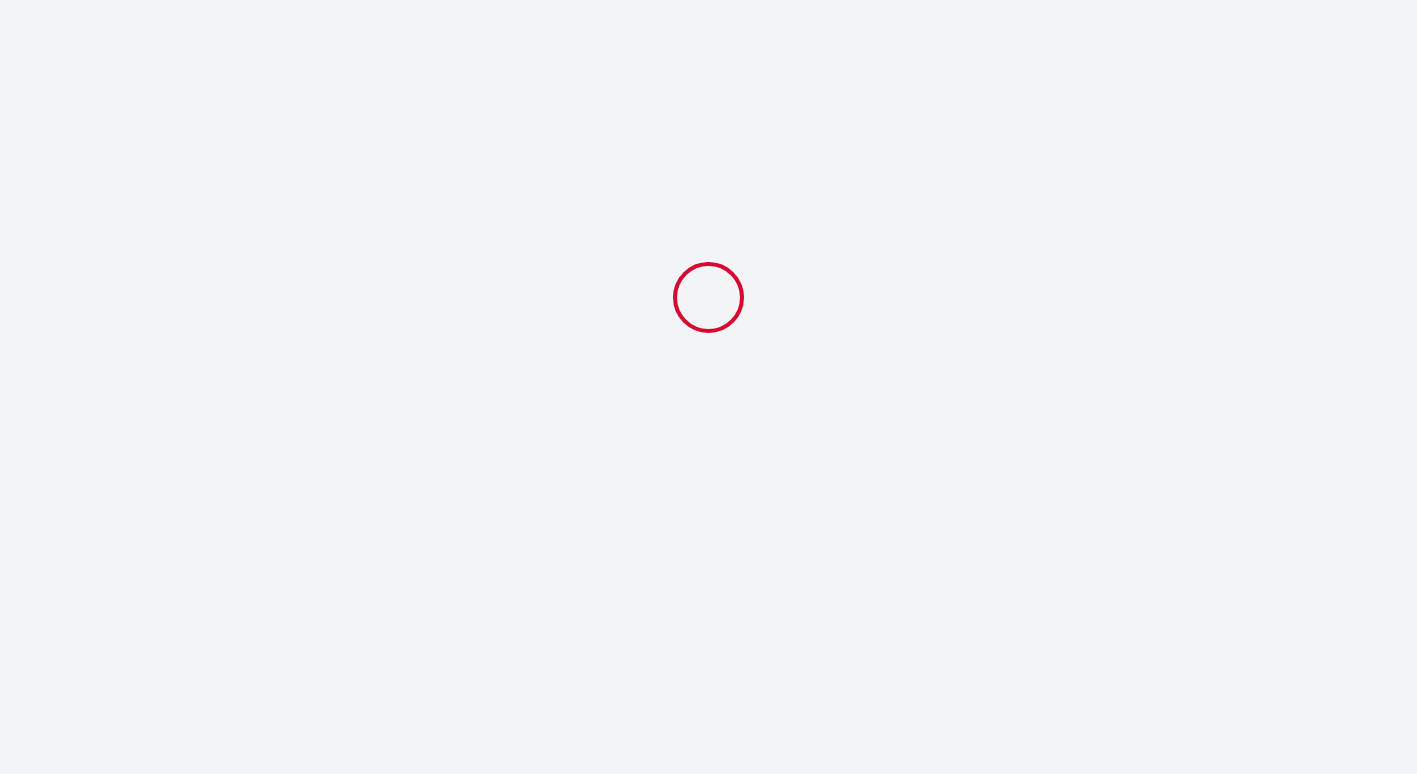 select 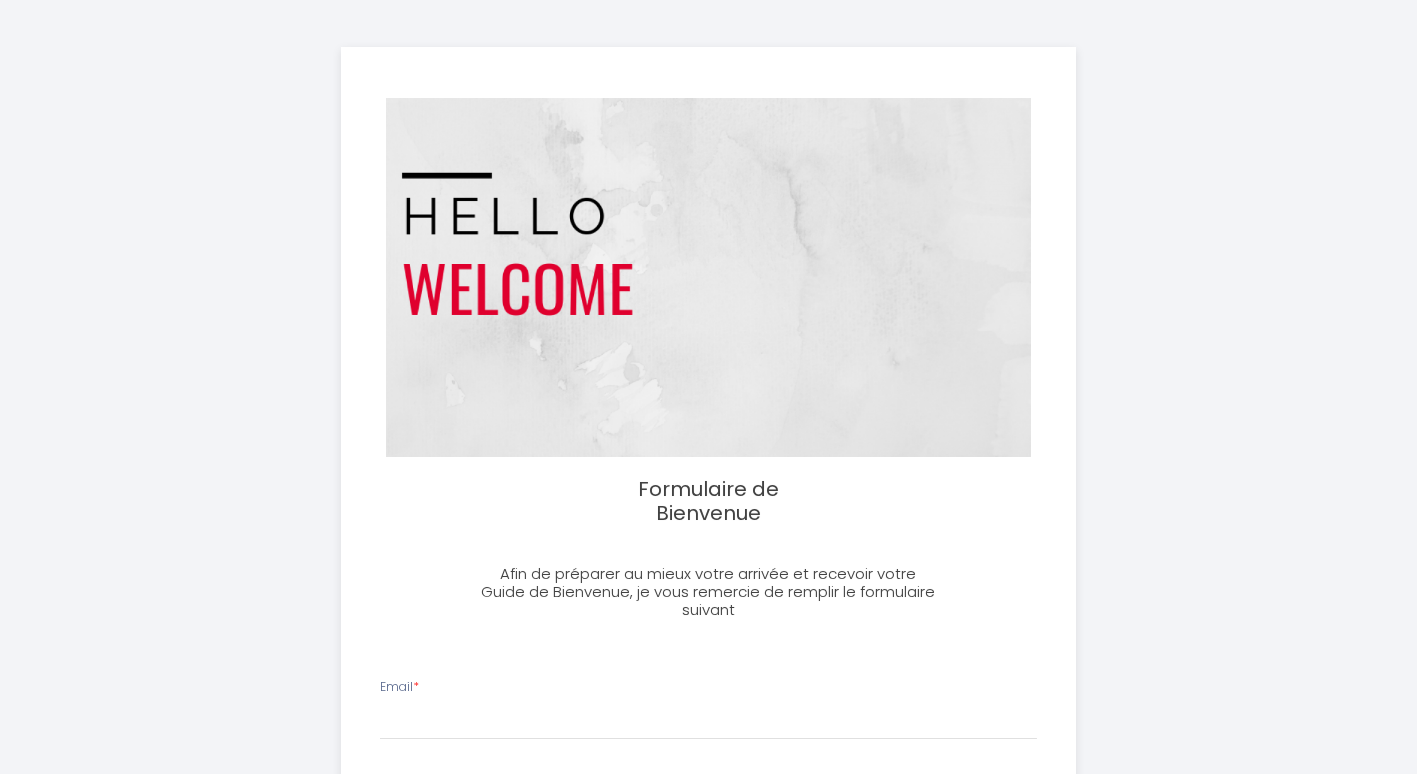 scroll, scrollTop: 0, scrollLeft: 0, axis: both 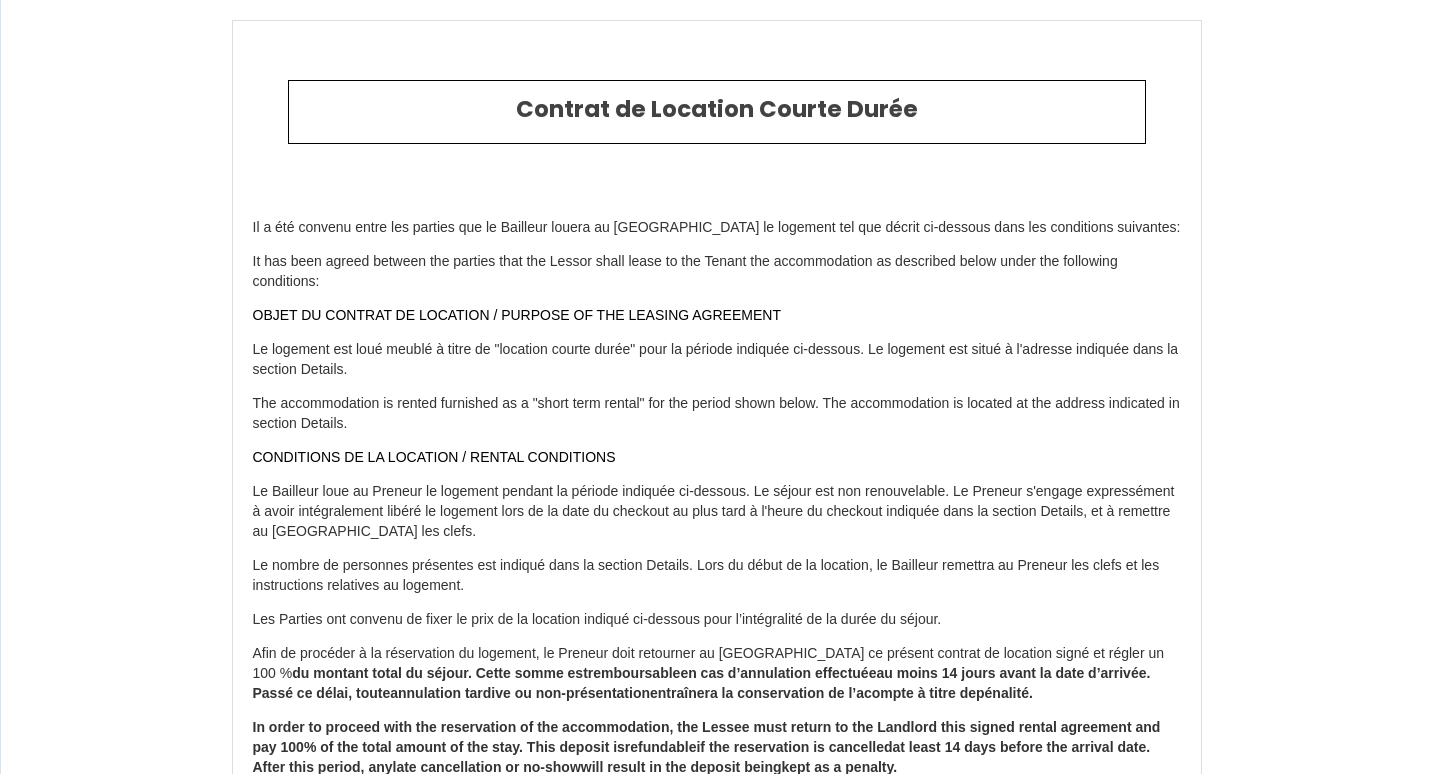 select on "DE" 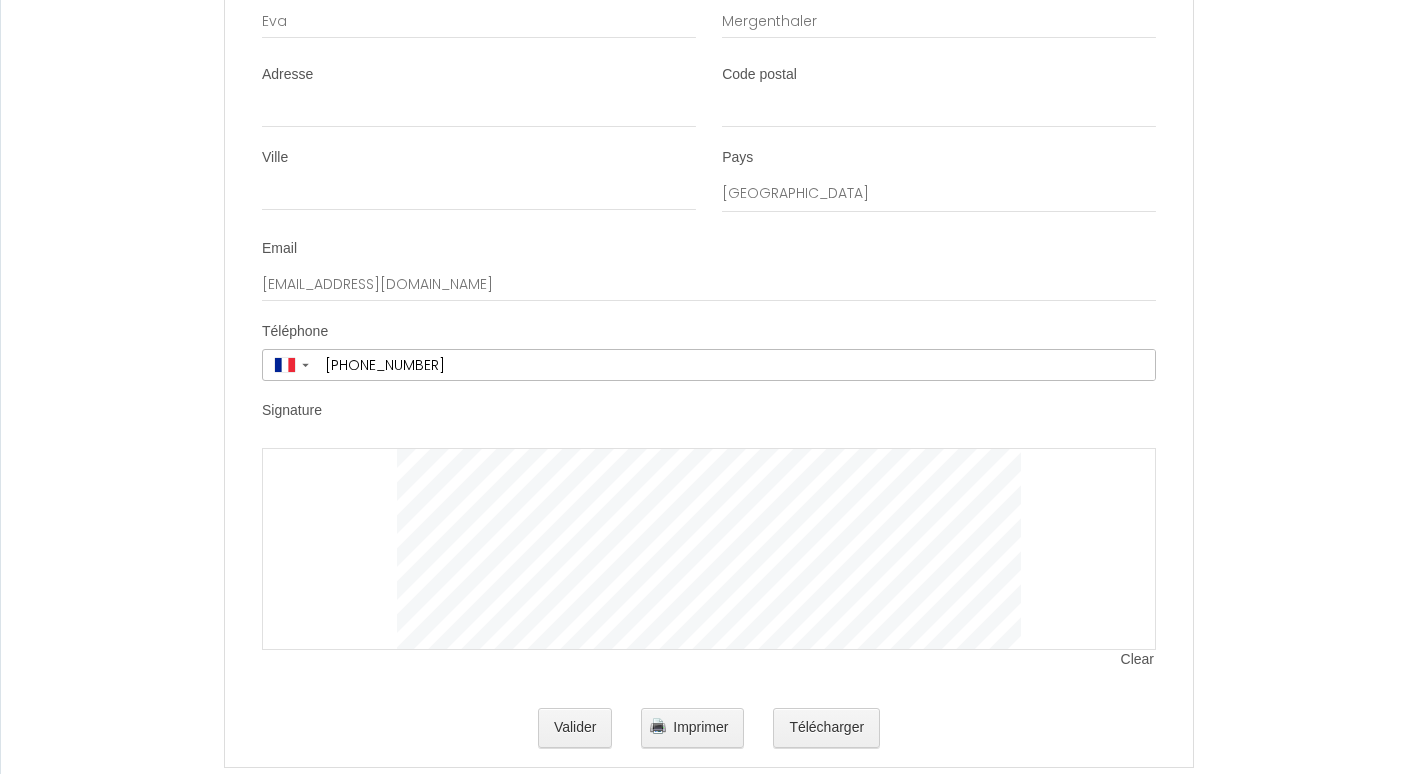 scroll, scrollTop: 3210, scrollLeft: 0, axis: vertical 